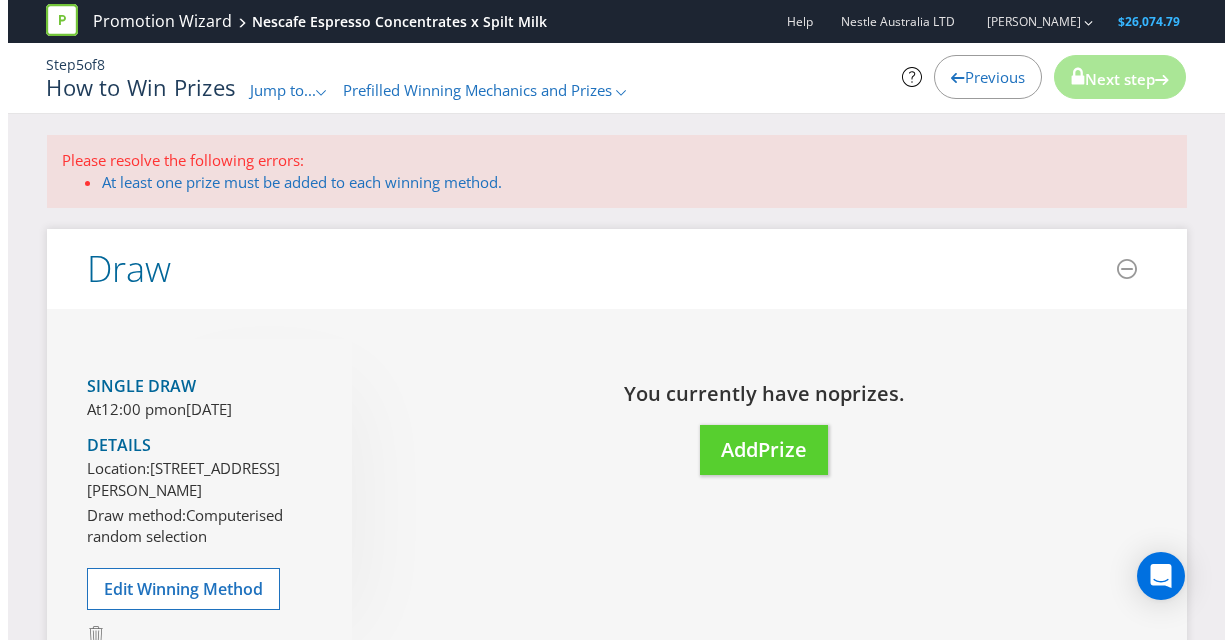 scroll, scrollTop: 187, scrollLeft: 0, axis: vertical 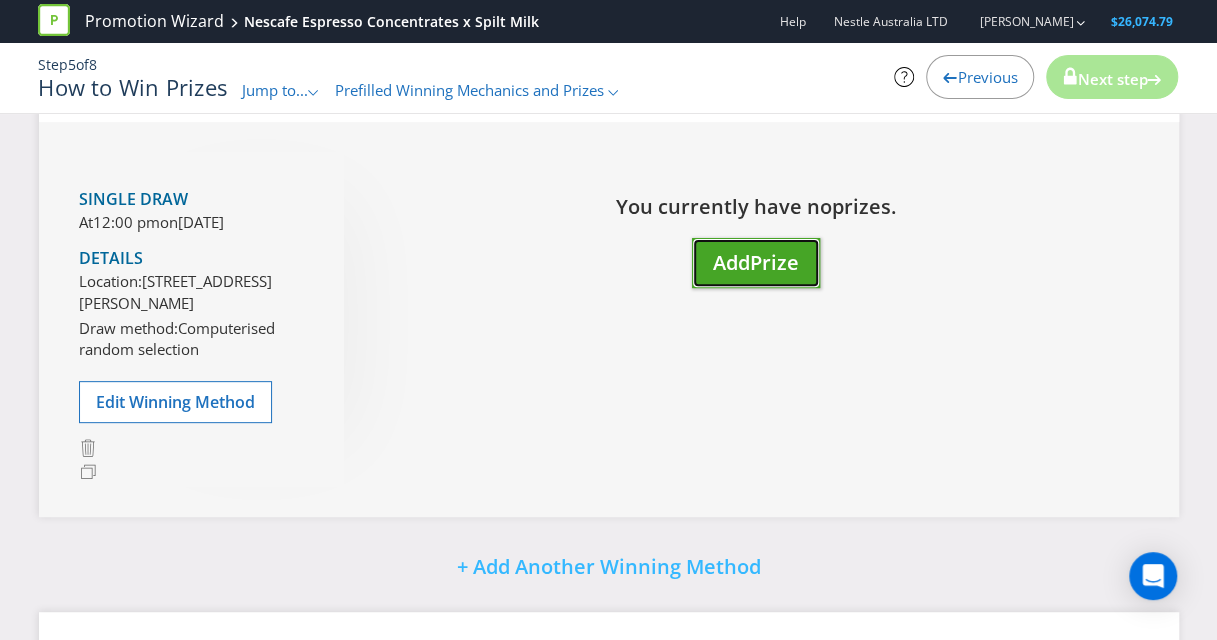 click on "Add  Prize" at bounding box center (756, 263) 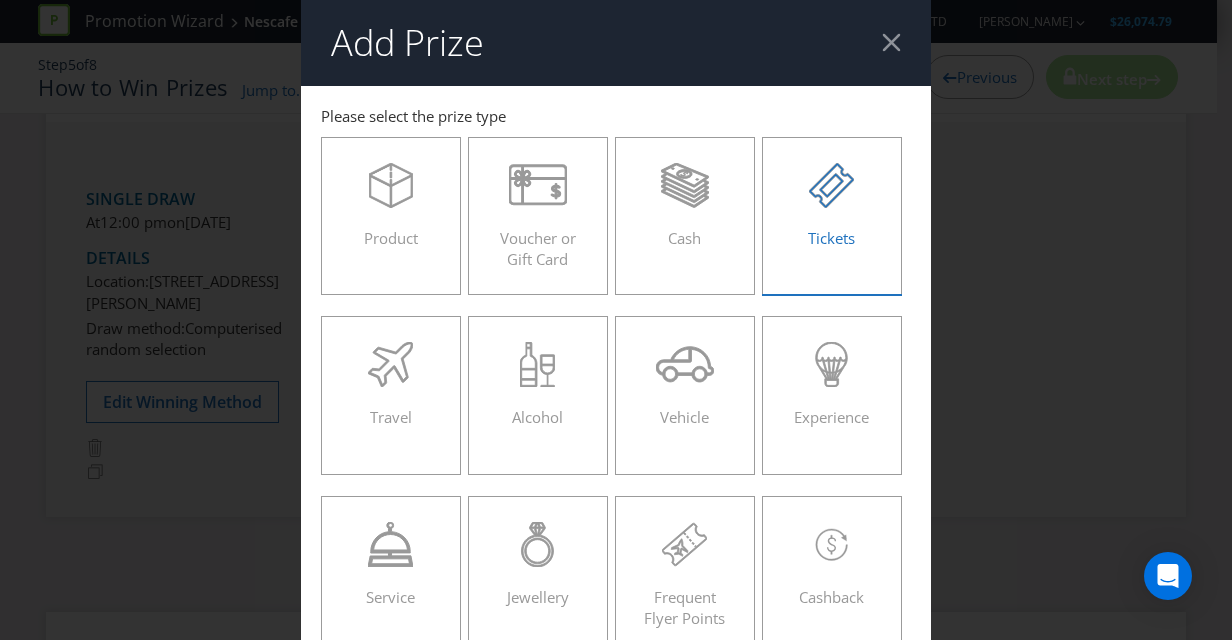 click on "Tickets" at bounding box center (831, 238) 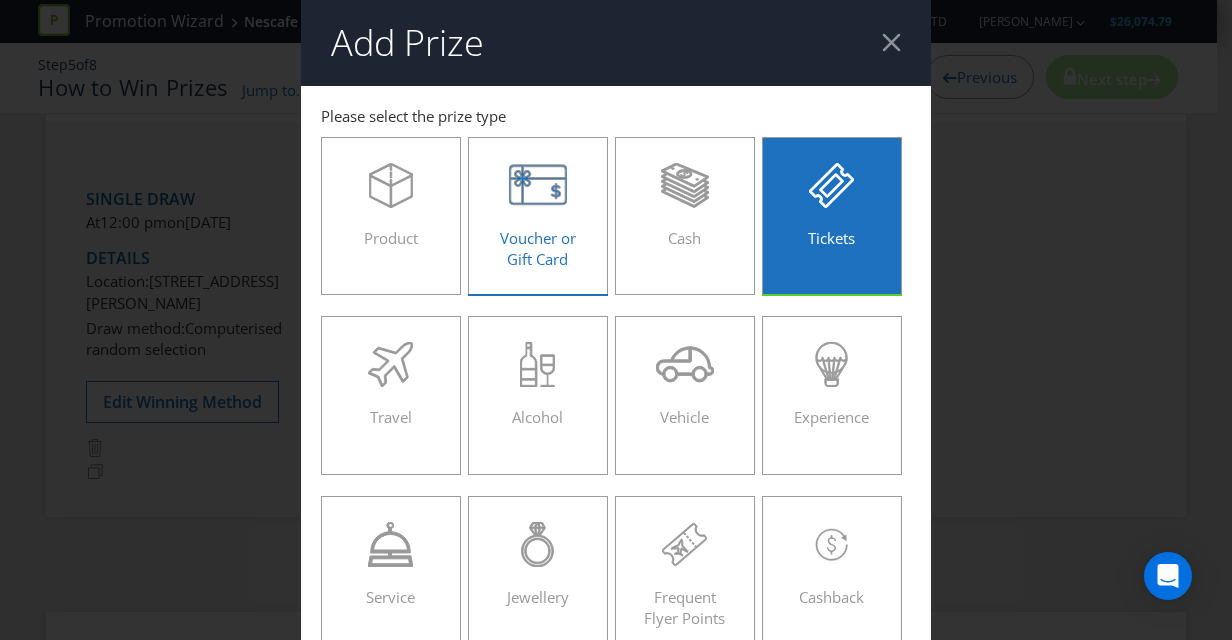 click on "Voucher or Gift Card" at bounding box center [538, 248] 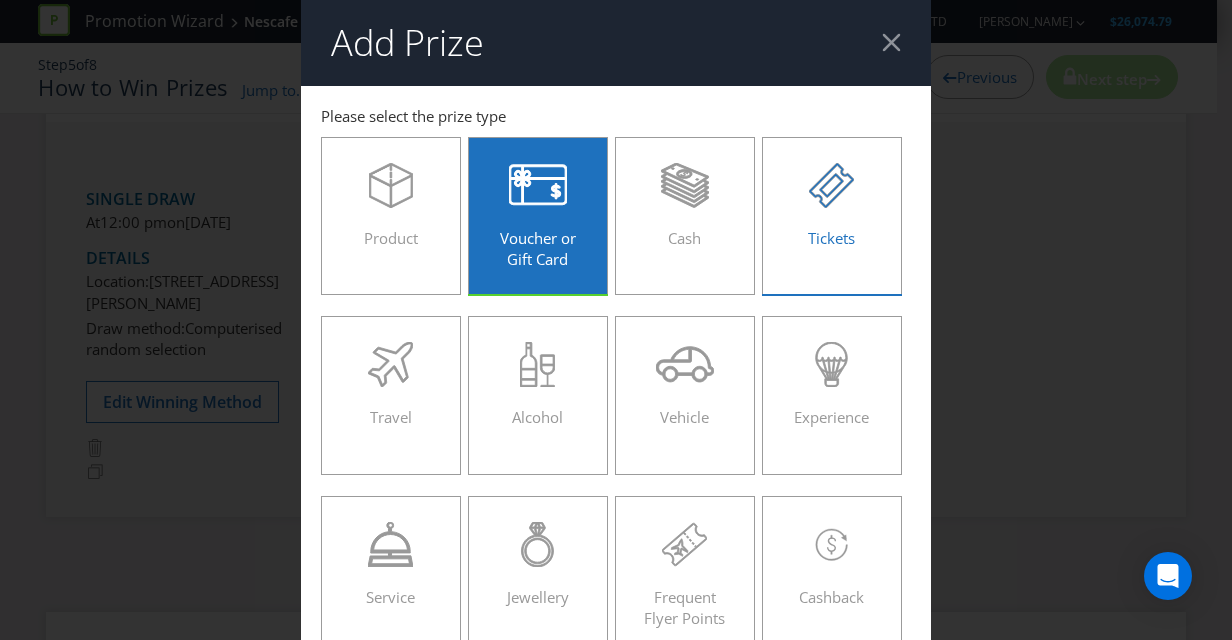 click on "Tickets" at bounding box center (832, 216) 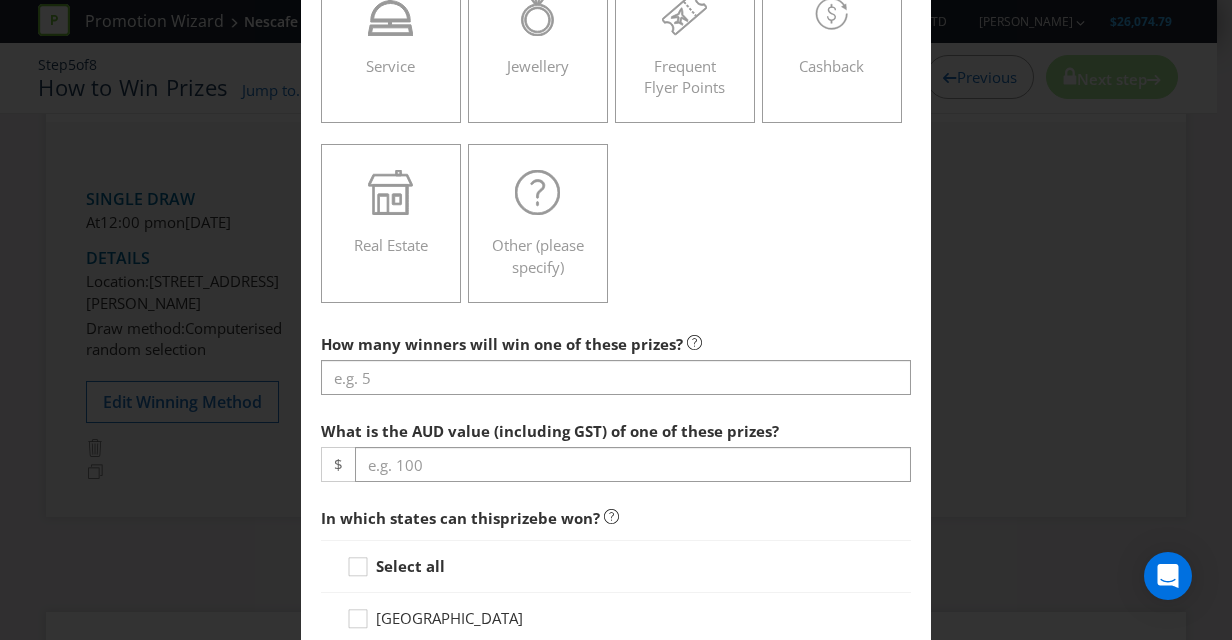 scroll, scrollTop: 532, scrollLeft: 0, axis: vertical 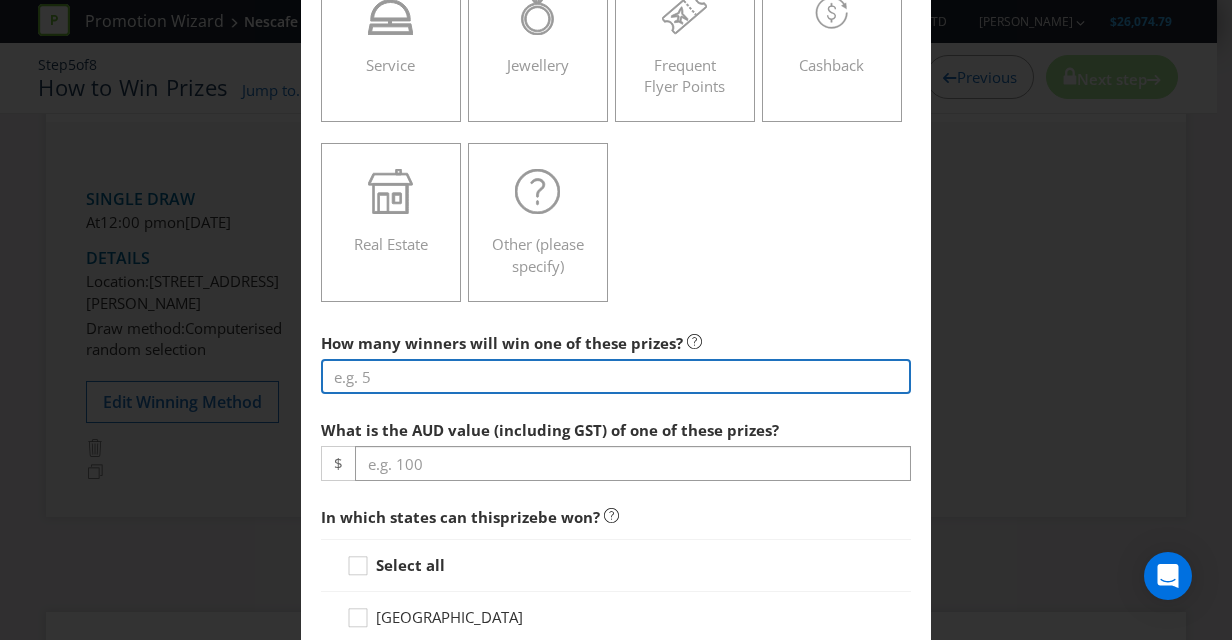 click at bounding box center [616, 376] 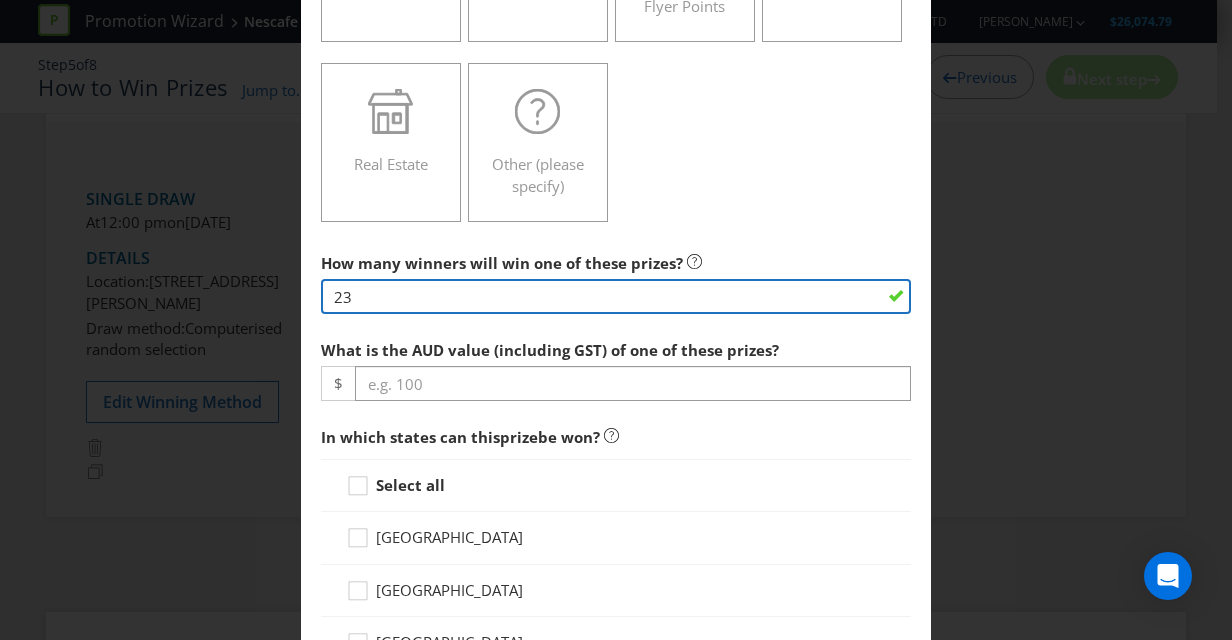 scroll, scrollTop: 615, scrollLeft: 0, axis: vertical 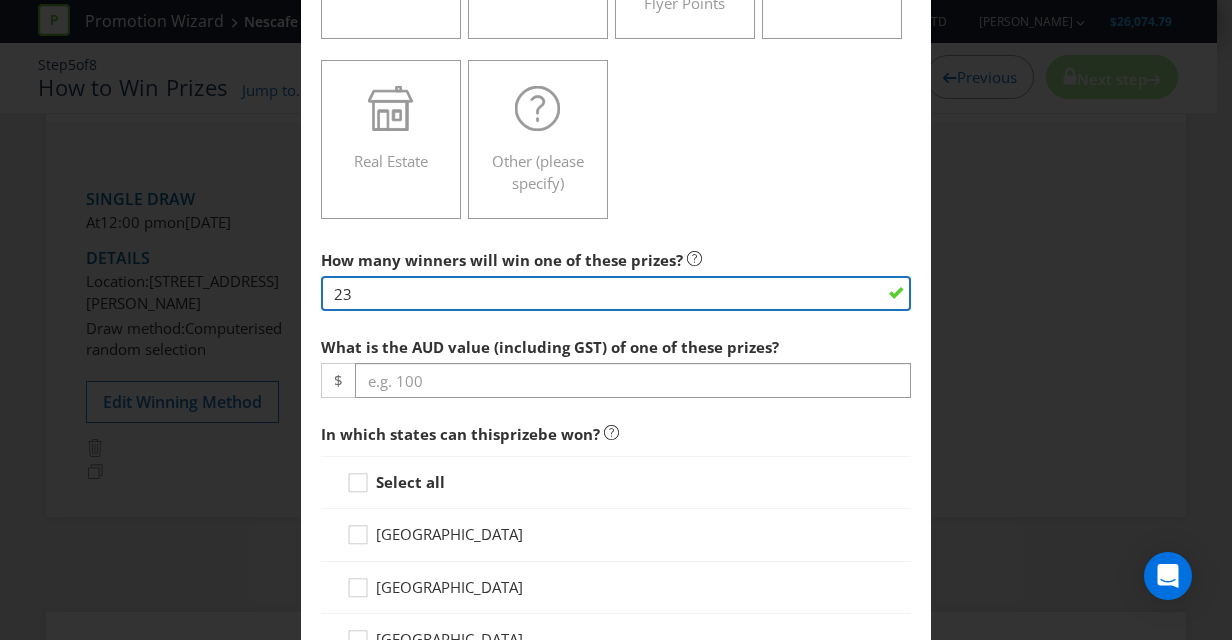 type on "23" 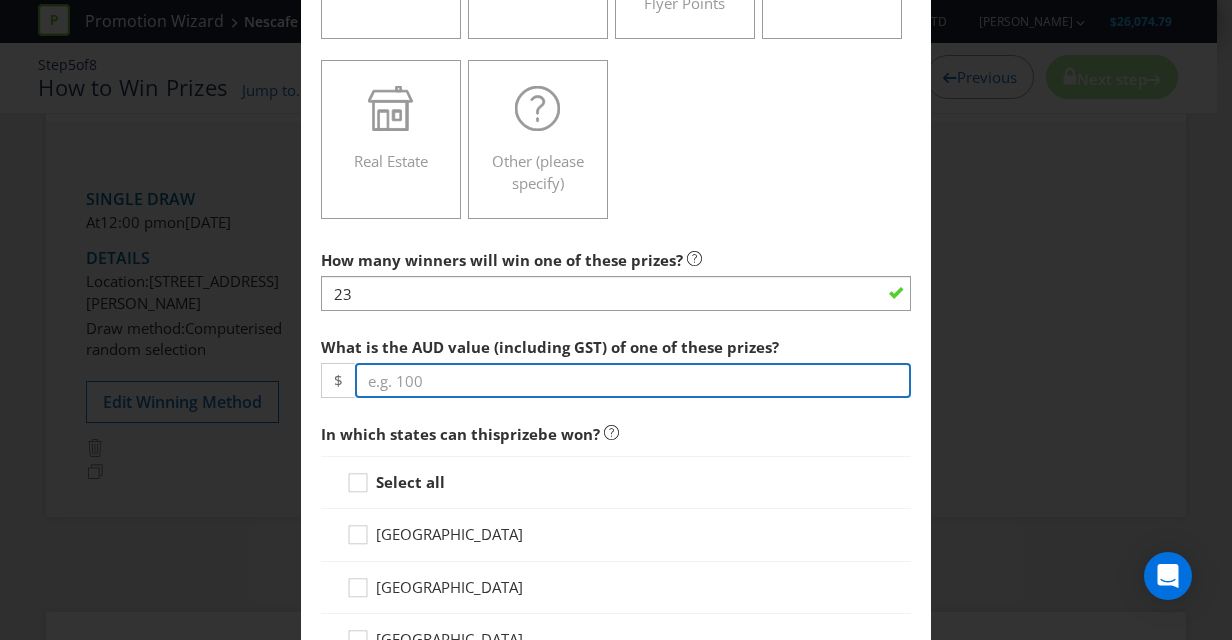 click at bounding box center [633, 380] 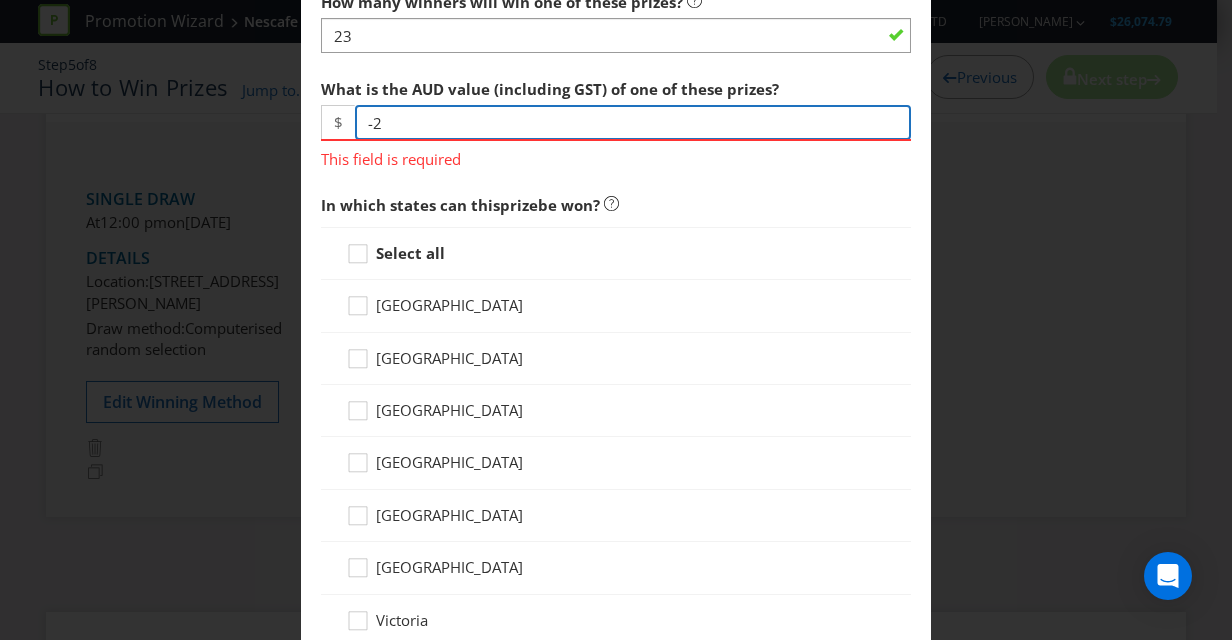 scroll, scrollTop: 875, scrollLeft: 0, axis: vertical 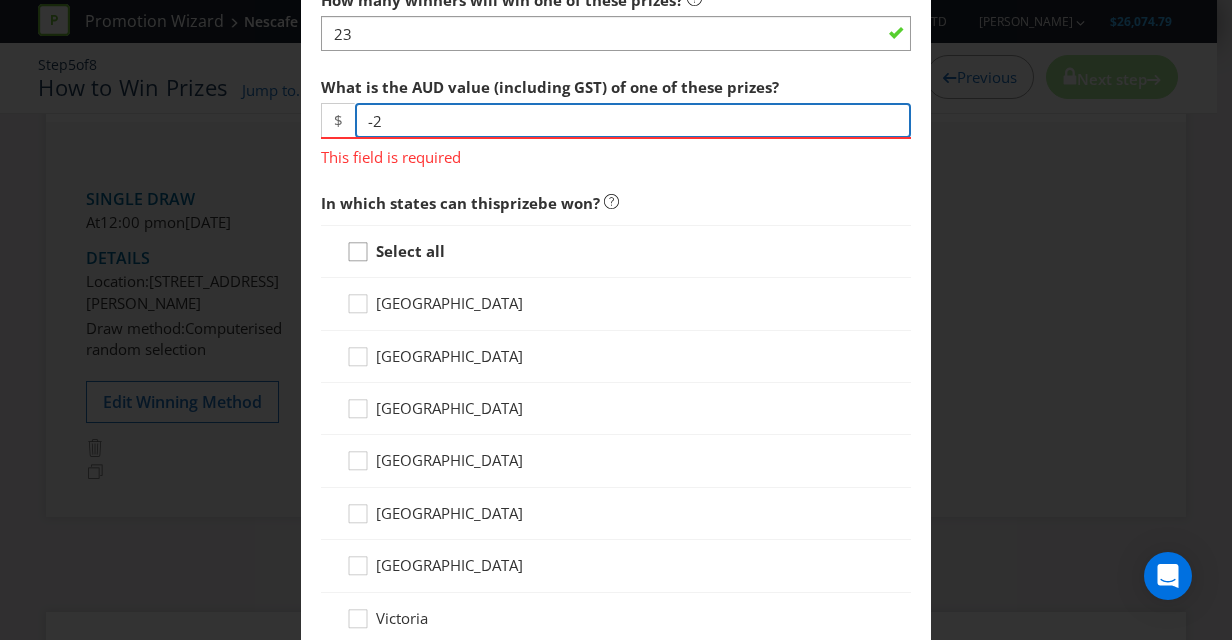 type on "-2" 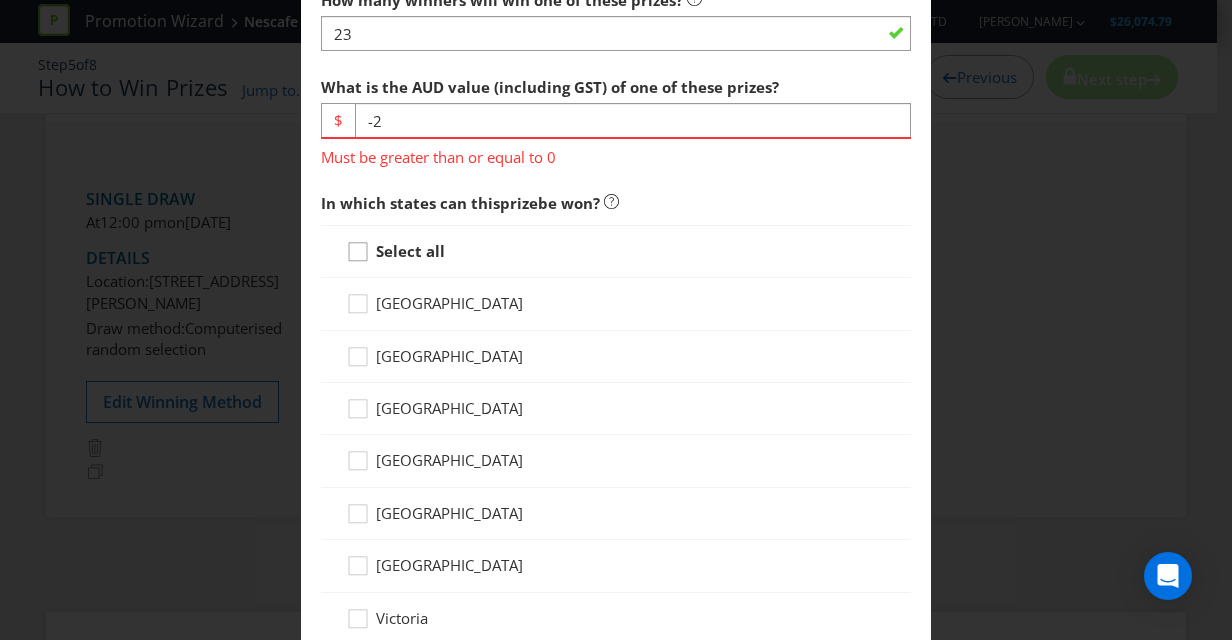 click 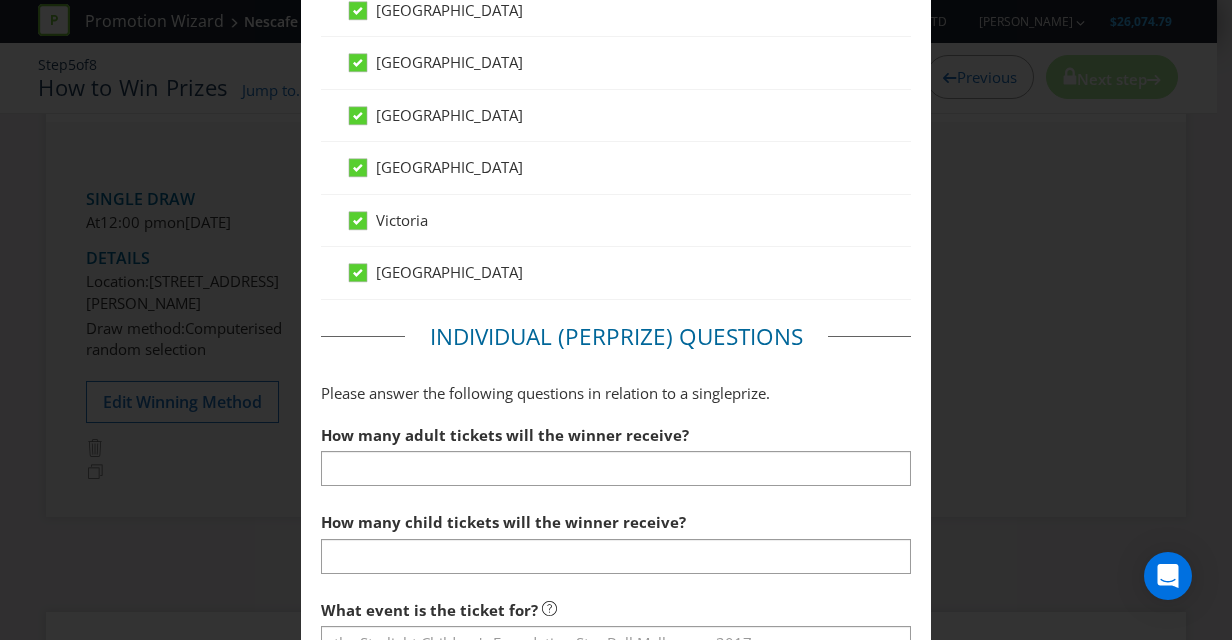 scroll, scrollTop: 1483, scrollLeft: 0, axis: vertical 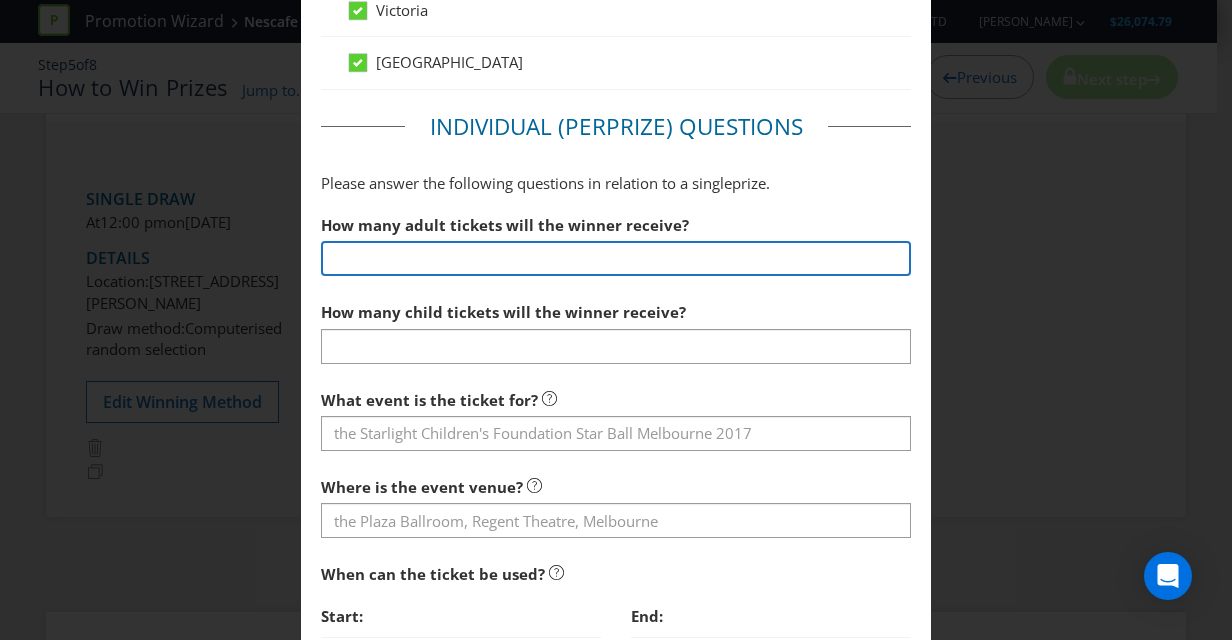click at bounding box center [616, 258] 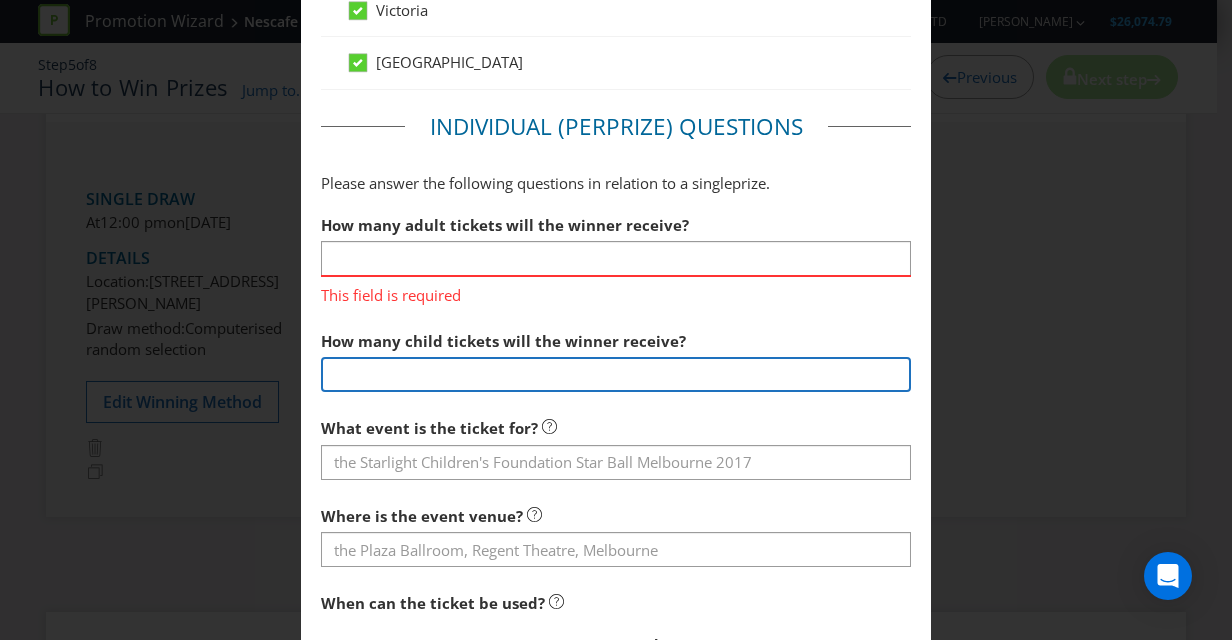 click on "How many child tickets will the winner receive?" at bounding box center (616, 357) 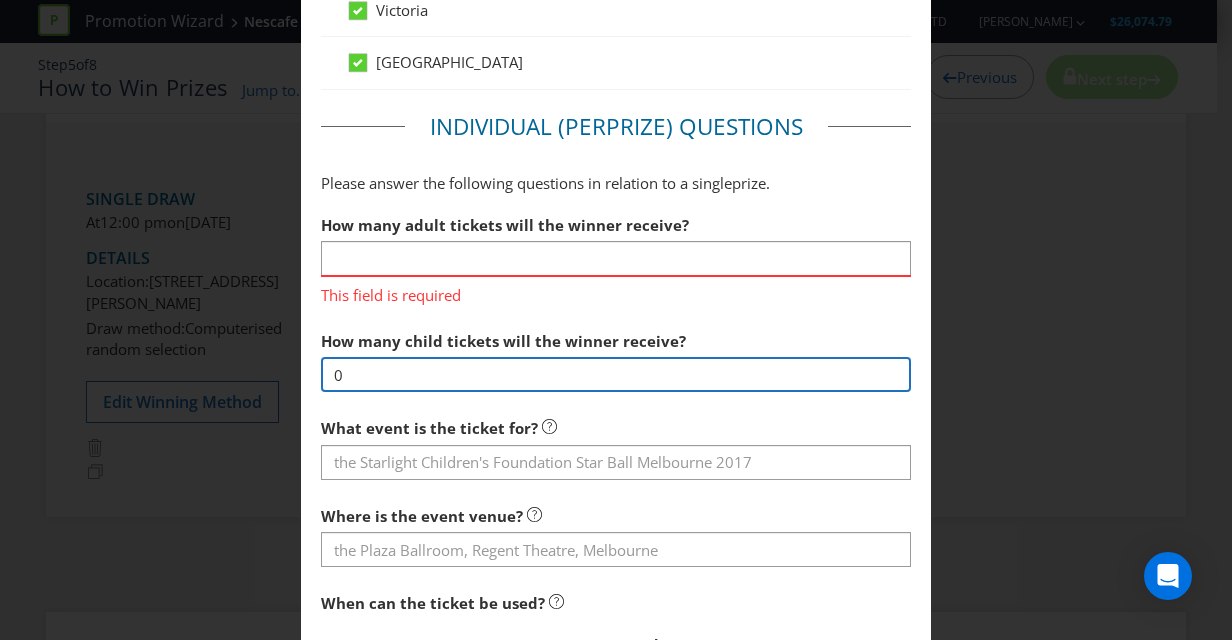 type on "0" 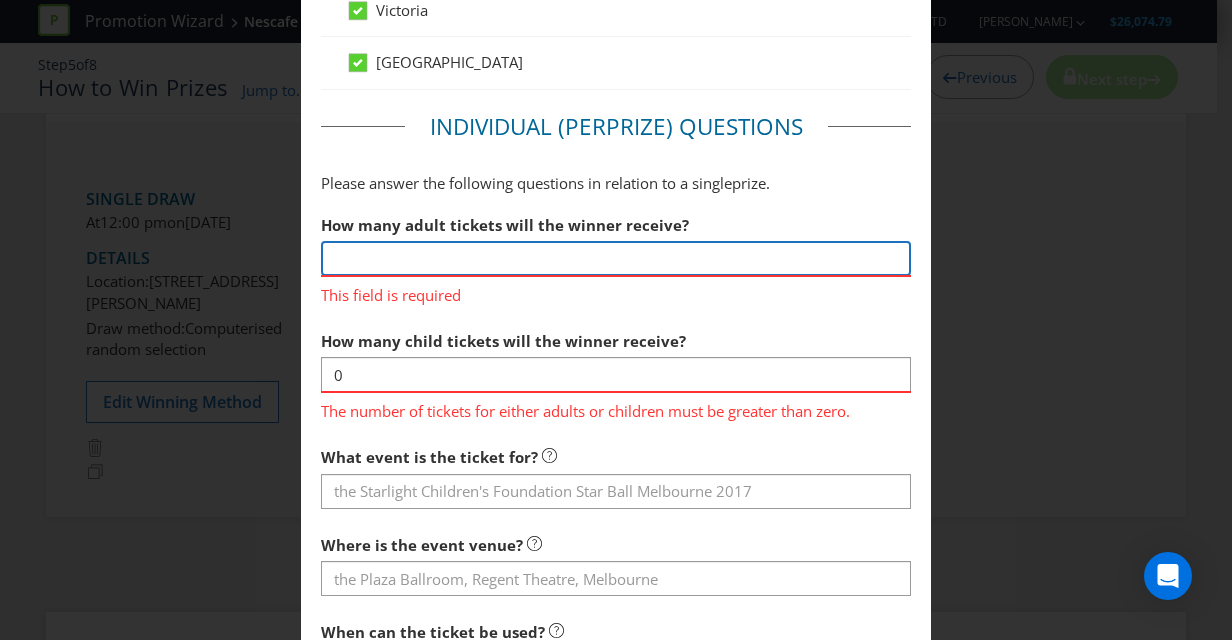 click at bounding box center [616, 258] 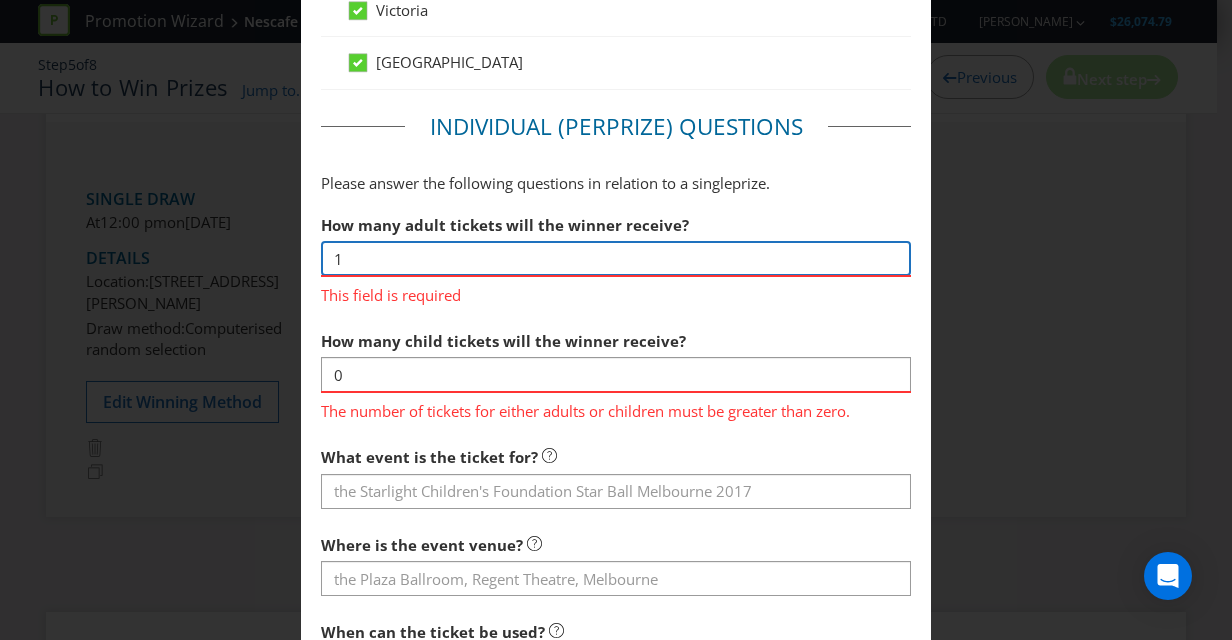 type on "1" 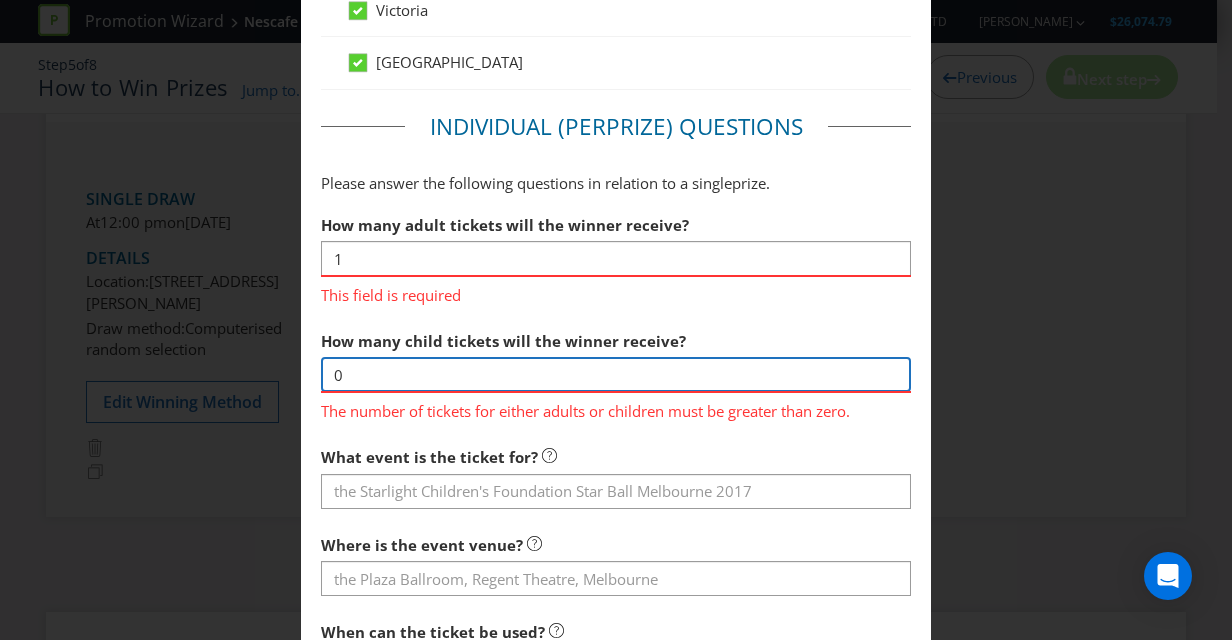 click on "How many adult tickets will the winner receive?   1 This field is required How many child tickets will the winner receive?   0 The number of tickets for either adults or children must be greater than zero. What event is the ticket for?   Where is the event venue?   When can the ticket be used?   Start:   Specific date   Date of action (or event)       End:   Specific date   Period of time (e.g. 2 weeks after start date)   Date of action (or event)       Are there any other conditions that apply?" at bounding box center [616, 607] 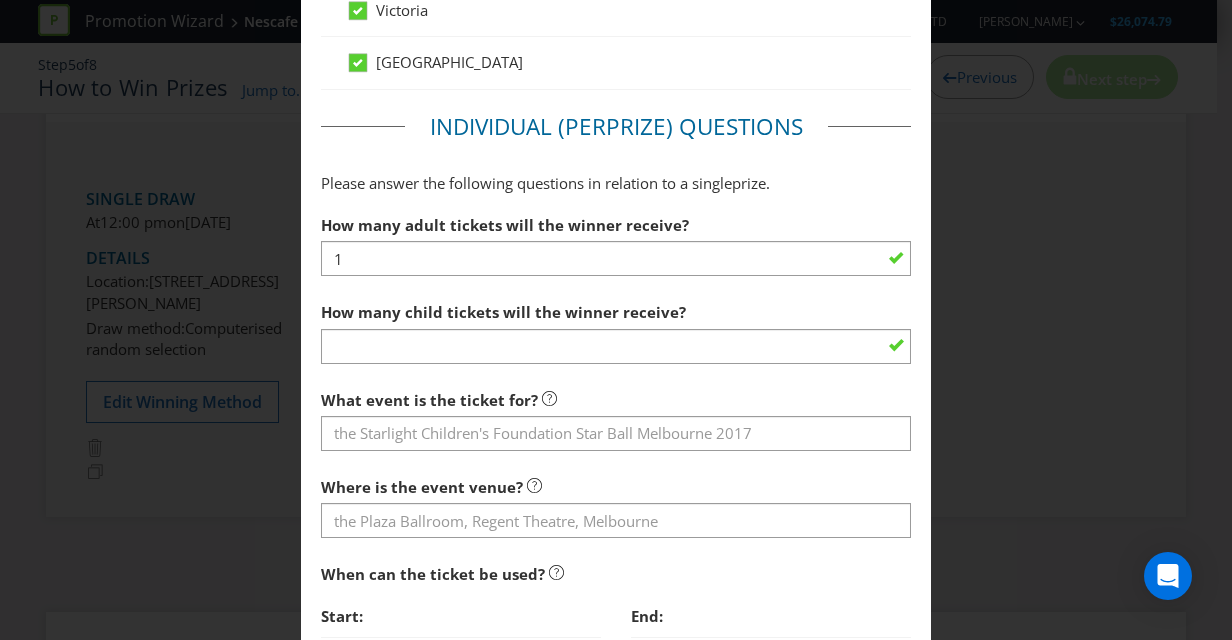 click on "How many child tickets will the winner receive?" at bounding box center (505, 307) 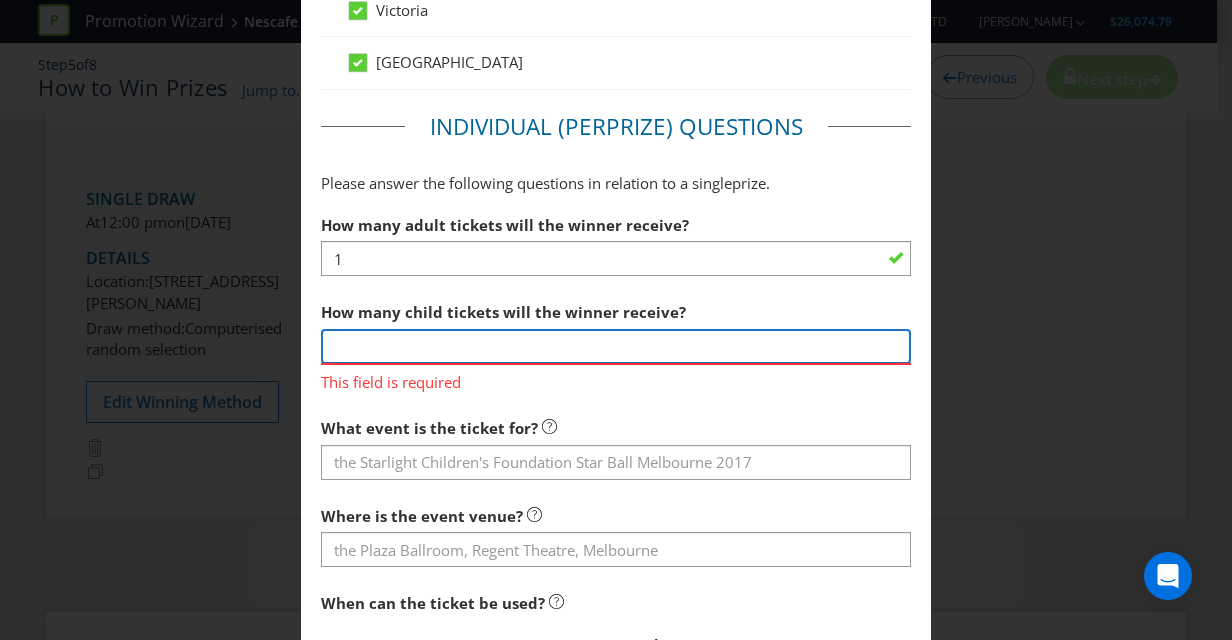 click at bounding box center [616, 346] 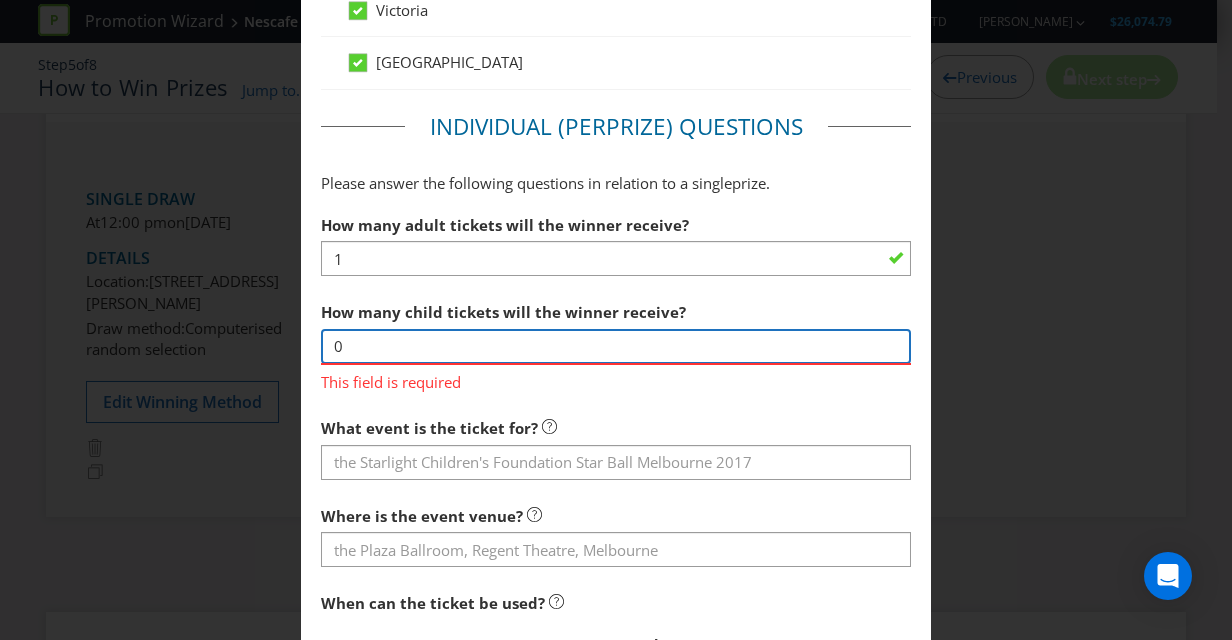 type on "0" 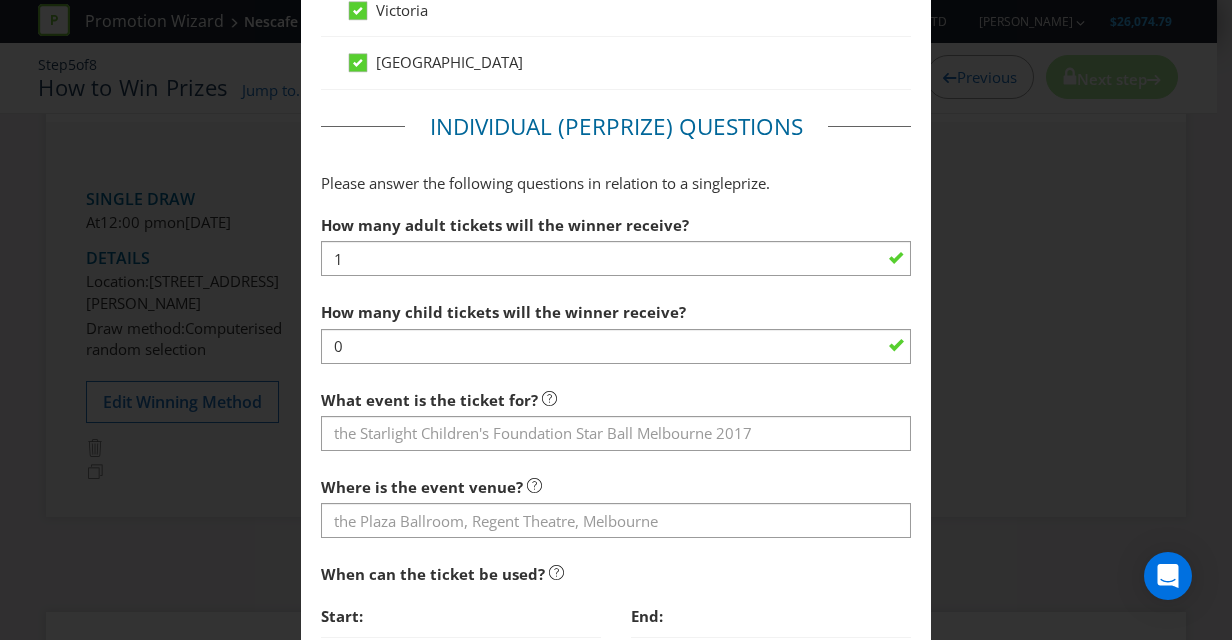 click on "How many child tickets will the winner receive?" at bounding box center [505, 307] 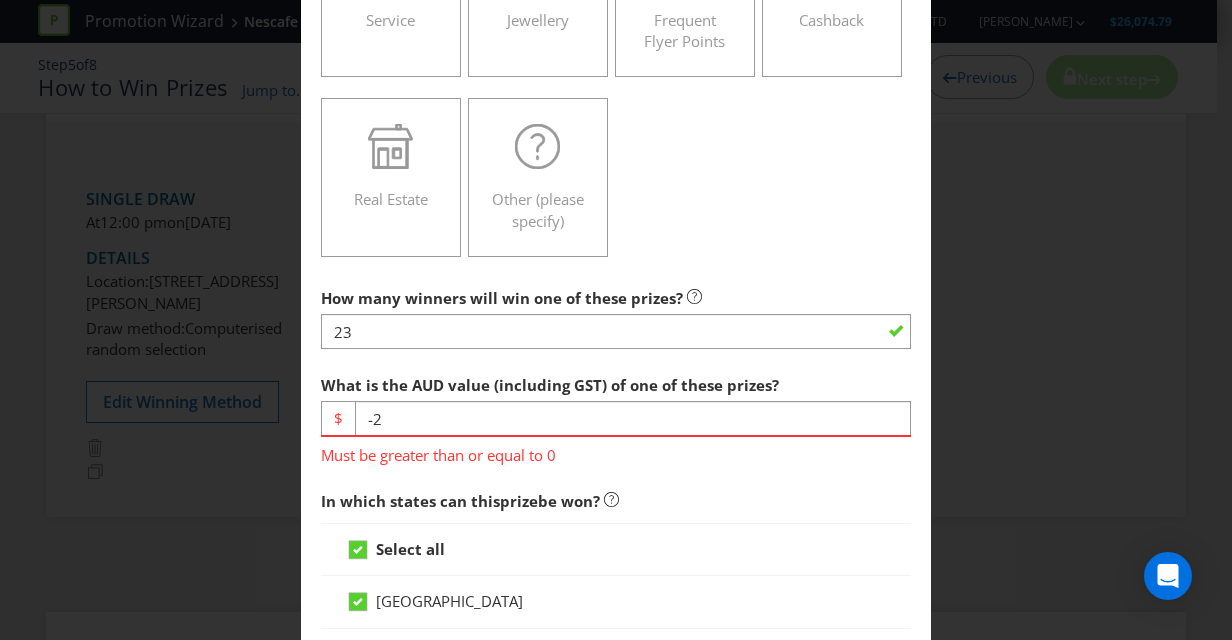 scroll, scrollTop: 576, scrollLeft: 0, axis: vertical 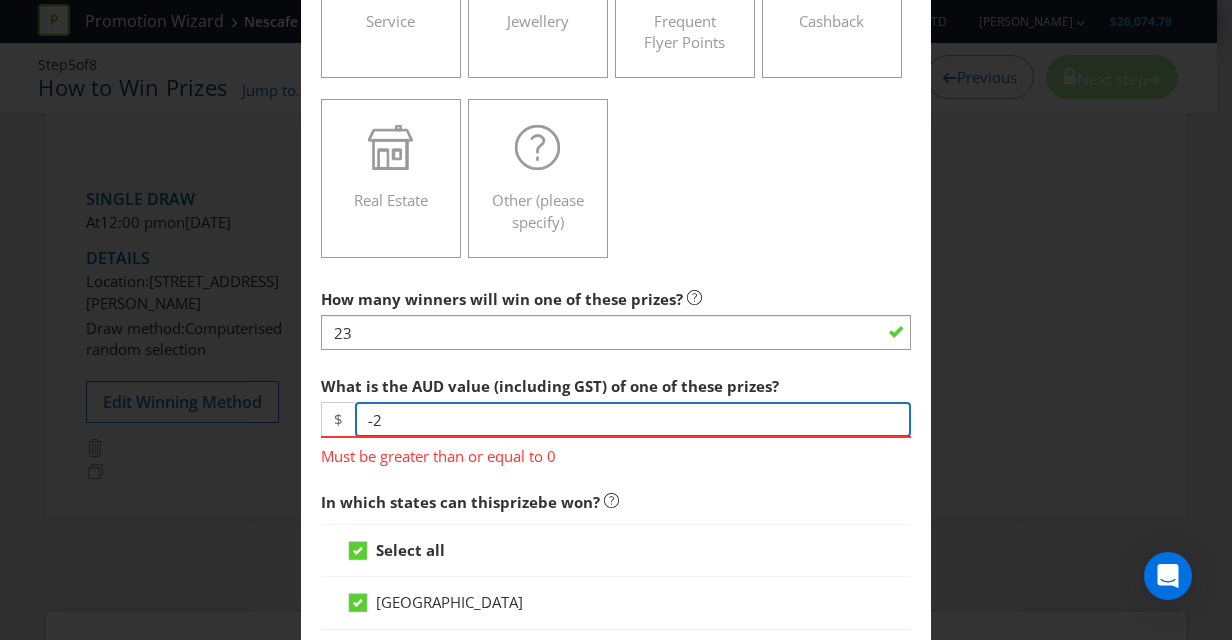 click on "-2" at bounding box center (633, 419) 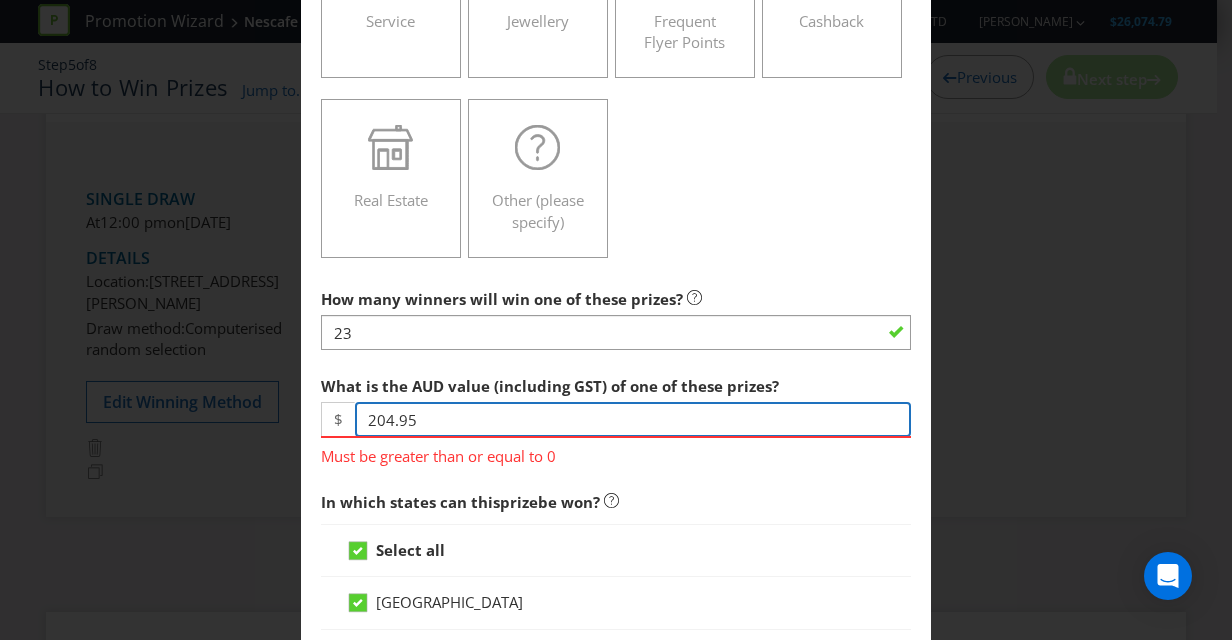 type on "204.95" 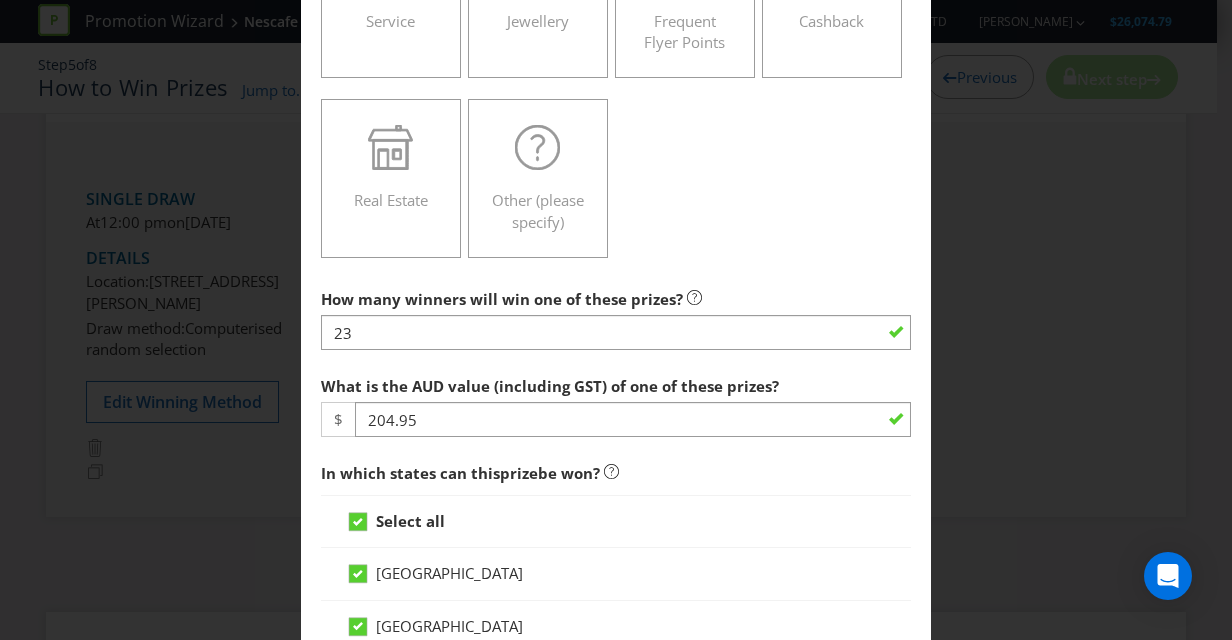 click on "What is the AUD value (including GST) of one of these prizes?" at bounding box center (552, 381) 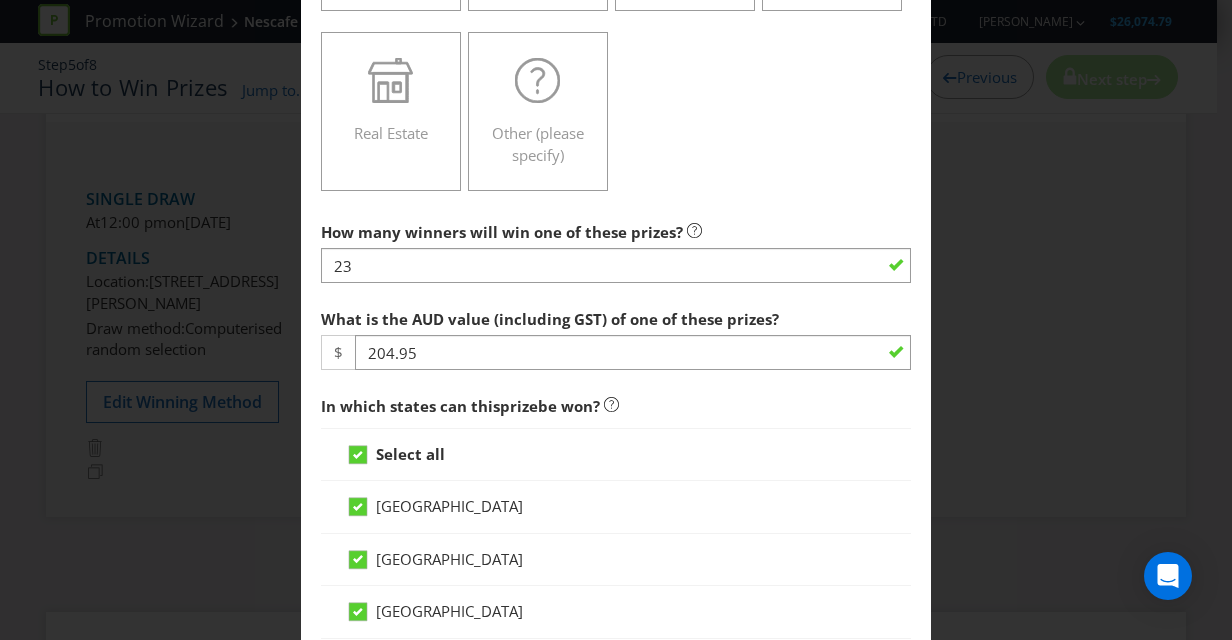 scroll, scrollTop: 654, scrollLeft: 0, axis: vertical 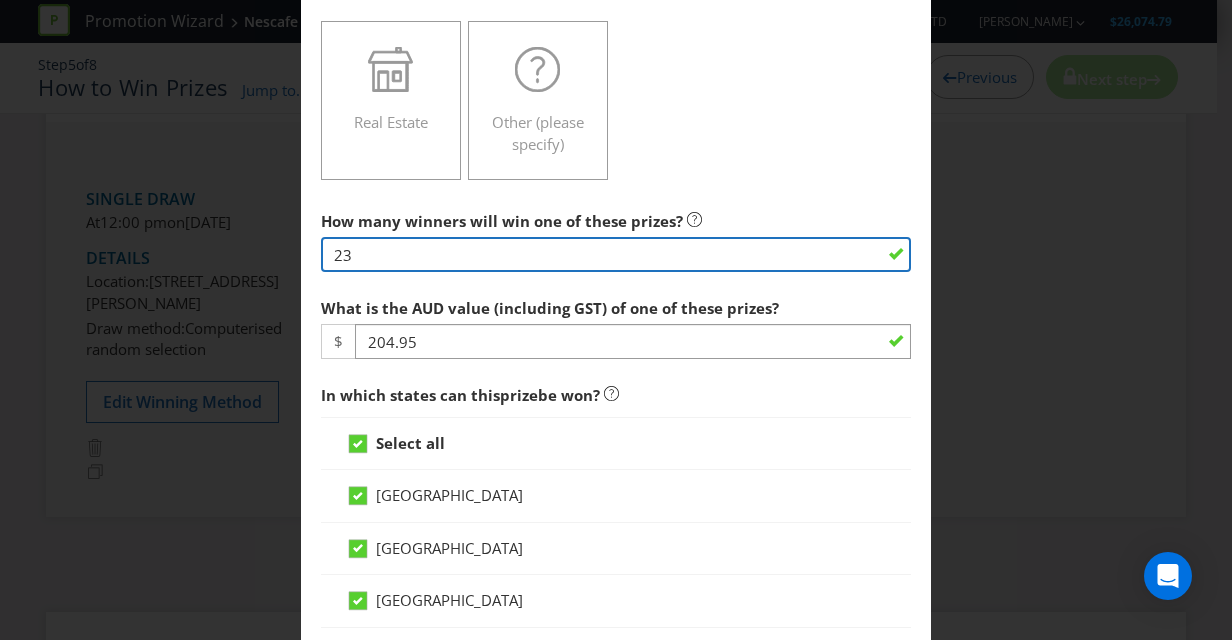 click on "23" at bounding box center [616, 254] 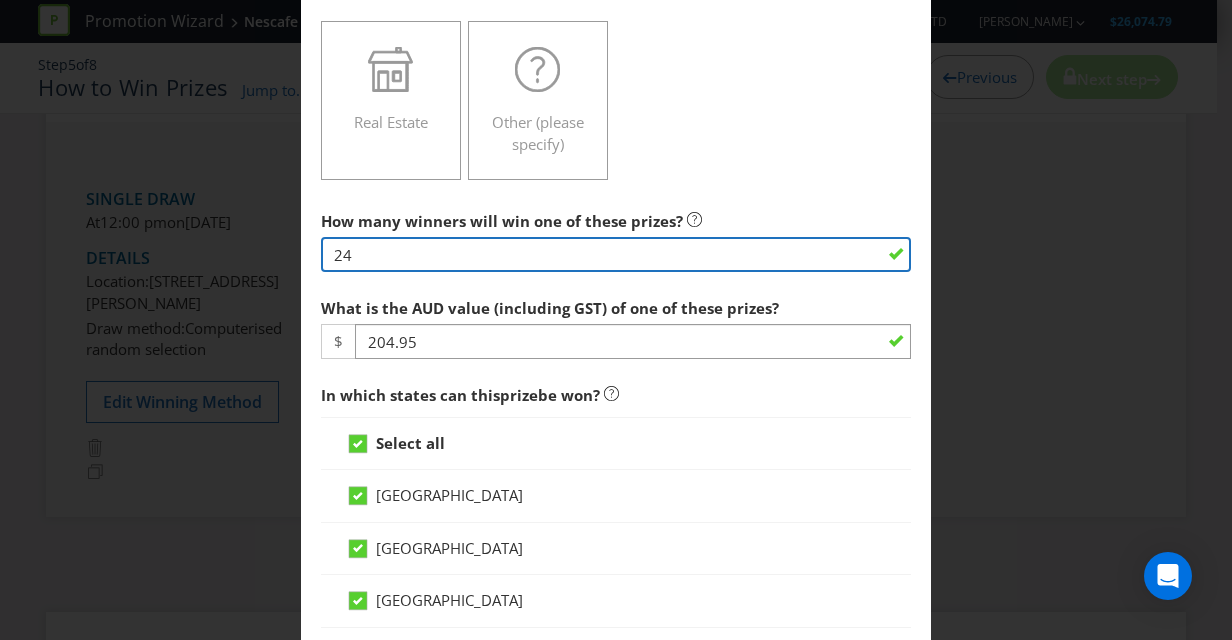type on "24" 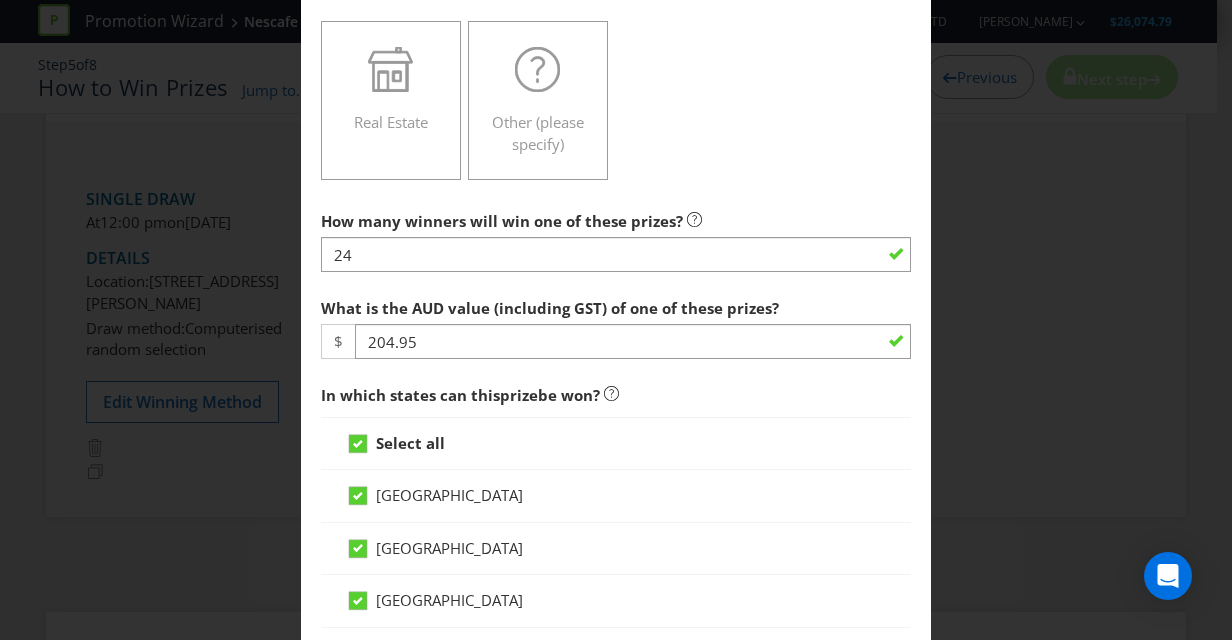 click on "What is the AUD value (including GST) of one of these prizes?" at bounding box center [552, 303] 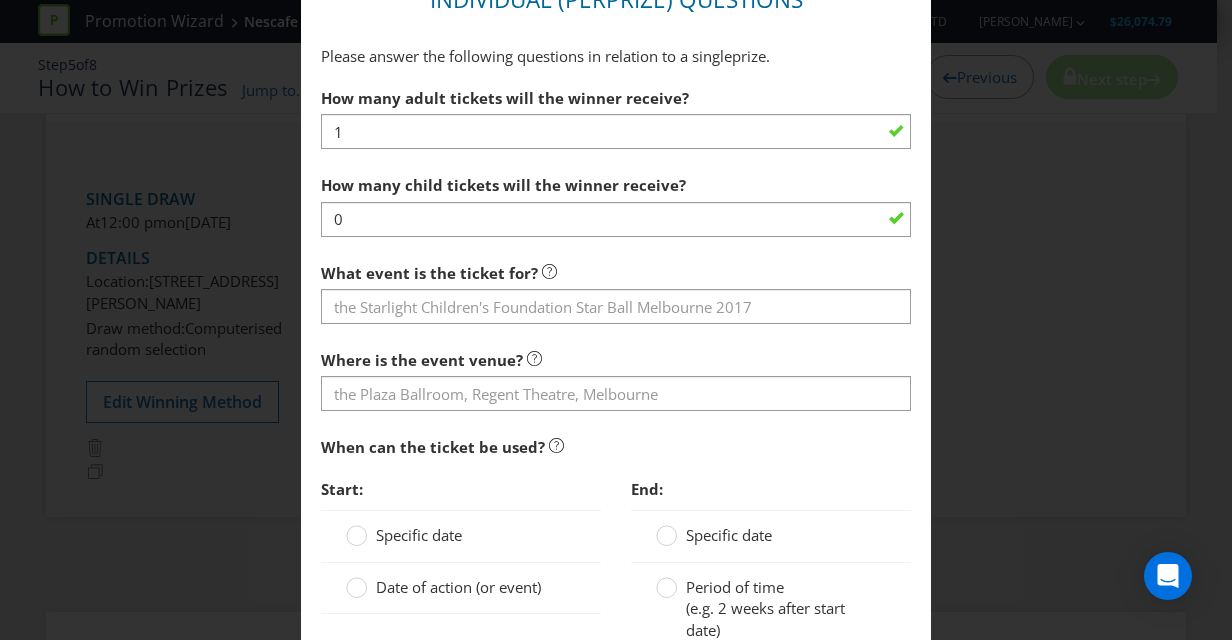 scroll, scrollTop: 1589, scrollLeft: 0, axis: vertical 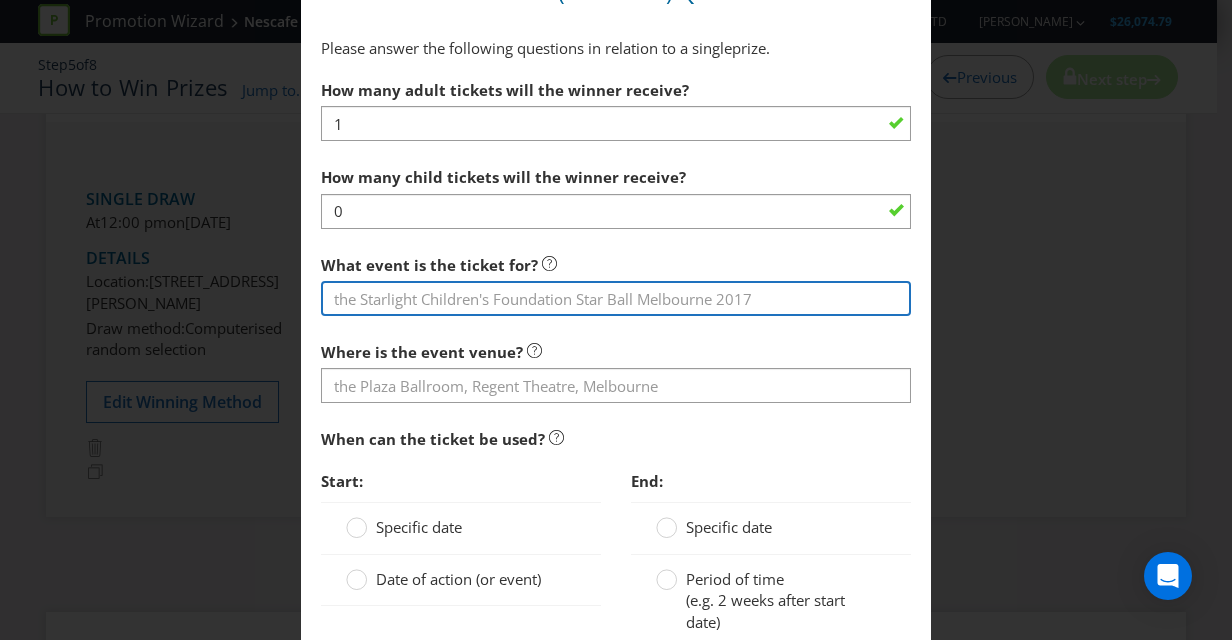 click at bounding box center (616, 298) 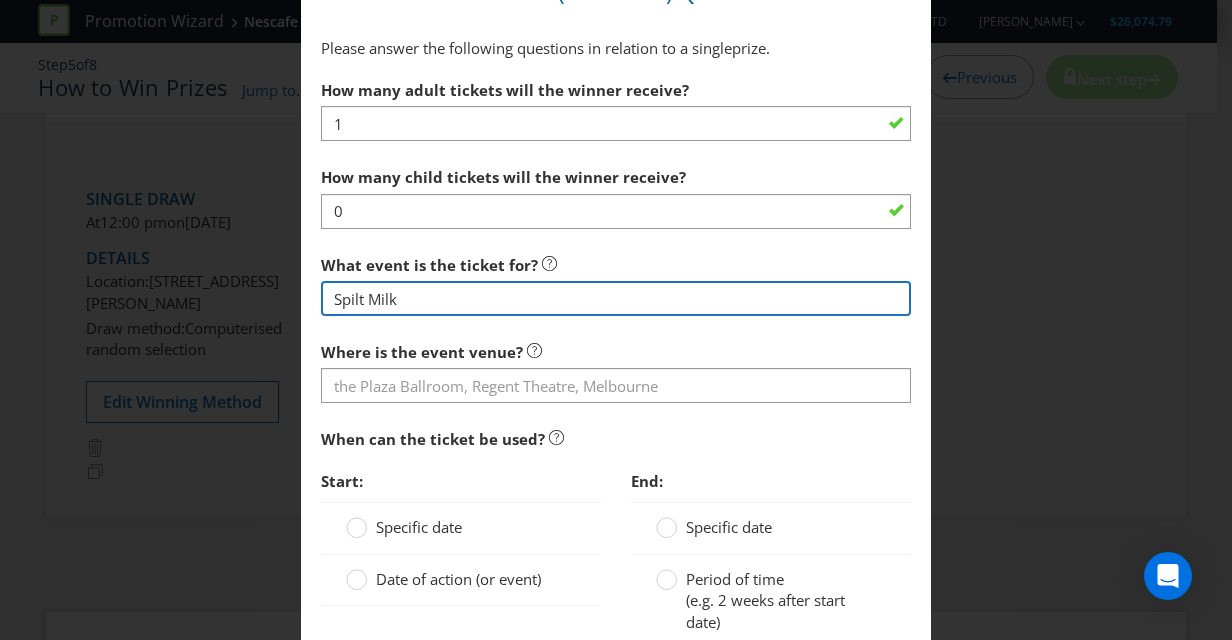 type on "Spilt Milk" 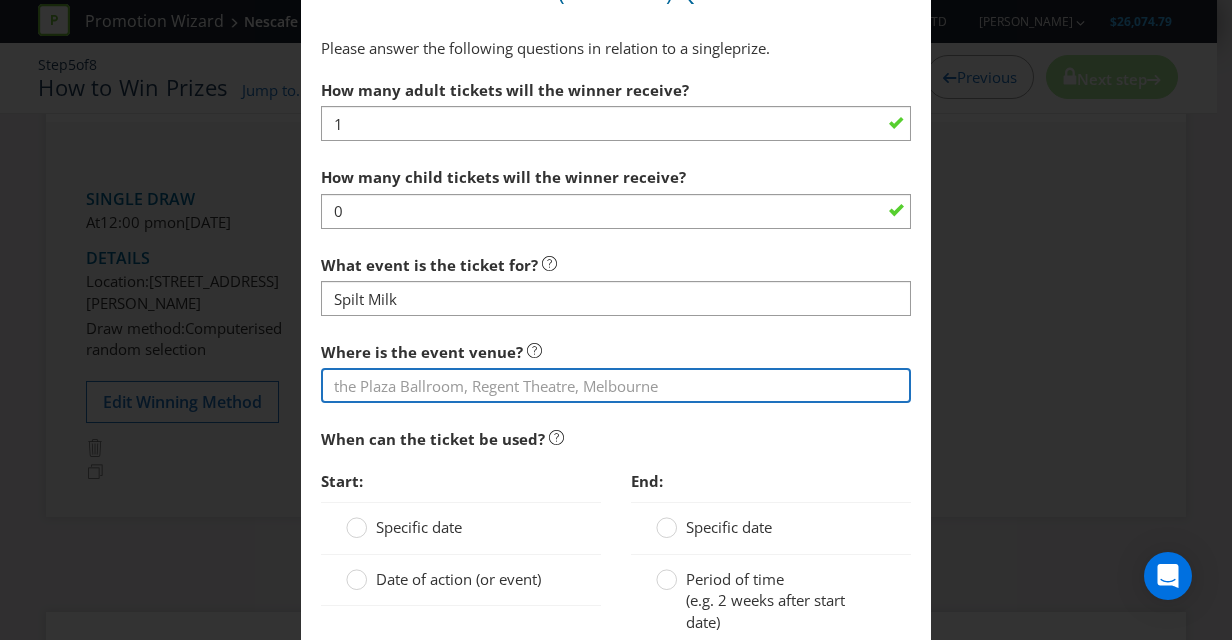 click at bounding box center (616, 385) 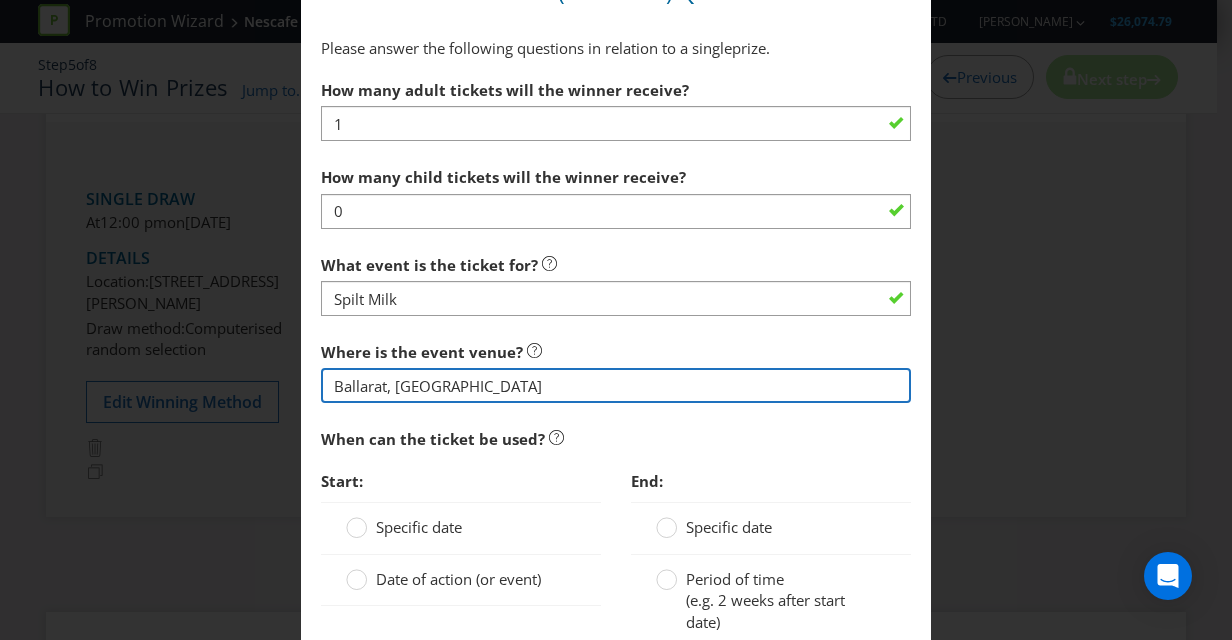 click on "Ballarat, [GEOGRAPHIC_DATA]" at bounding box center (616, 385) 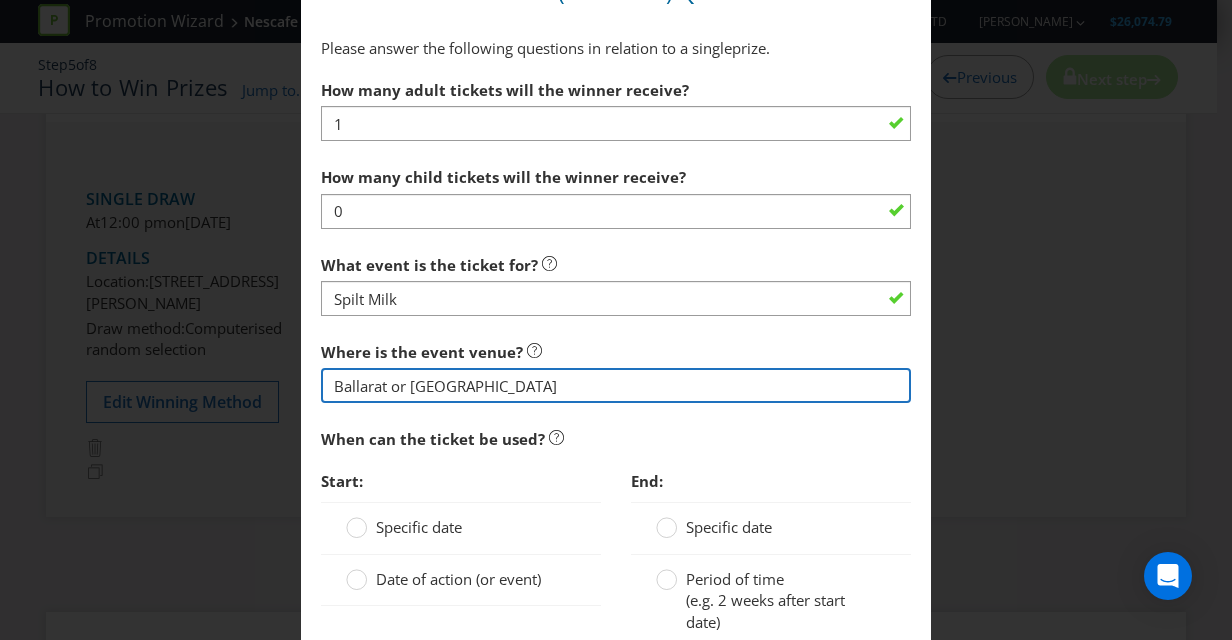 scroll, scrollTop: 1758, scrollLeft: 0, axis: vertical 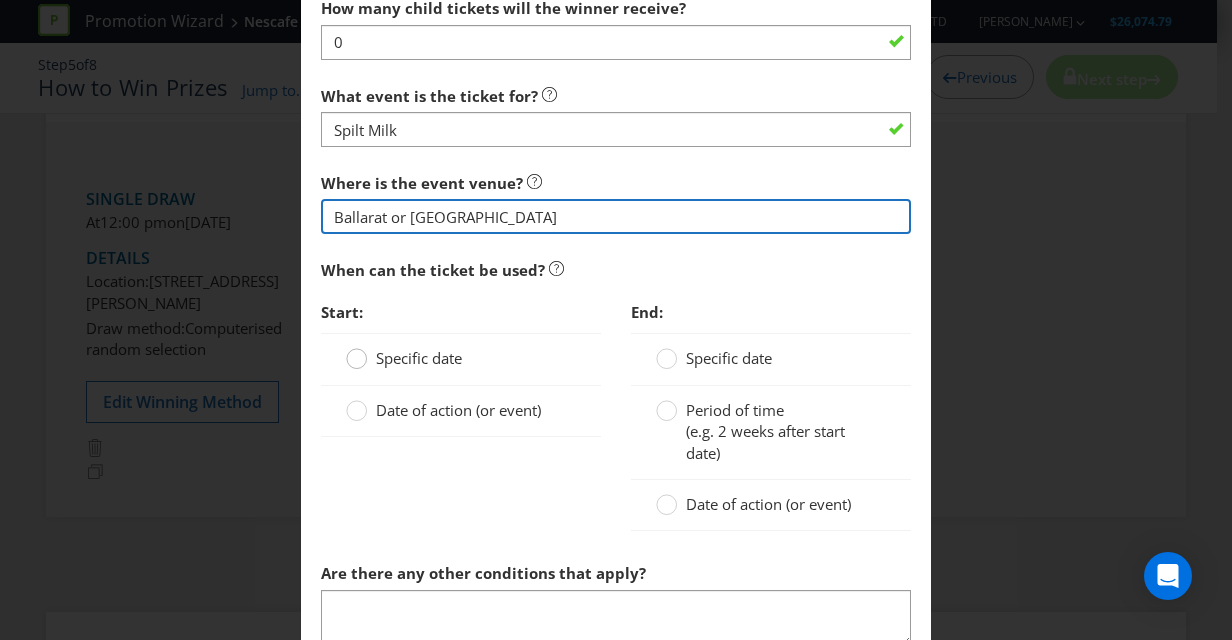 type on "Ballarat or [GEOGRAPHIC_DATA]" 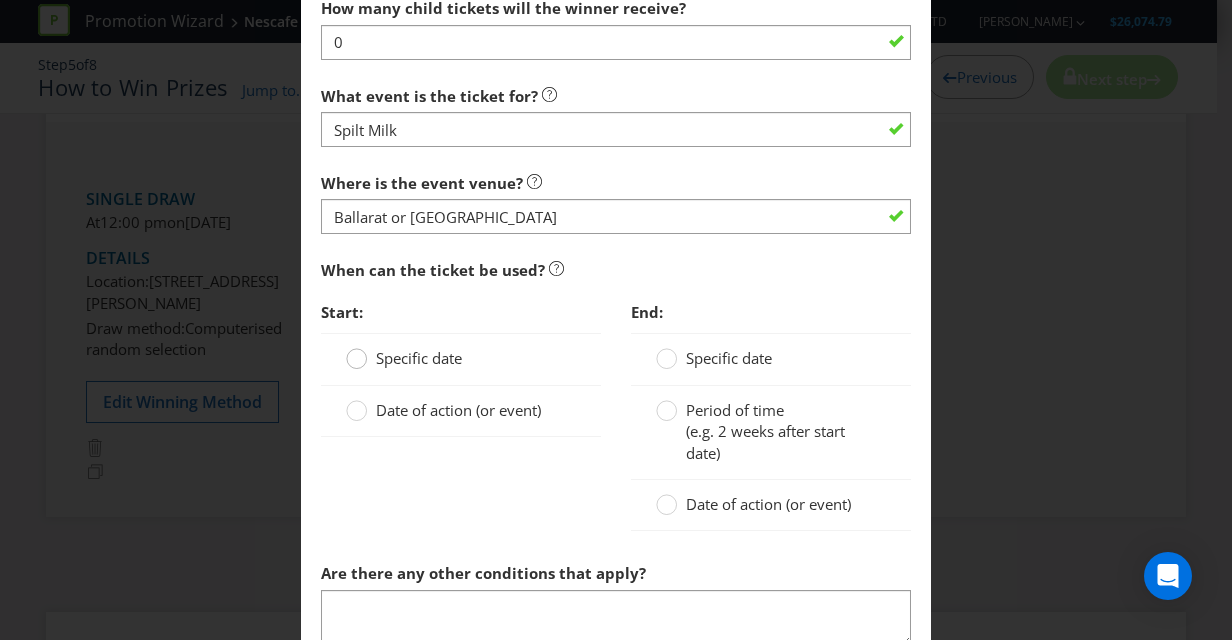 click at bounding box center [357, 352] 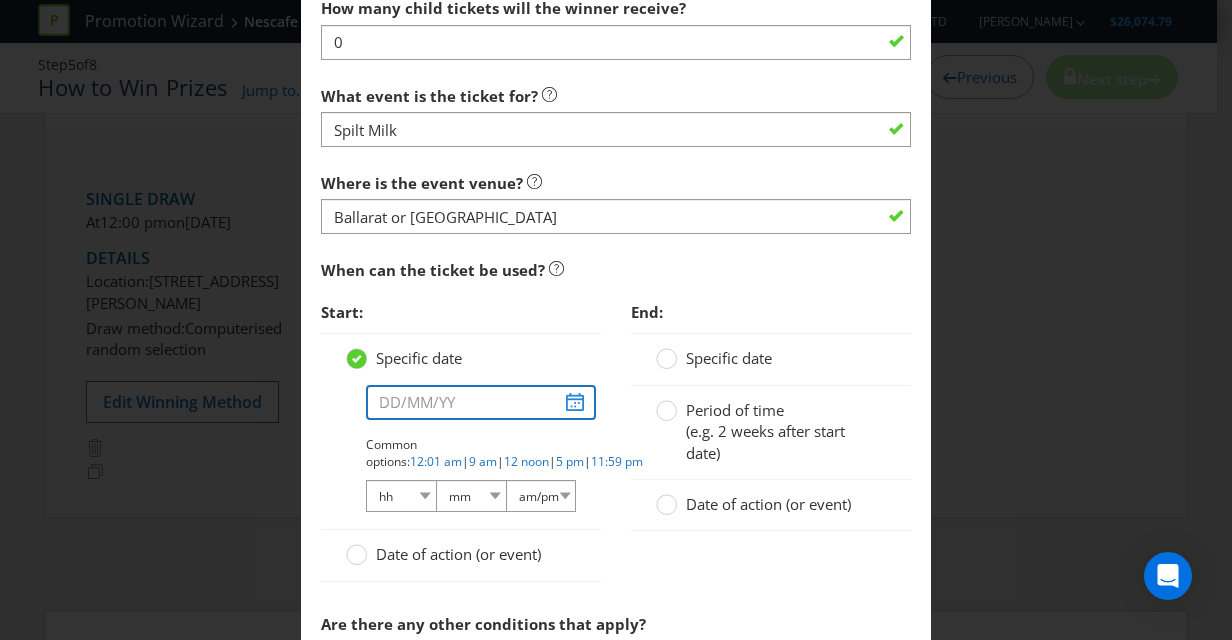 click at bounding box center (481, 402) 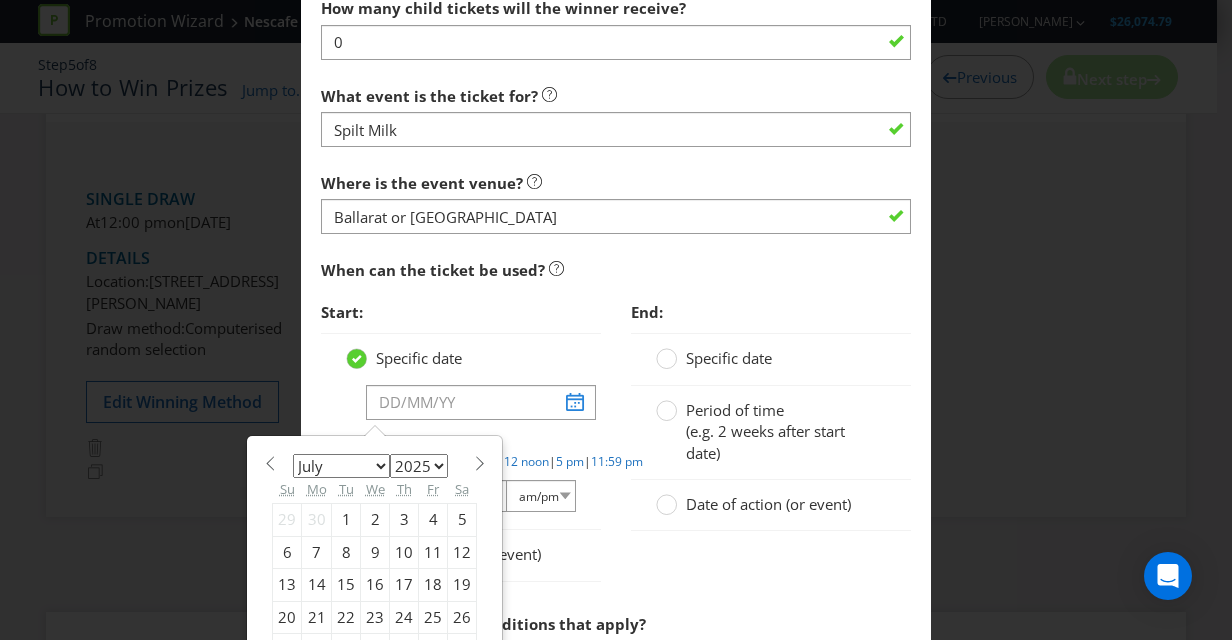click on "Specific date   January February March April May June July August September October November [DATE] 2026 2027 2028 2029 2030 2031 2032 2033 2034 2035 Su Mo Tu We Th Fr Sa 29 30 1 2 3 4 5 6 7 8 9 10 11 12 13 14 15 16 17 18 19 20 21 22 23 24 25 26 27 28 29 30 31 1 2 Common options:  12:01 am   |  9 am   |  12 noon   |  5 pm   |  11:59 pm   hh 01 02 03 04 05 06 07 08 09 10 11 12 mm 00 01 05 10 15 20 25 29 30 35 40 45 50 55 59 am/pm am pm" at bounding box center [461, 431] 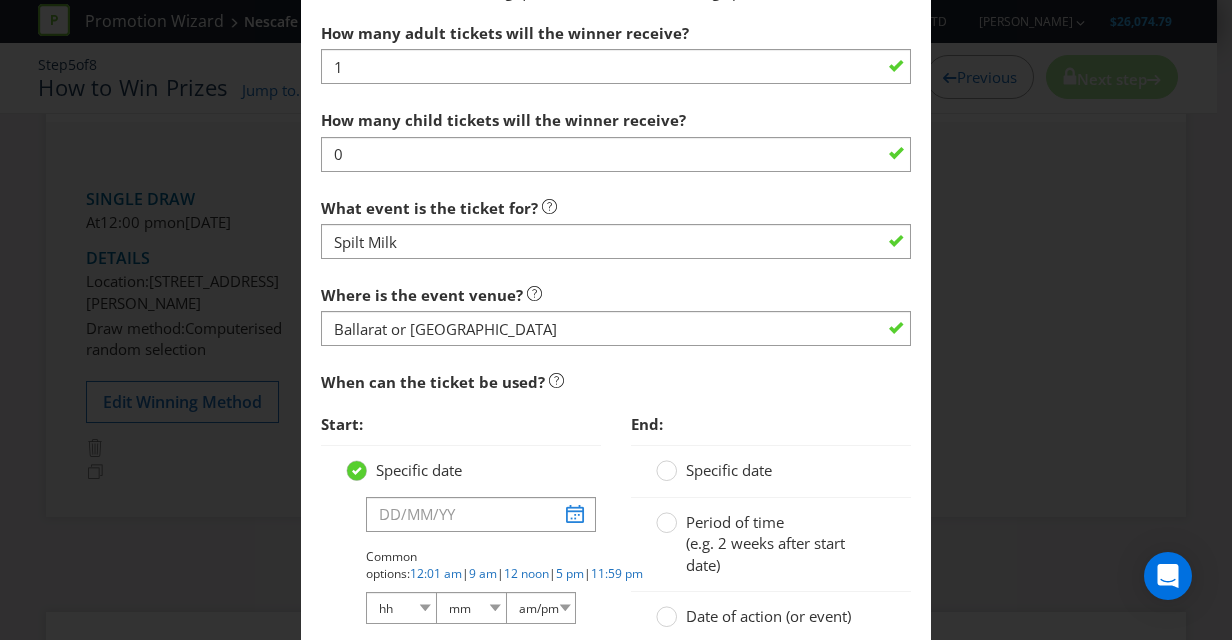 scroll, scrollTop: 1946, scrollLeft: 0, axis: vertical 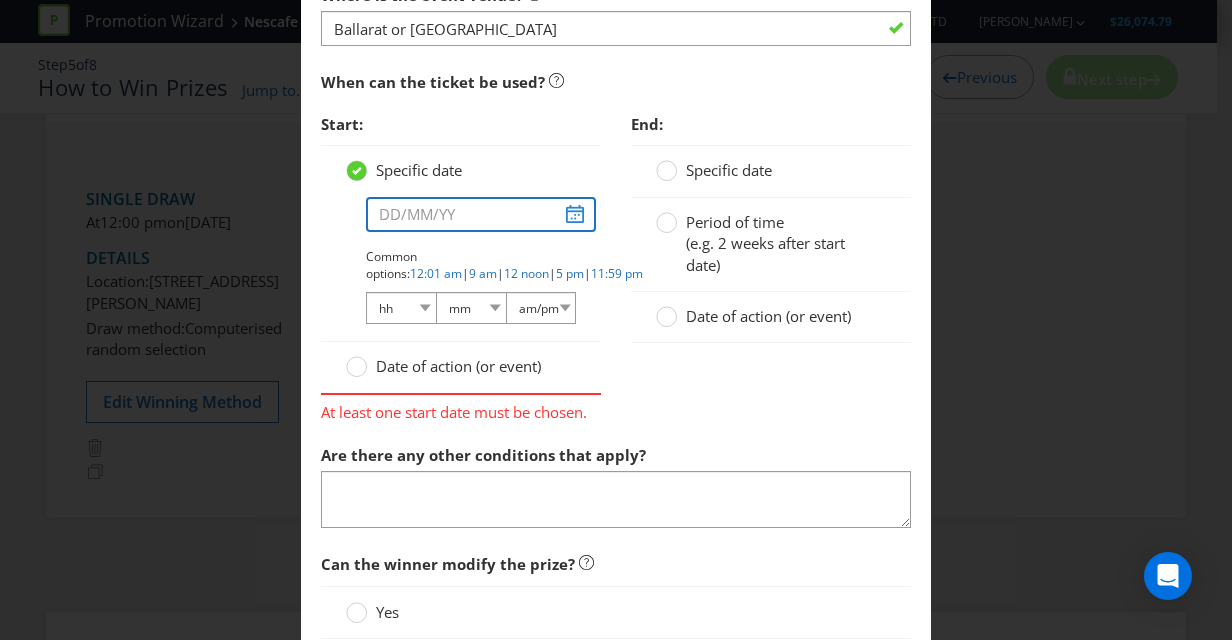 click at bounding box center (481, 214) 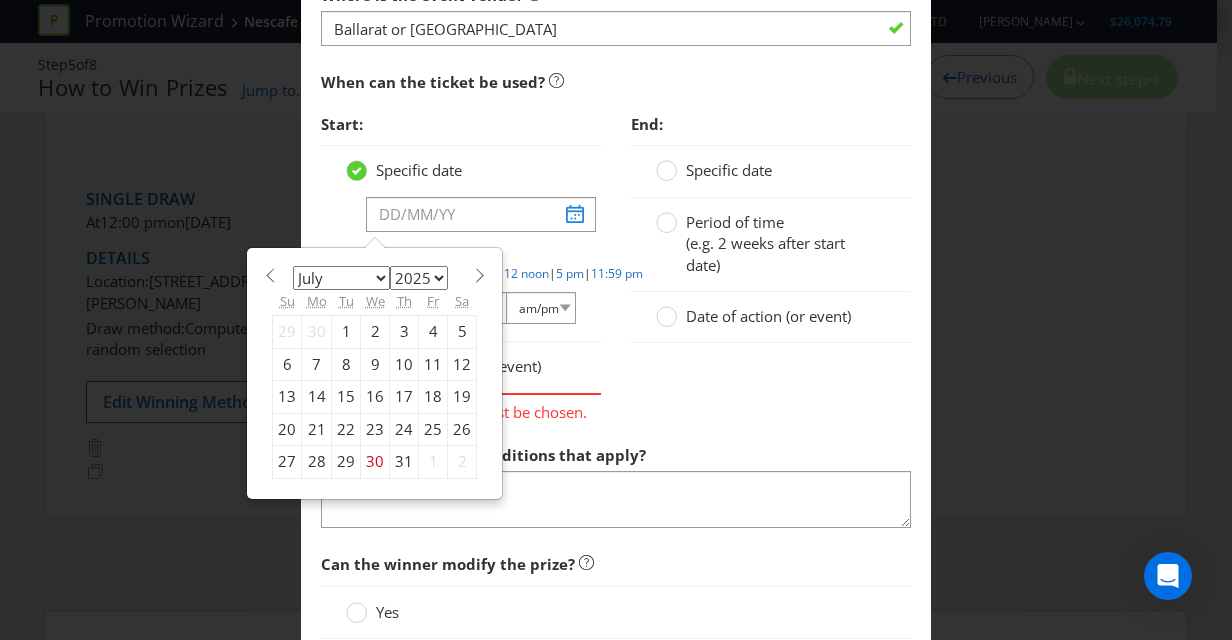 click on "January February March April May June July August September October November December" at bounding box center (341, 278) 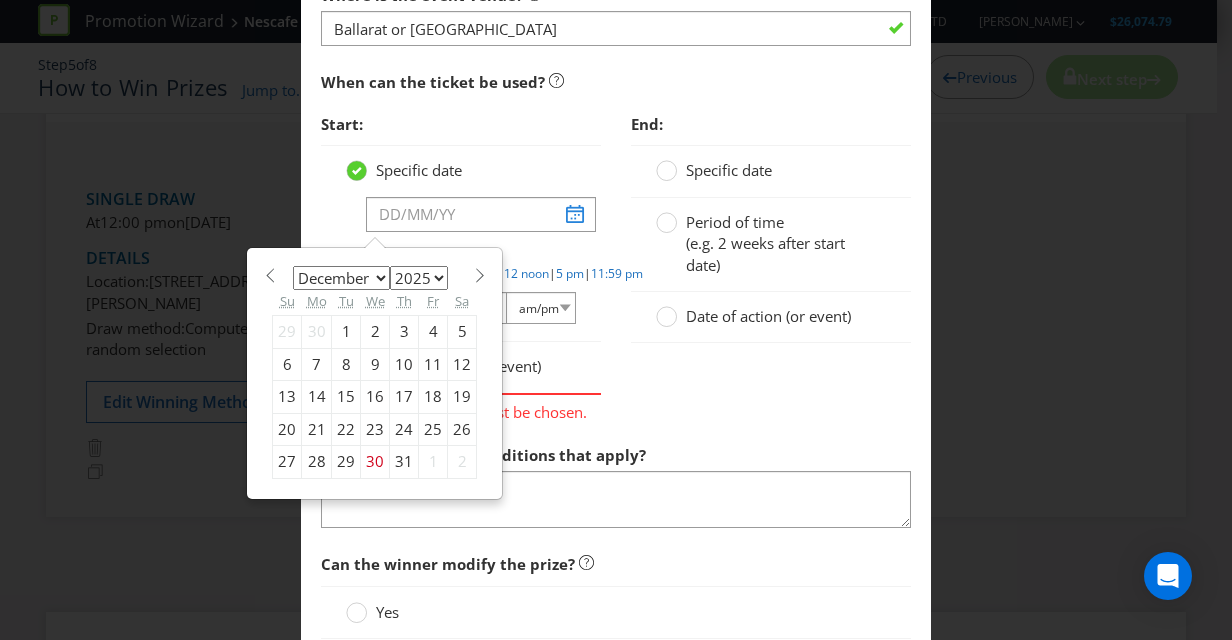 click on "January February March April May June July August September October November December" at bounding box center [341, 278] 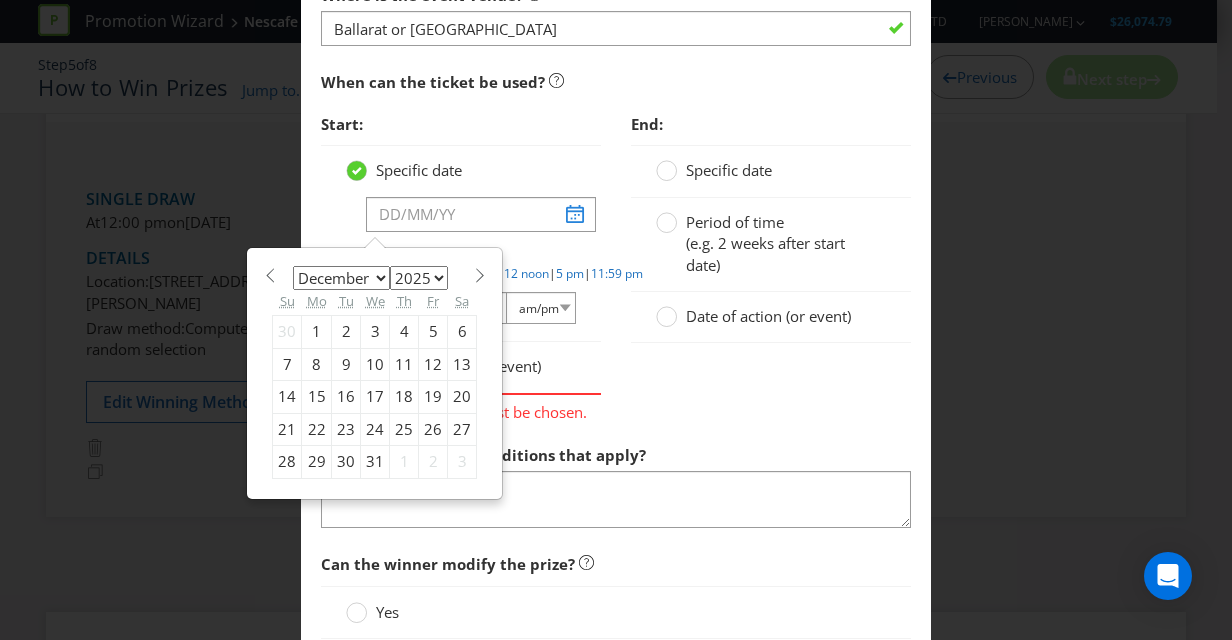 click on "14" at bounding box center (287, 397) 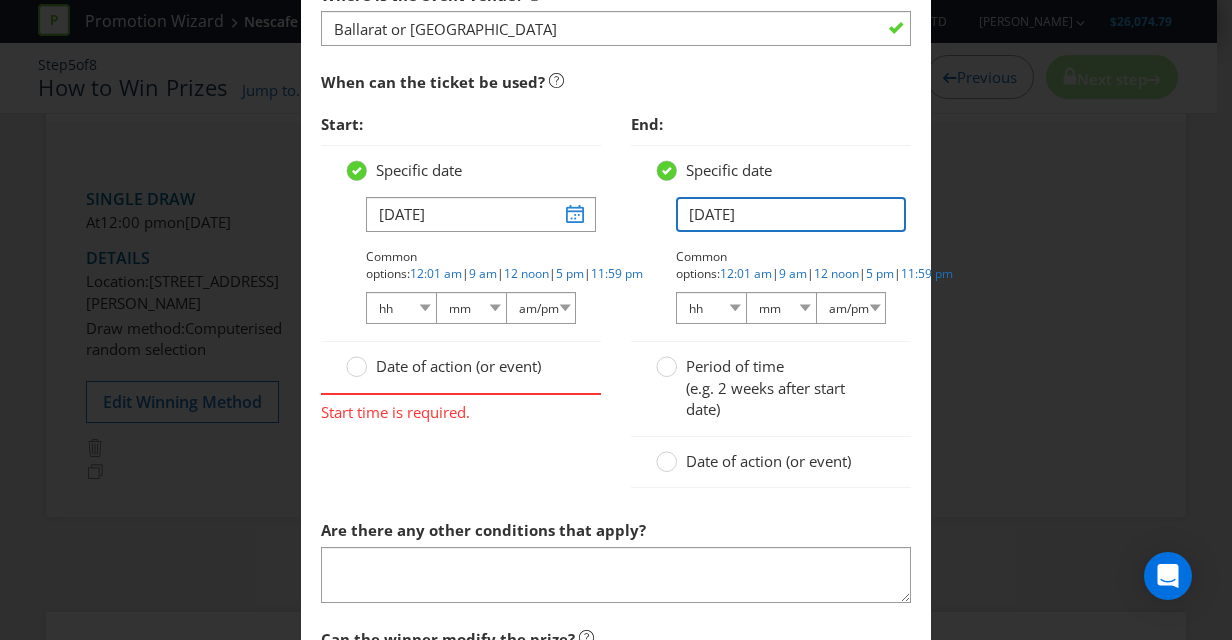 click on "[DATE]" at bounding box center (791, 214) 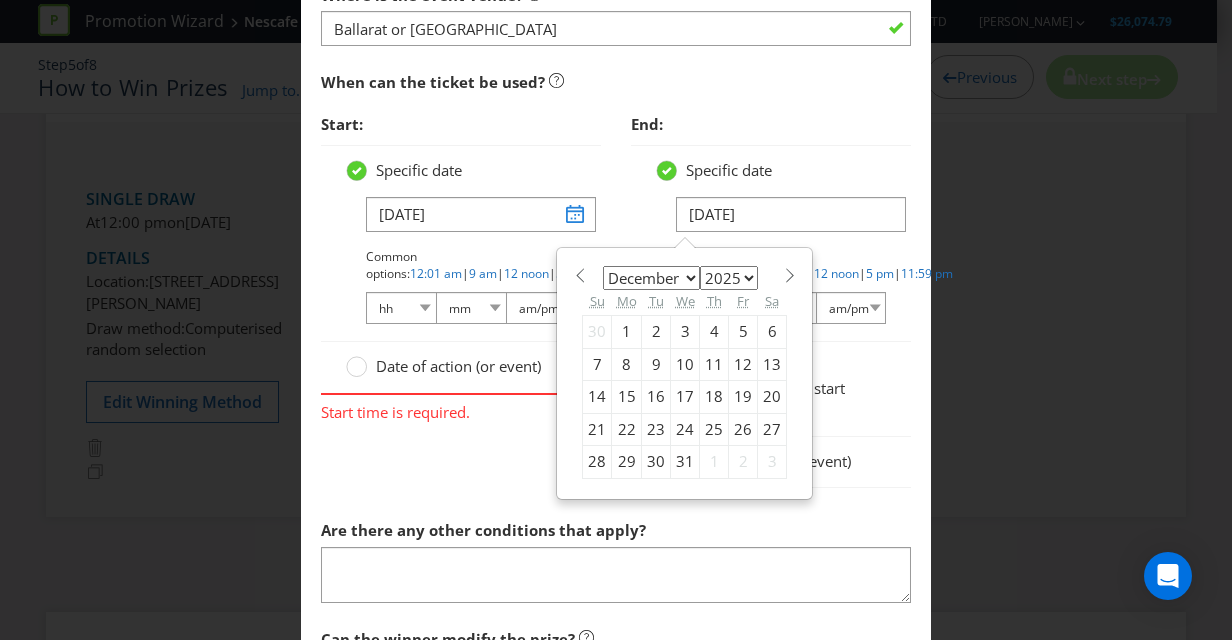 click on "14" at bounding box center (597, 397) 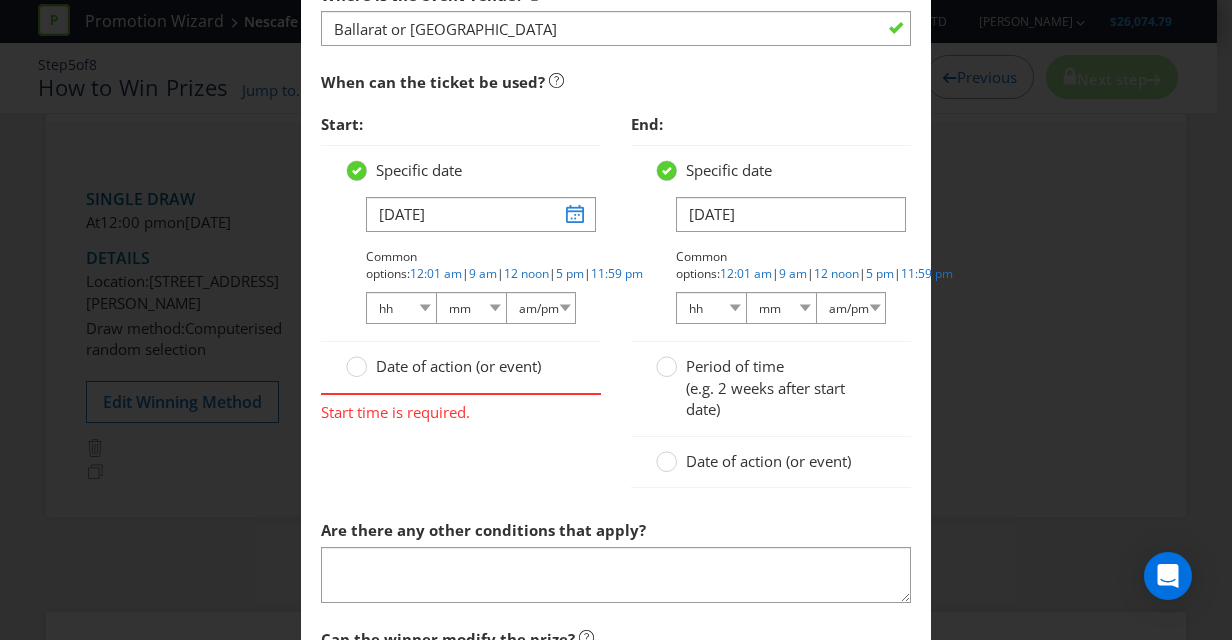 click on "Start:   Specific date   [DATE] Common options:  12:01 am   |  9 am   |  12 noon   |  5 pm   |  11:59 pm   hh 01 02 03 04 05 06 07 08 09 10 11 12 mm 00 01 05 10 15 20 25 29 30 35 40 45 50 55 59 am/pm am pm   Date of action (or event)     Start time is required." at bounding box center [461, 269] 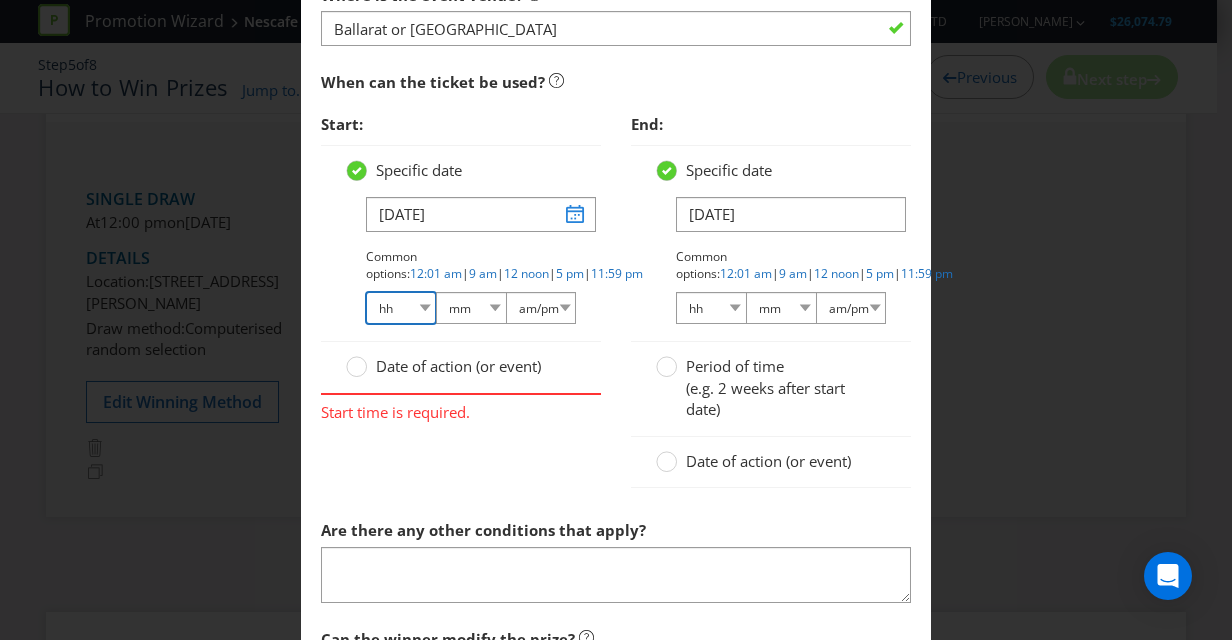 click on "hh 01 02 03 04 05 06 07 08 09 10 11 12" at bounding box center [401, 308] 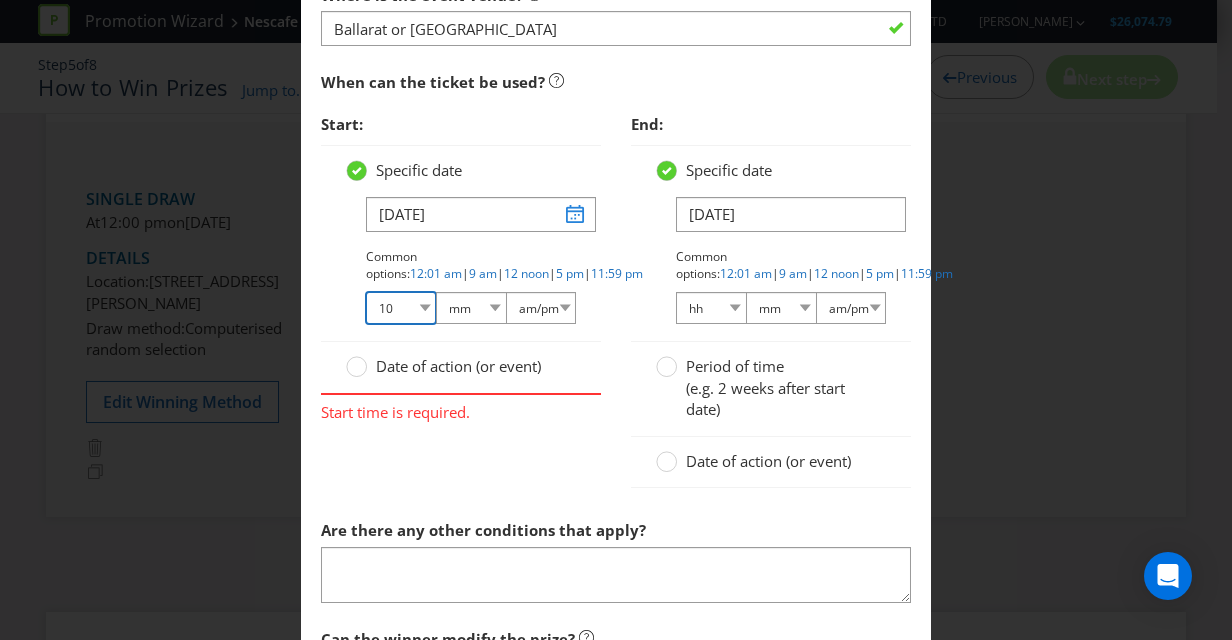 click on "hh 01 02 03 04 05 06 07 08 09 10 11 12" at bounding box center [401, 308] 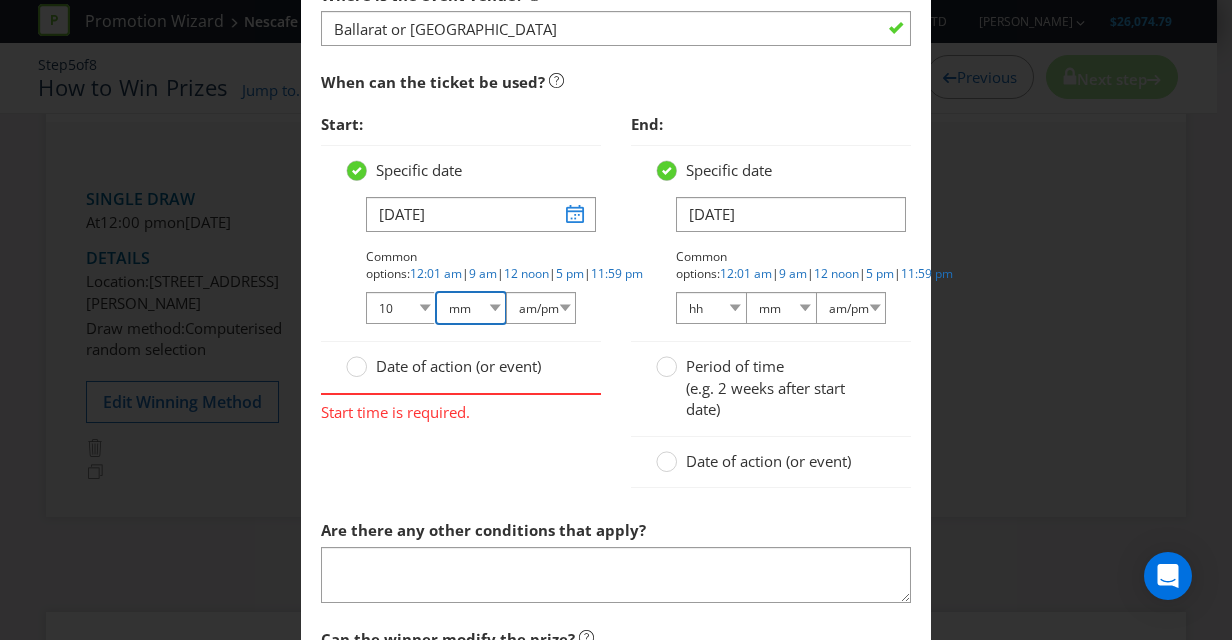 click on "mm 00 01 05 10 15 20 25 29 30 35 40 45 50 55 59" at bounding box center [471, 308] 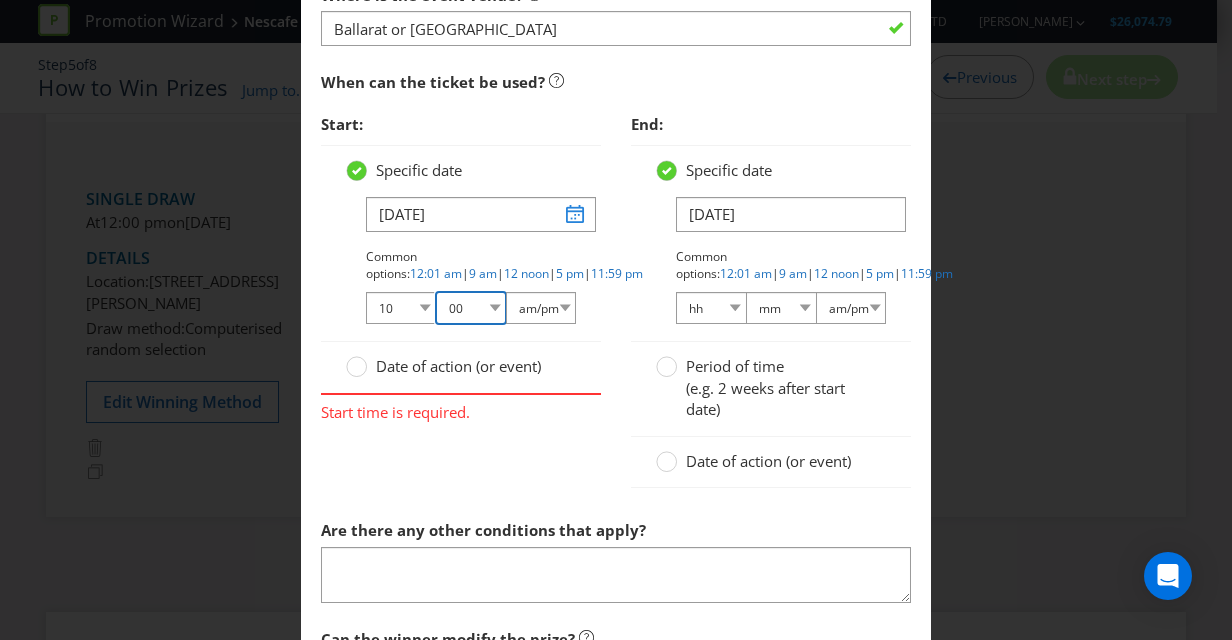 click on "mm 00 01 05 10 15 20 25 29 30 35 40 45 50 55 59" at bounding box center [471, 308] 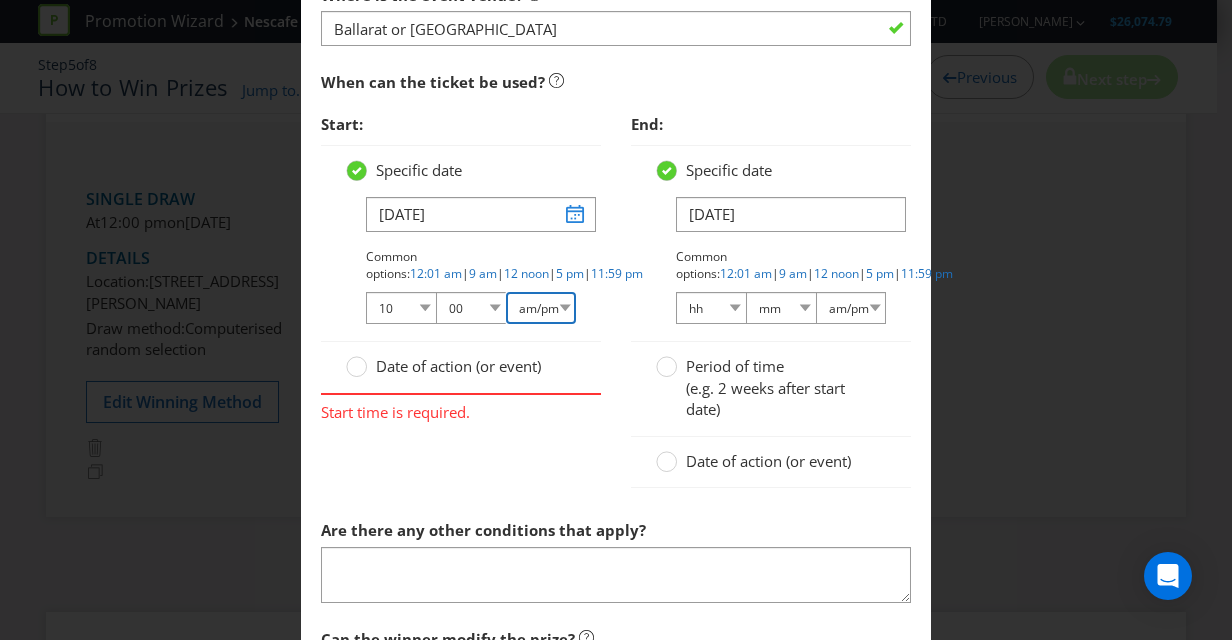 click on "am/pm am pm" at bounding box center [541, 308] 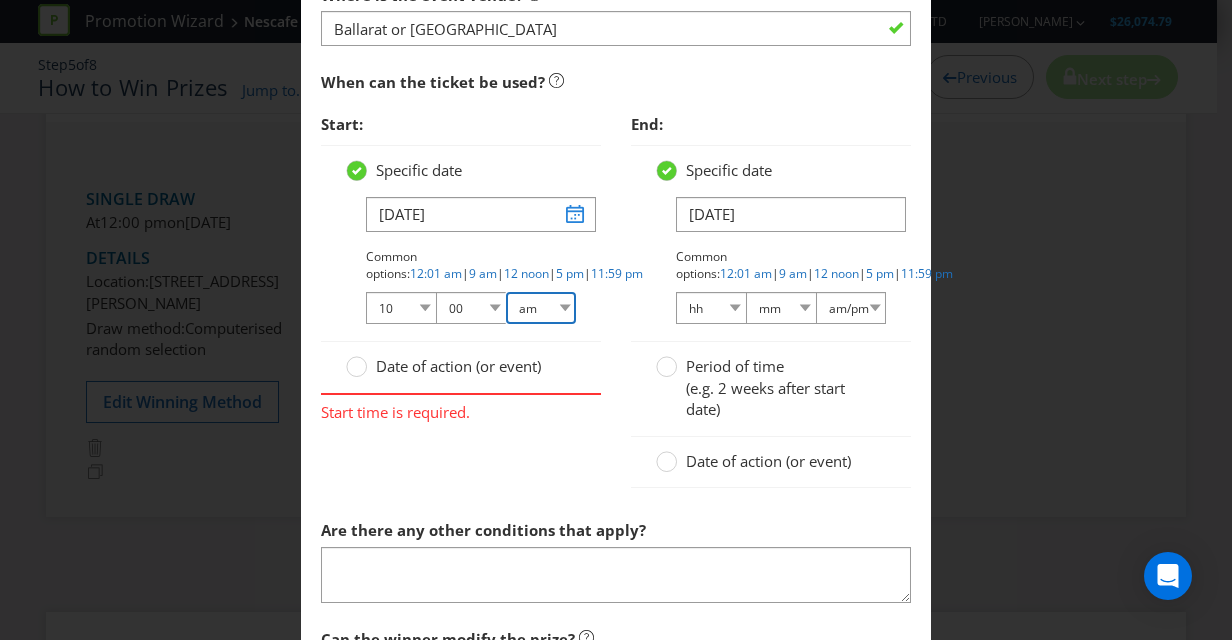 click on "am/pm am pm" at bounding box center (541, 308) 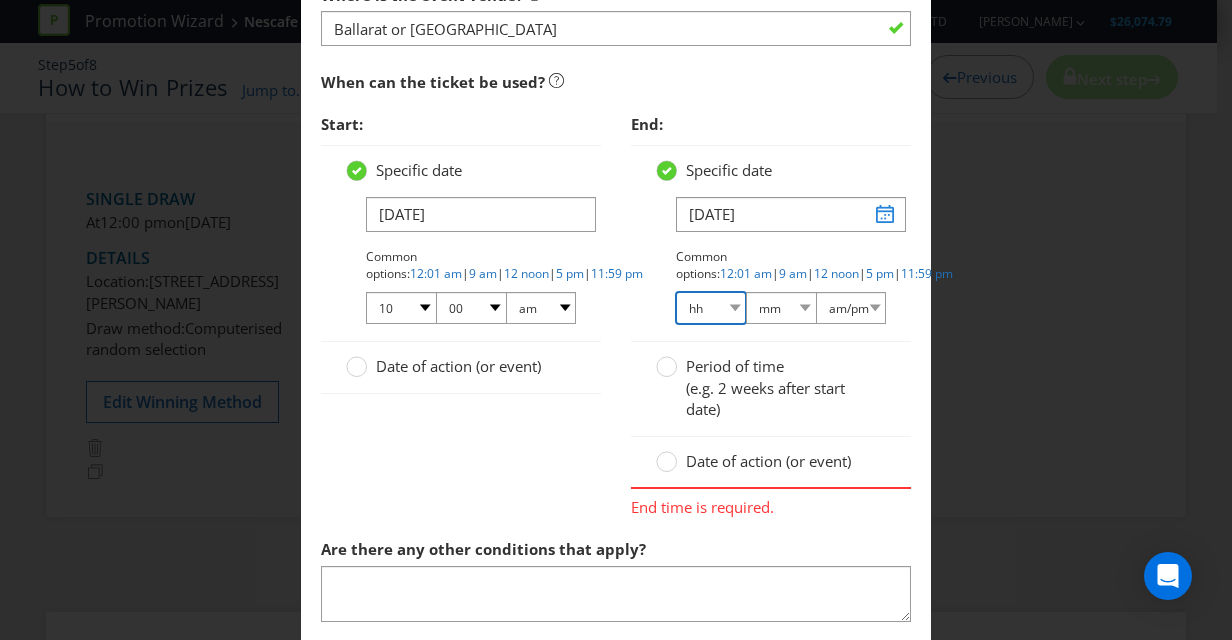 click on "hh 01 02 03 04 05 06 07 08 09 10 11 12" at bounding box center (711, 308) 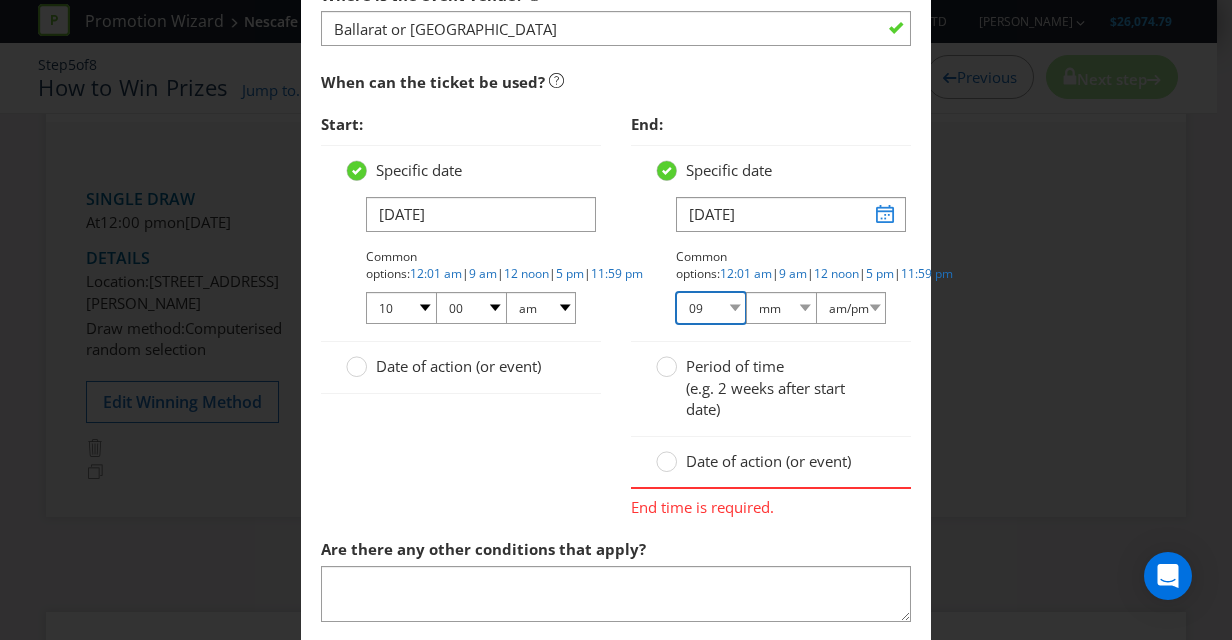 click on "hh 01 02 03 04 05 06 07 08 09 10 11 12" at bounding box center (711, 308) 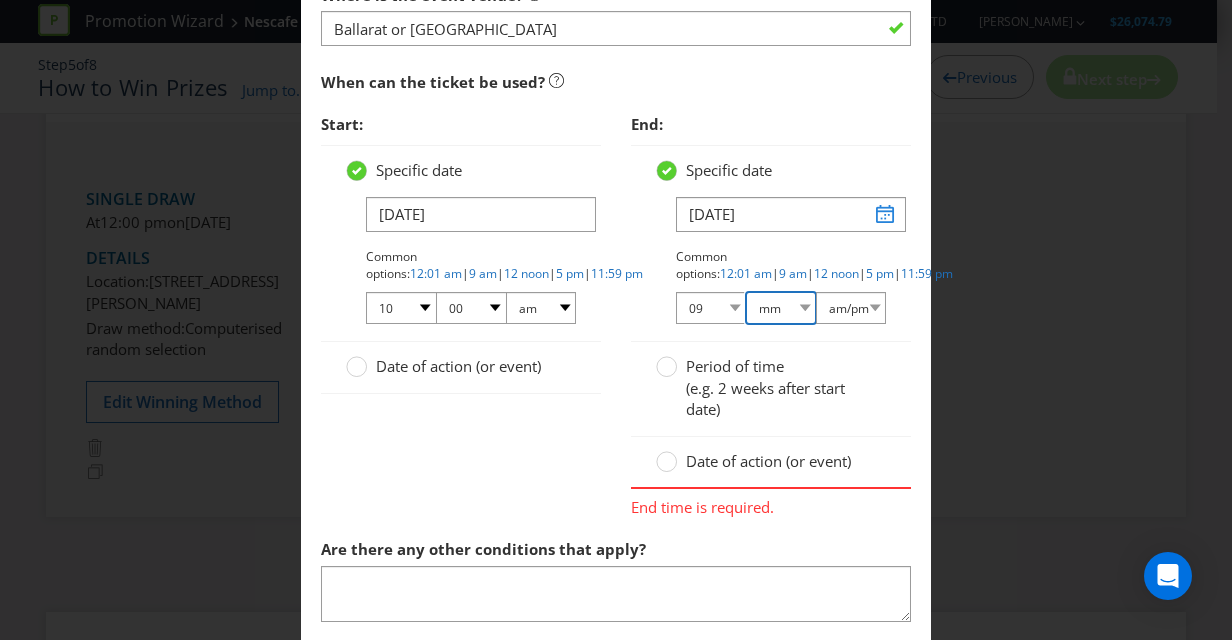 click on "mm 00 01 05 10 15 20 25 29 30 35 40 45 50 55 59" at bounding box center (781, 308) 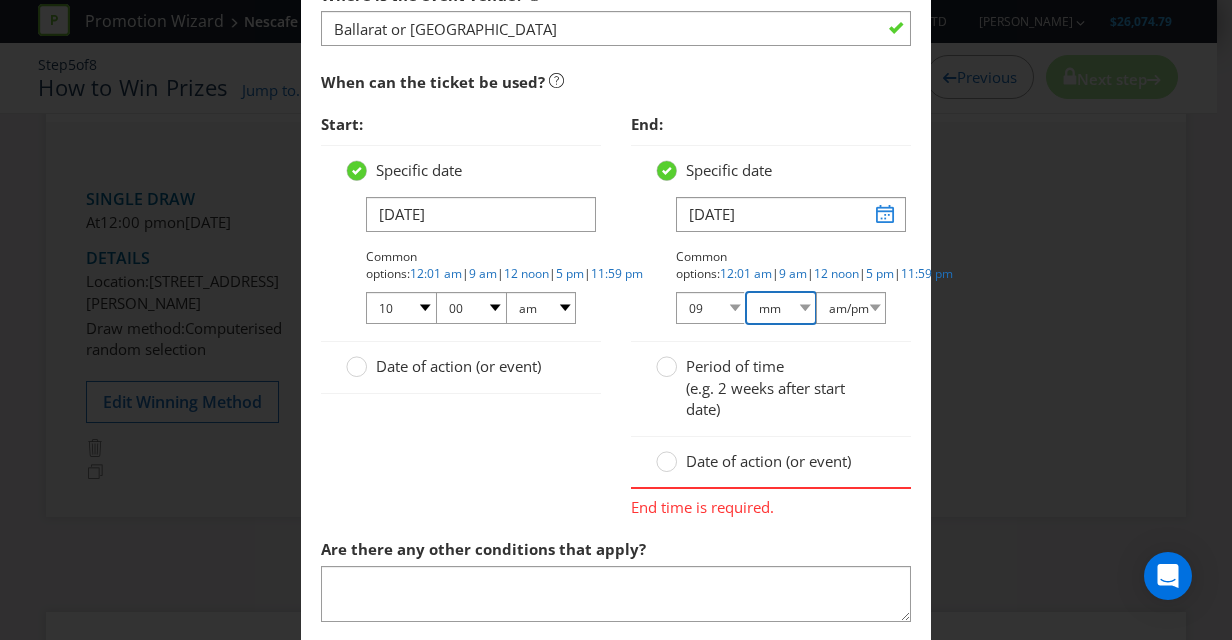 select on "00" 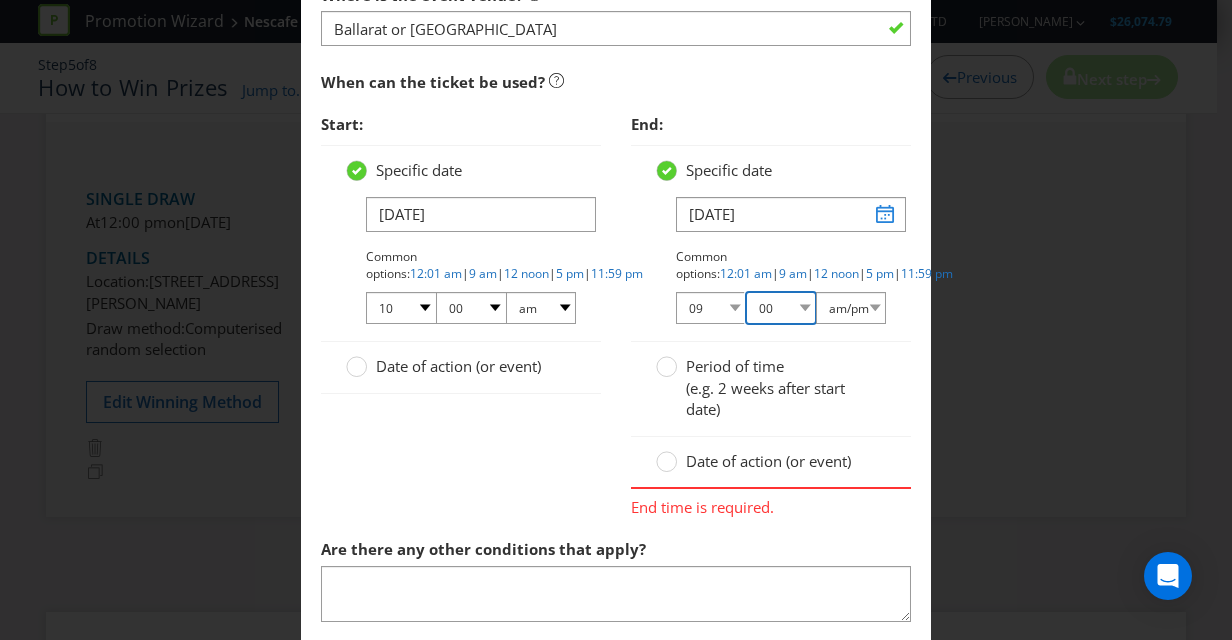 click on "mm 00 01 05 10 15 20 25 29 30 35 40 45 50 55 59" at bounding box center [781, 308] 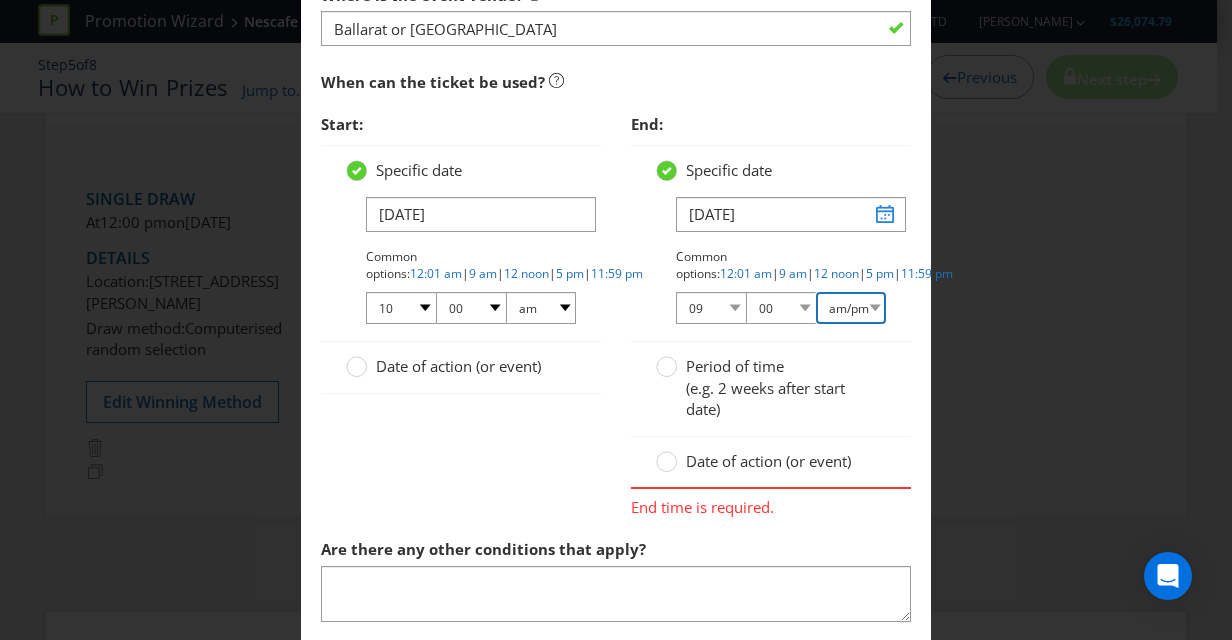 click on "am/pm am pm" at bounding box center [851, 308] 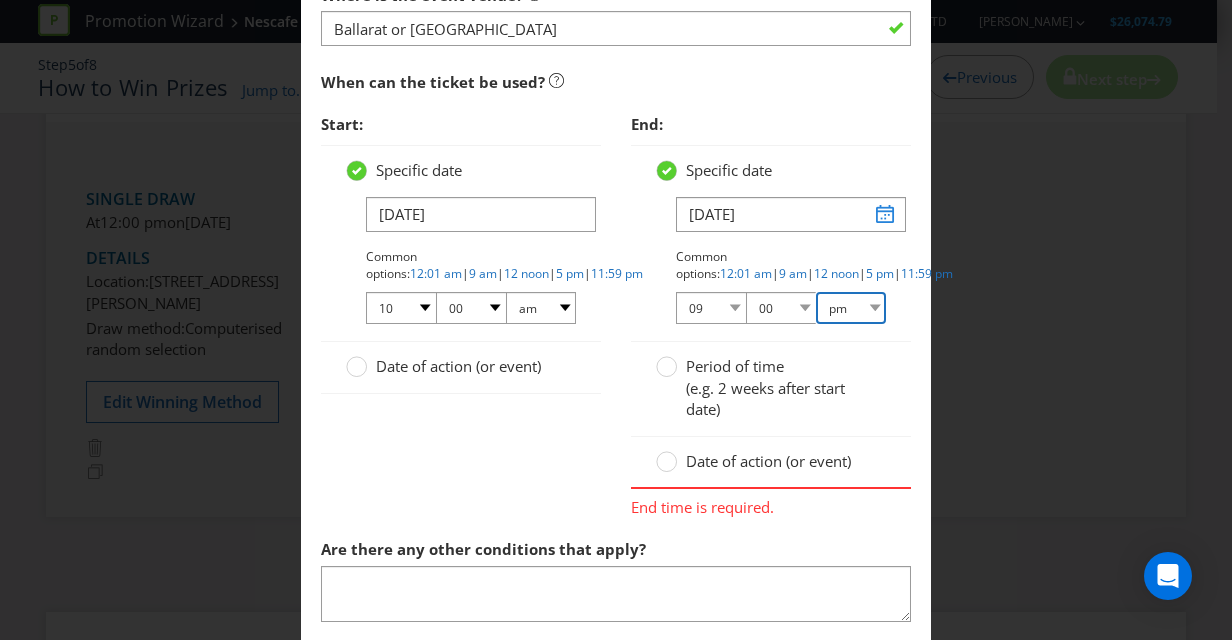 click on "am/pm am pm" at bounding box center [851, 308] 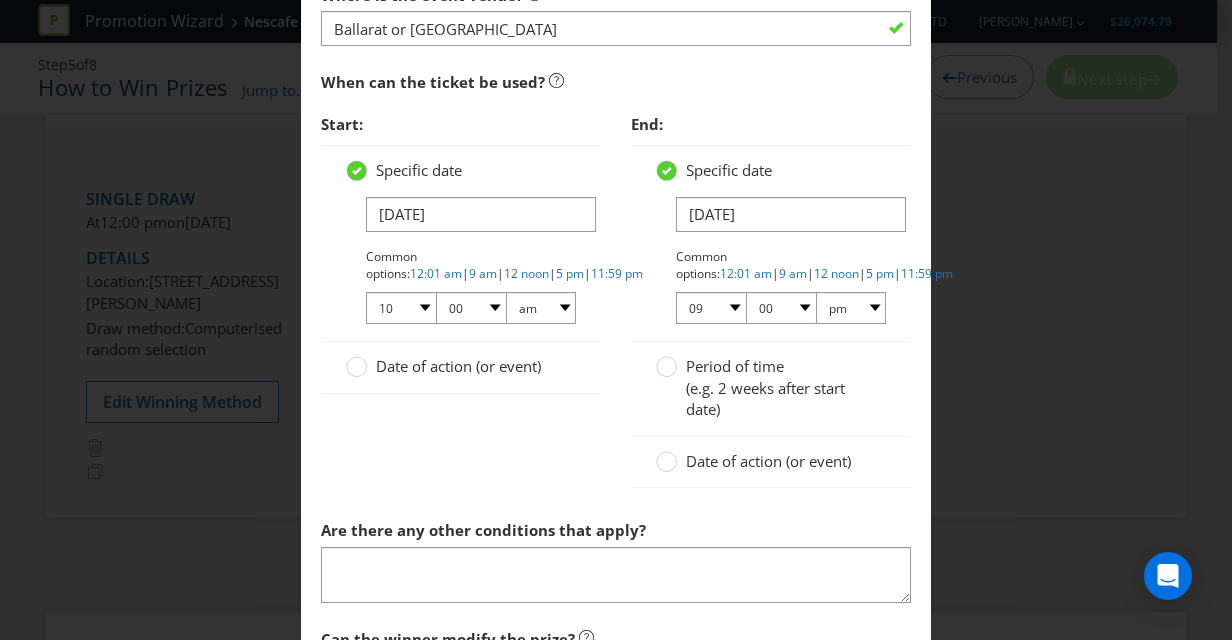 click on "Date of action (or event)" at bounding box center [458, 366] 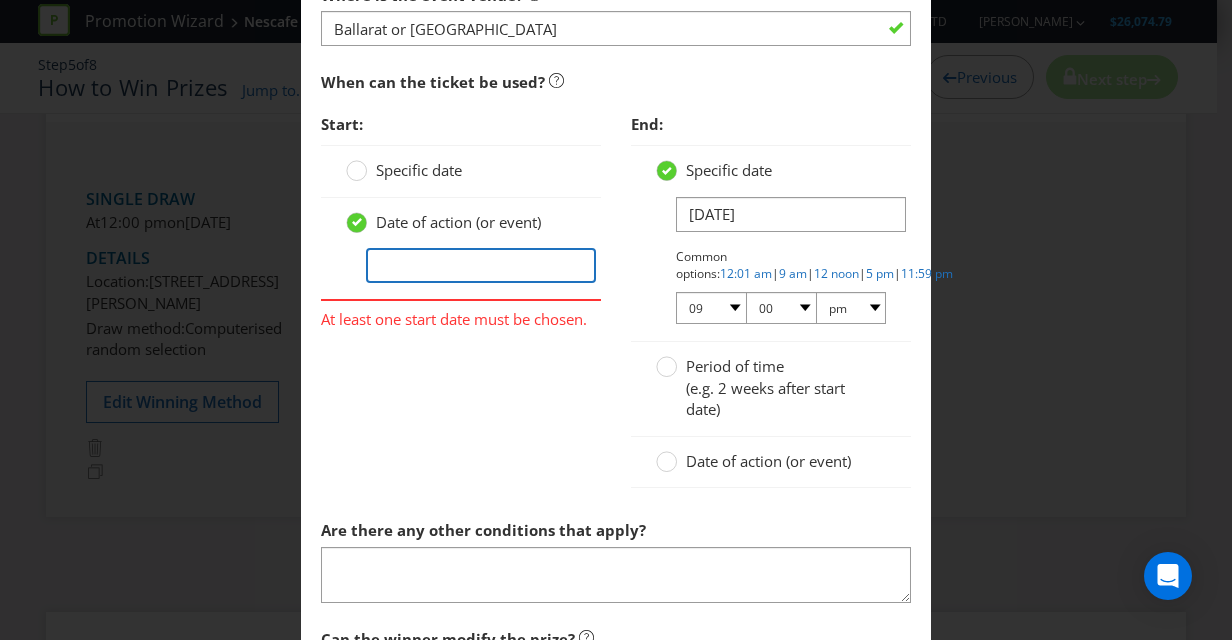 click at bounding box center (481, 265) 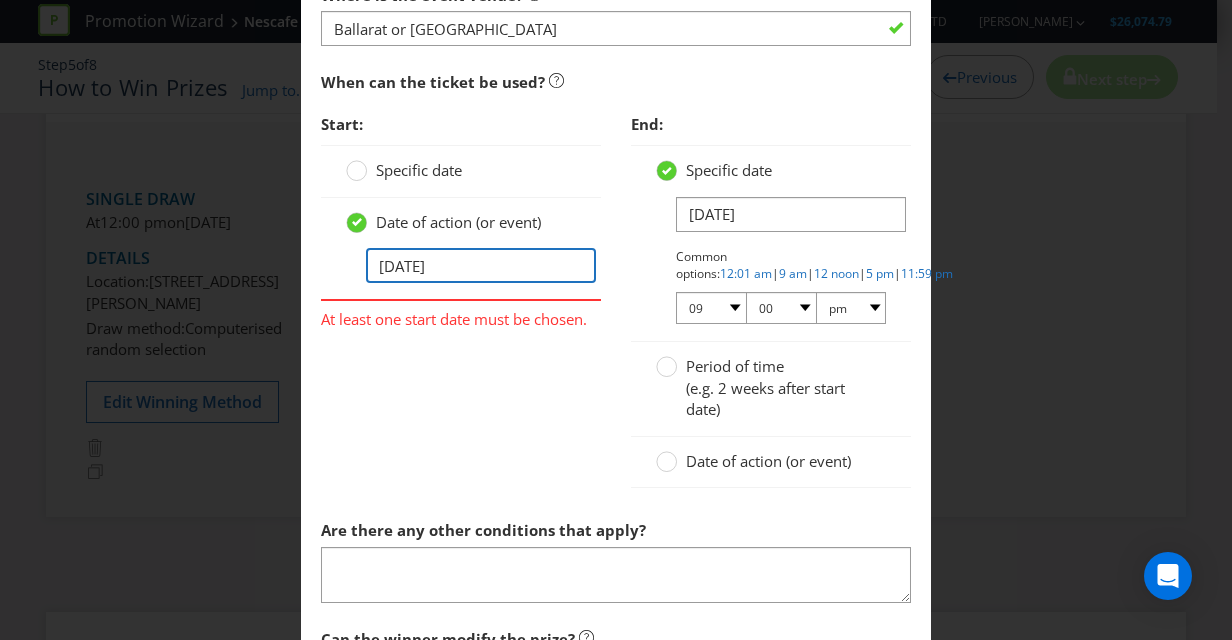 type on "[DATE]" 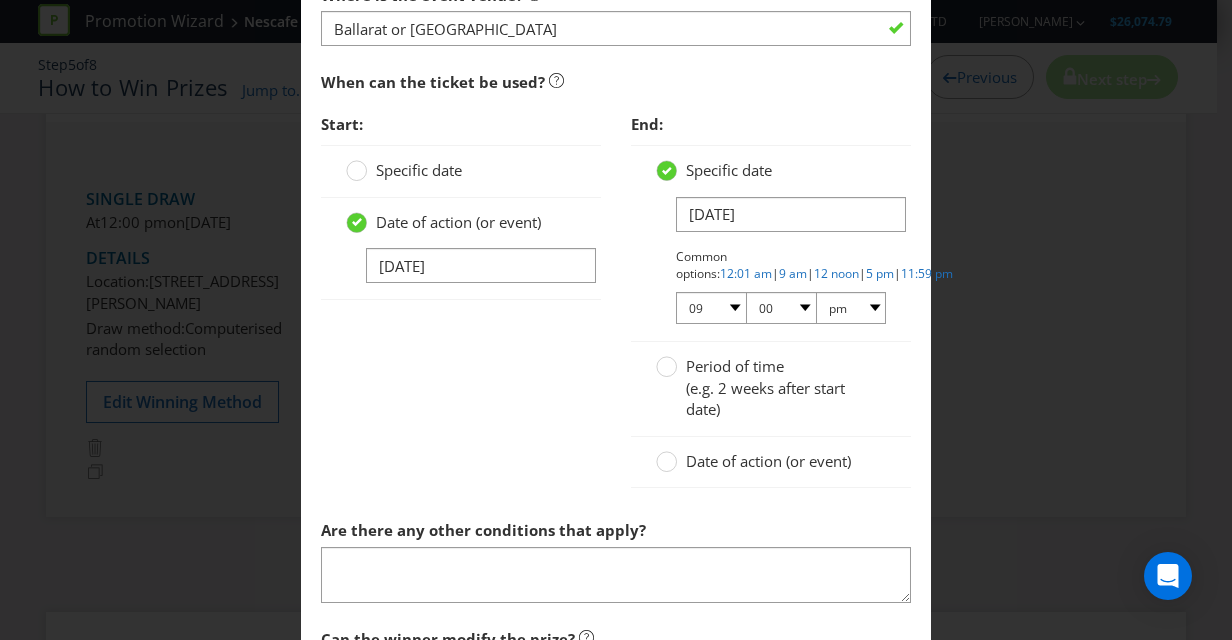 click on "Date of action (or event)" at bounding box center (755, 461) 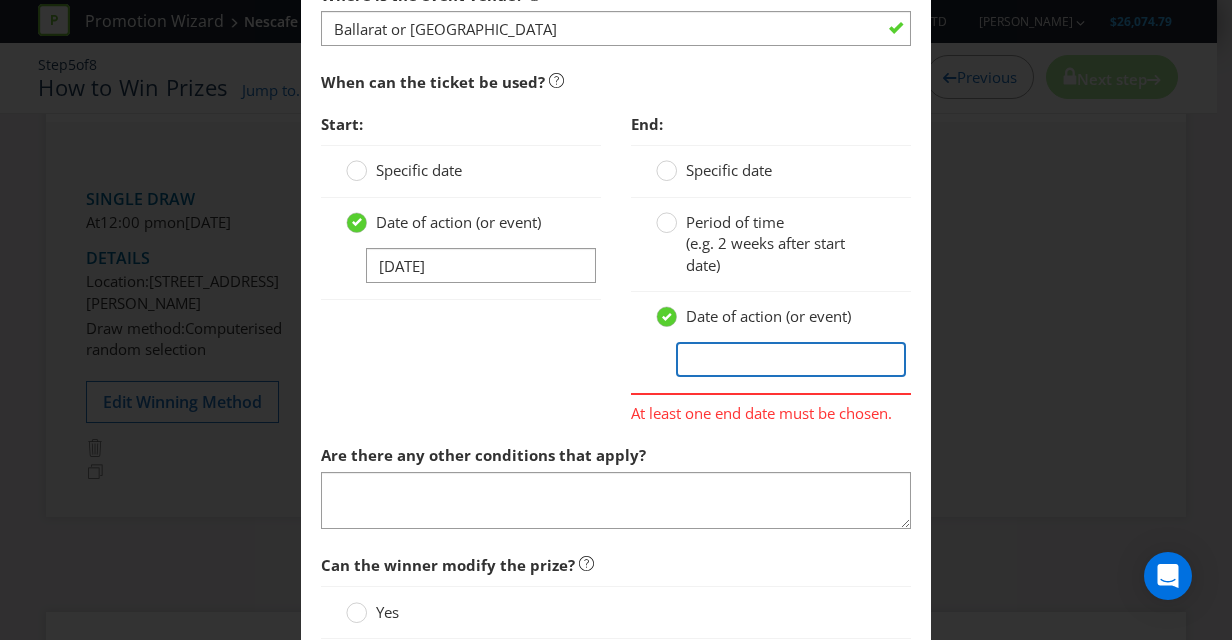 click at bounding box center (791, 359) 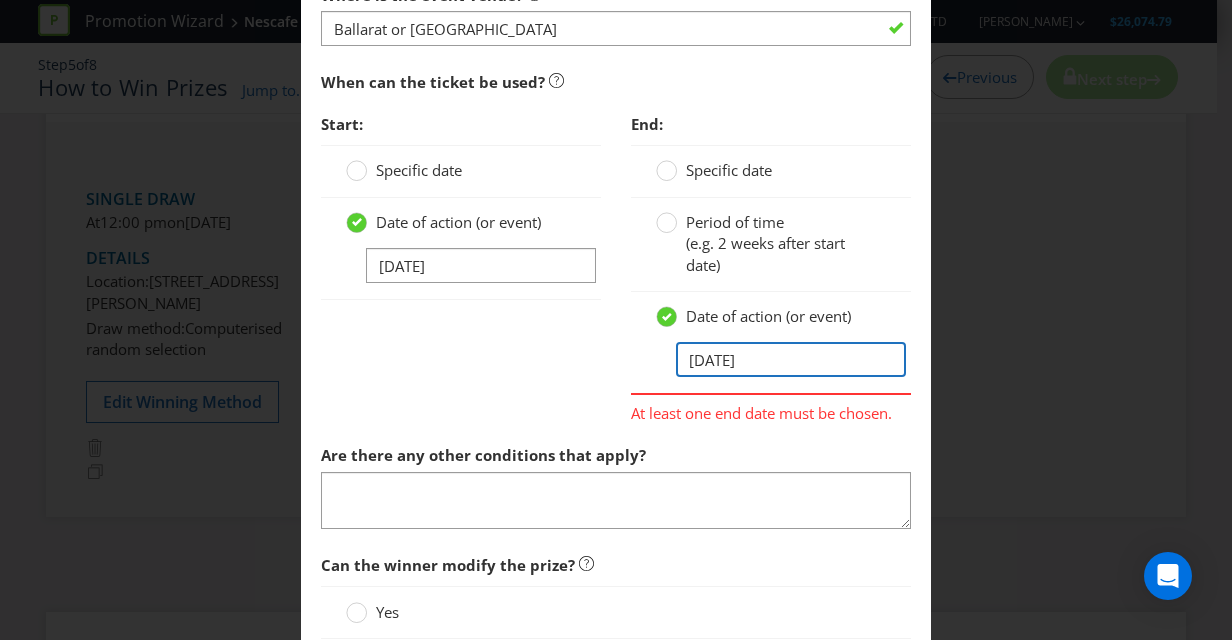 scroll, scrollTop: 2079, scrollLeft: 0, axis: vertical 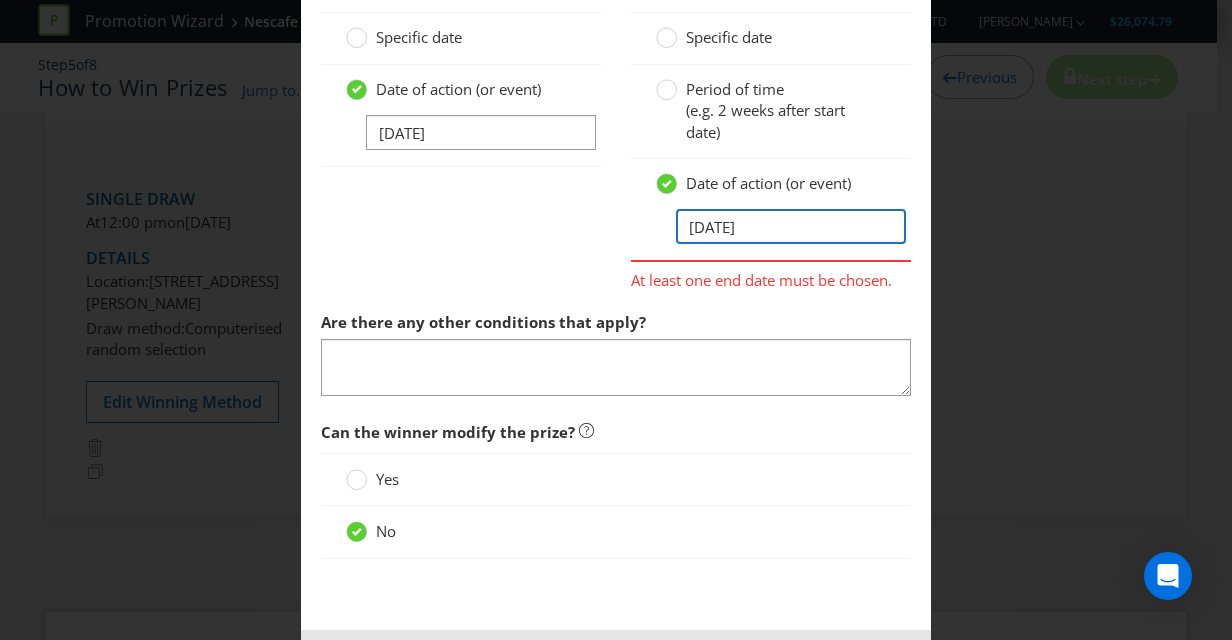 type on "[DATE]" 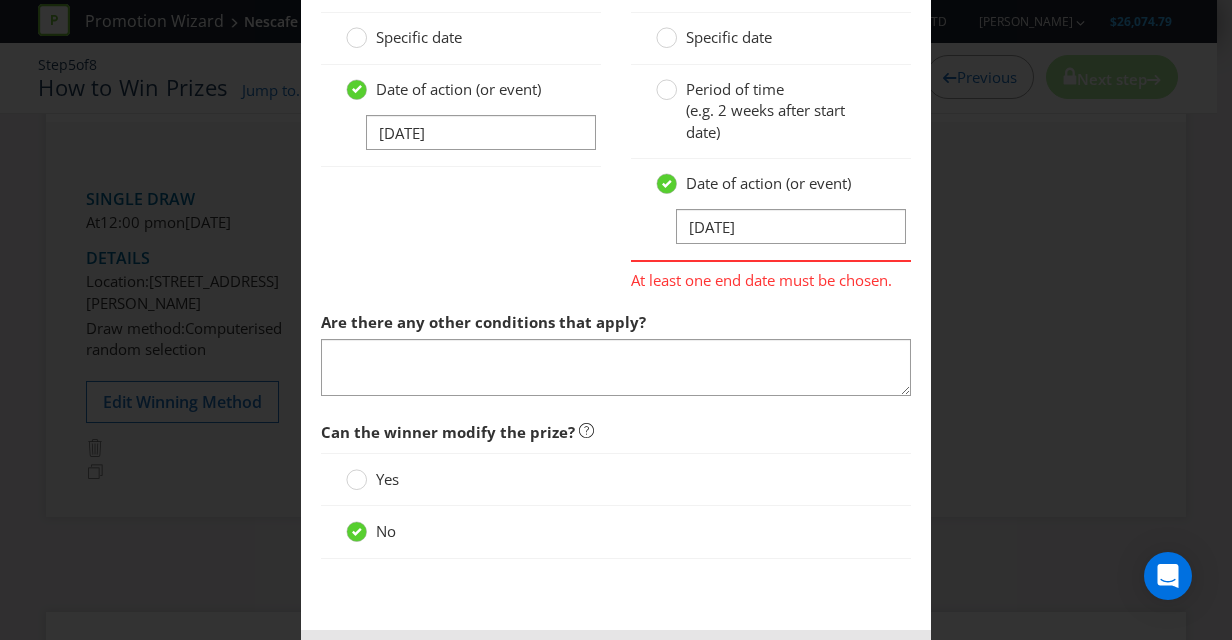 click on "Start:   Specific date   Date of action (or event)   [DATE]     End:   Specific date   Period of time (e.g. 2 weeks after start date)   Date of action (or event)   [DATE]   At least one end date must be chosen." at bounding box center [616, 136] 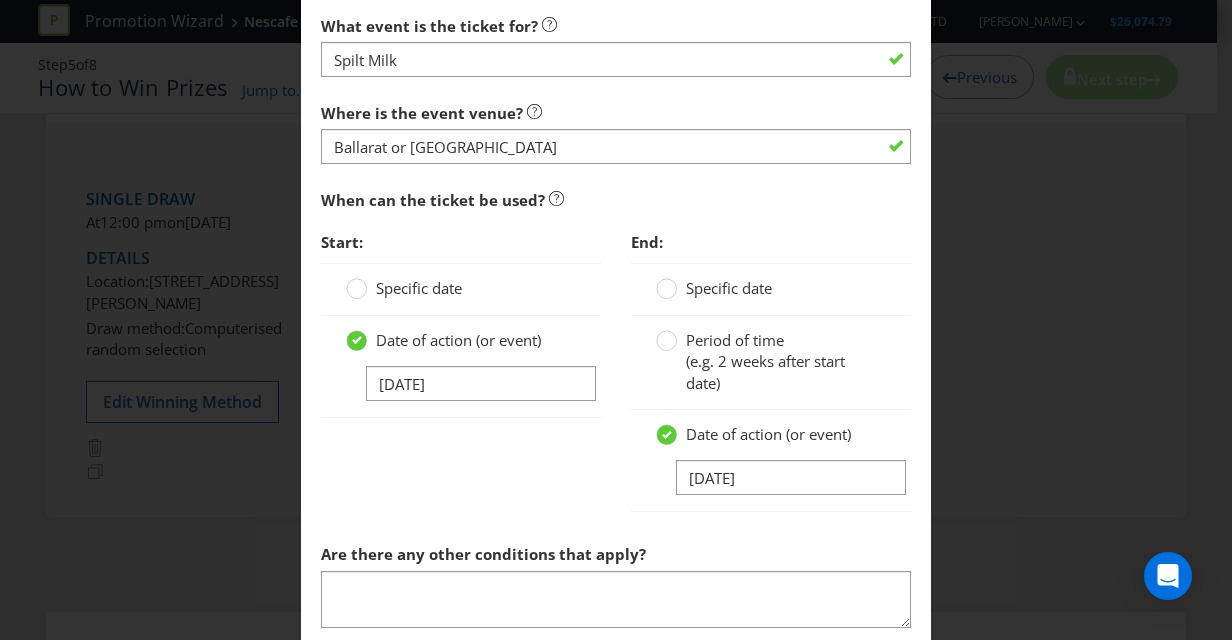 scroll, scrollTop: 2138, scrollLeft: 0, axis: vertical 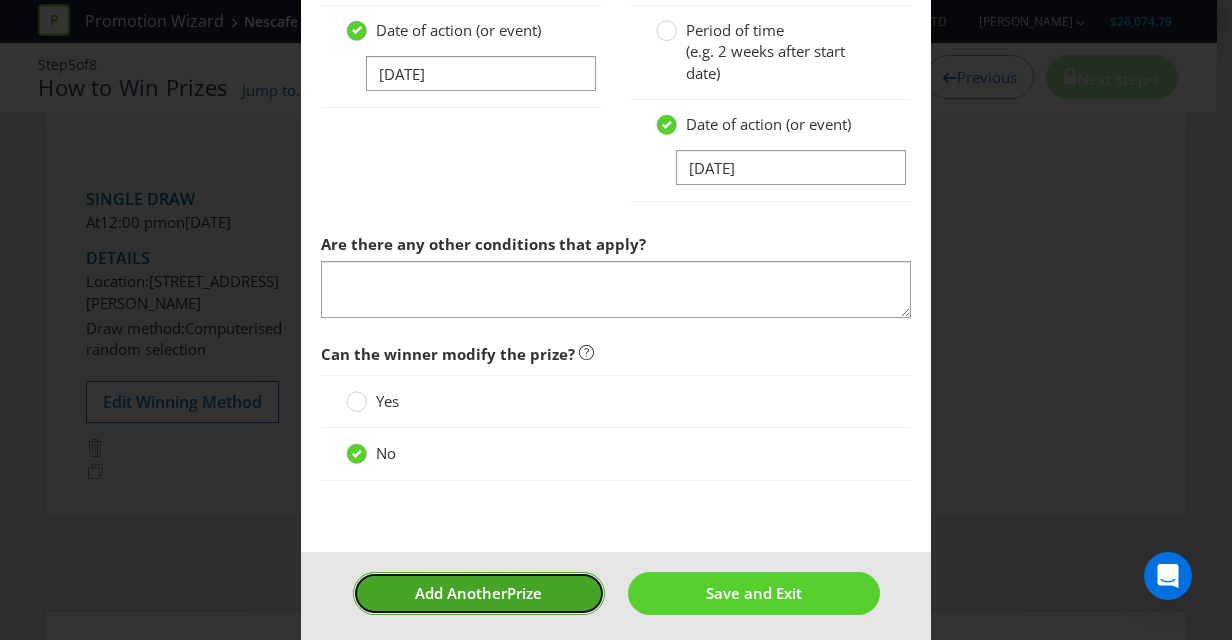 click on "Prize" at bounding box center (524, 593) 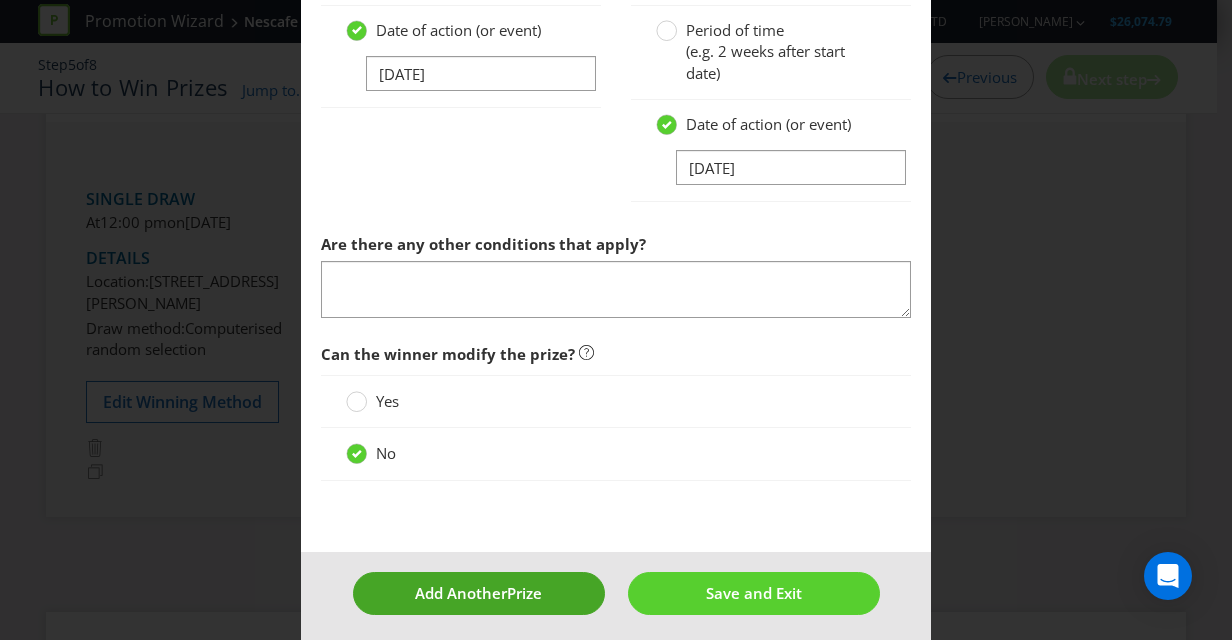 scroll, scrollTop: 85, scrollLeft: 0, axis: vertical 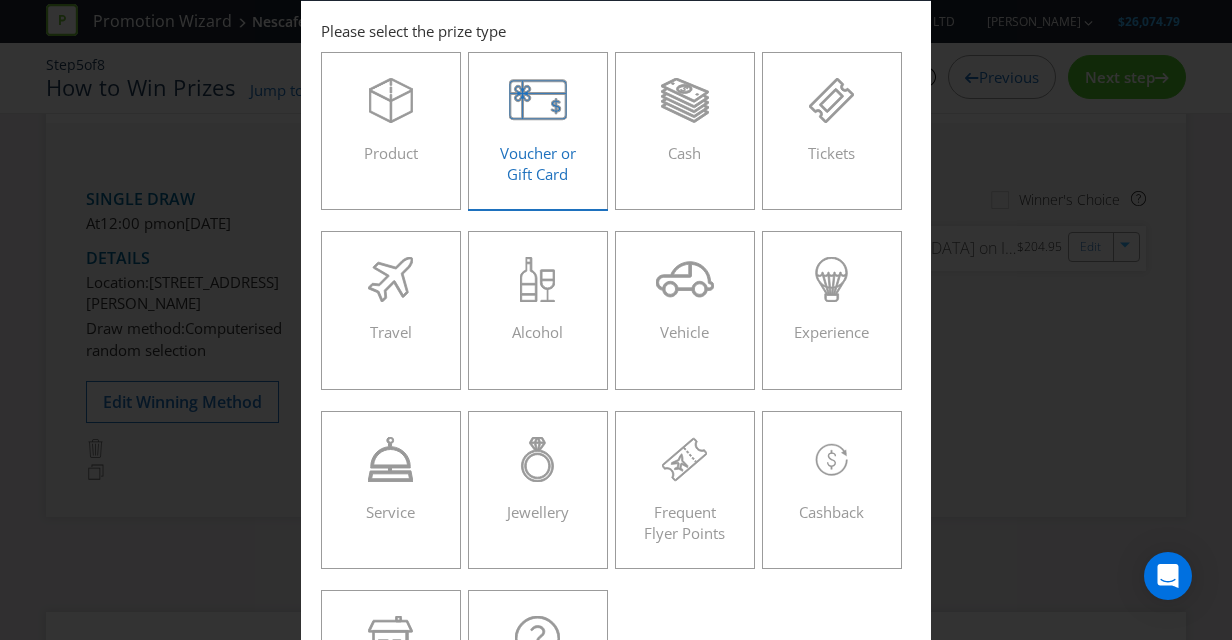 click on "Voucher or Gift Card" at bounding box center (538, 131) 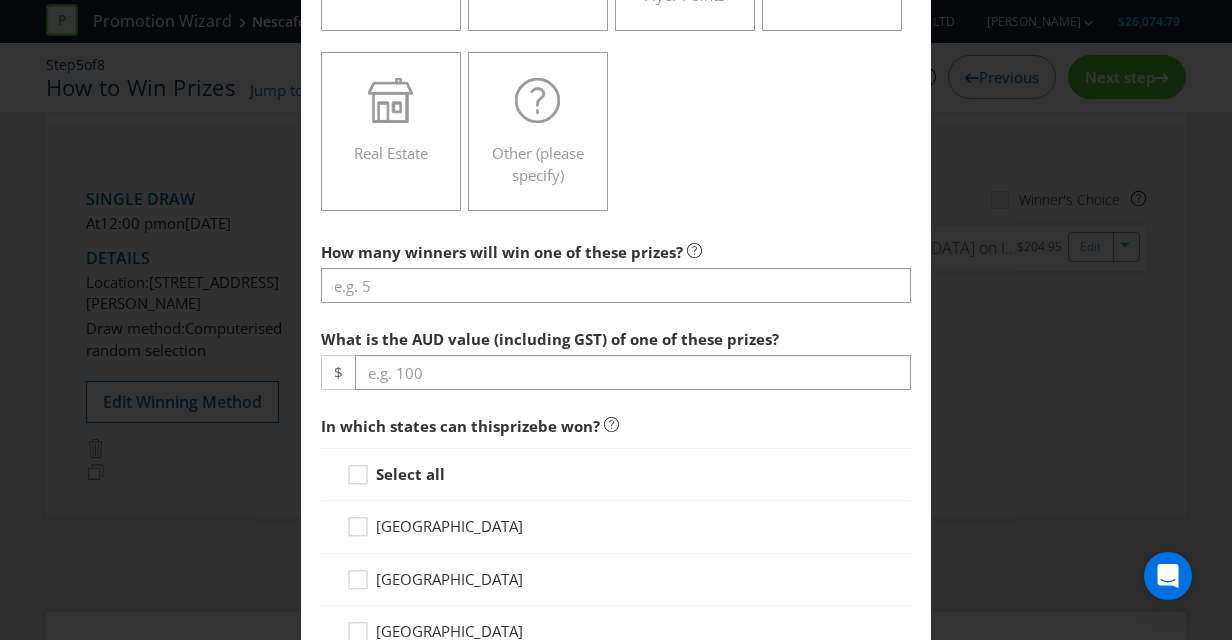 scroll, scrollTop: 612, scrollLeft: 0, axis: vertical 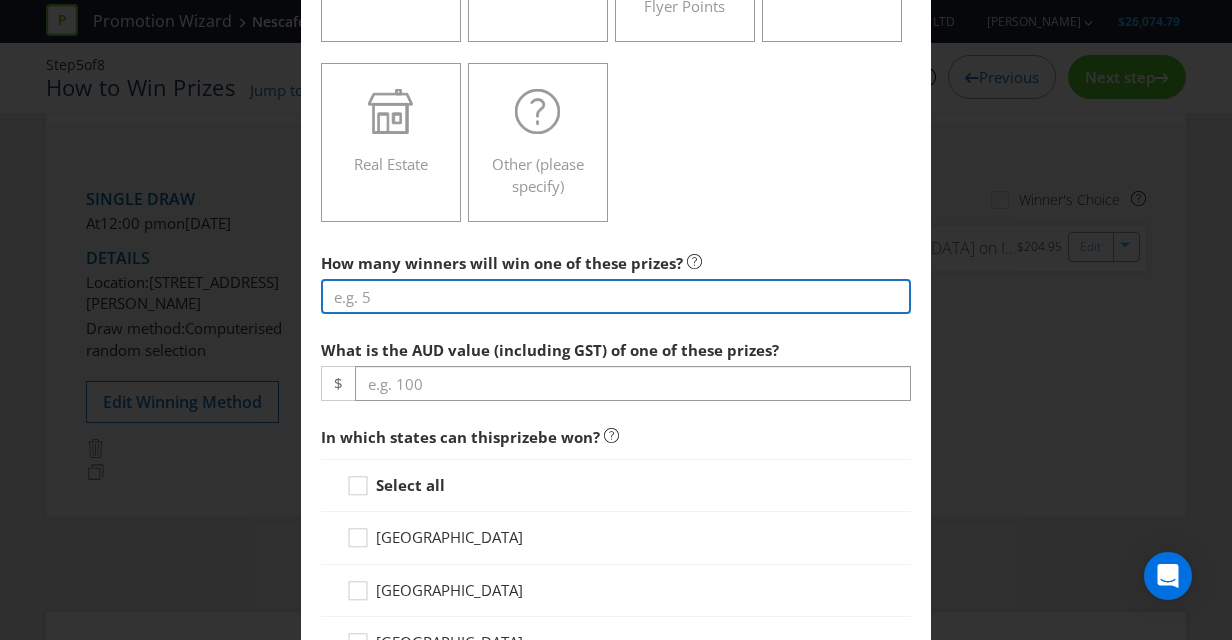 click at bounding box center [616, 296] 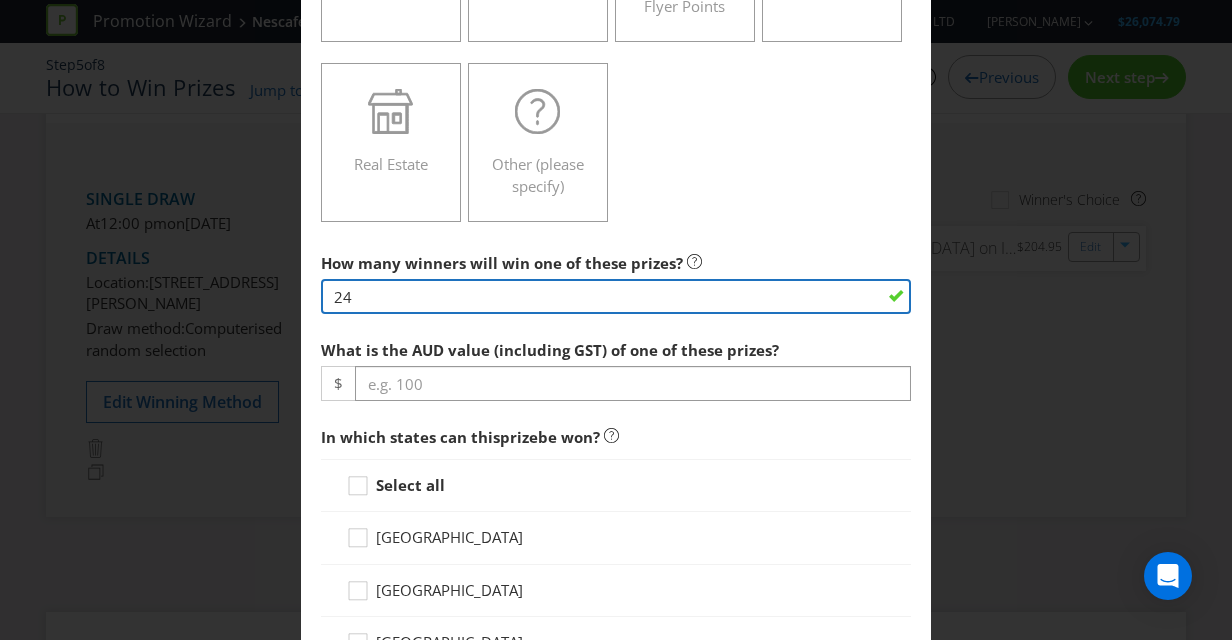 type on "24" 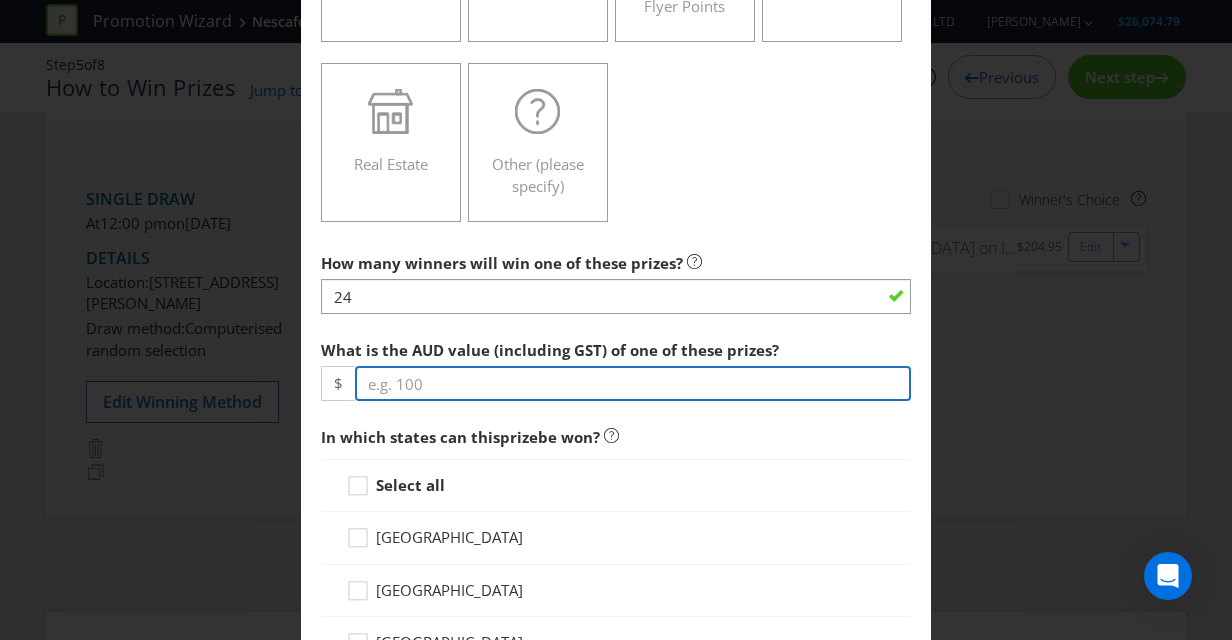 click at bounding box center [633, 383] 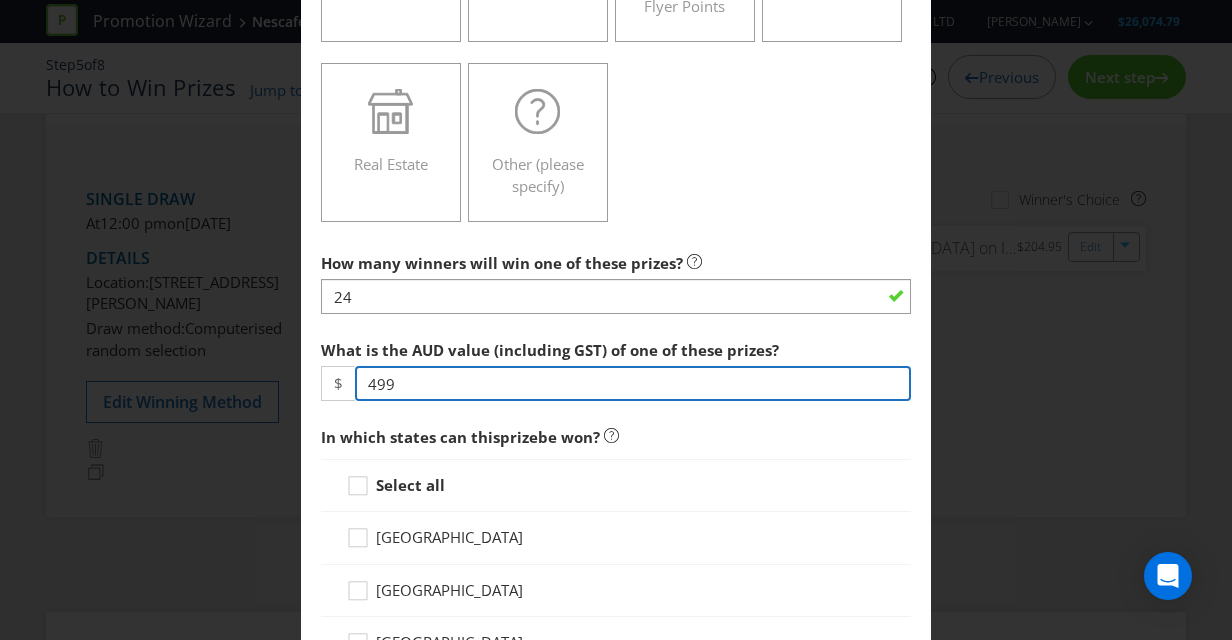 scroll, scrollTop: 808, scrollLeft: 0, axis: vertical 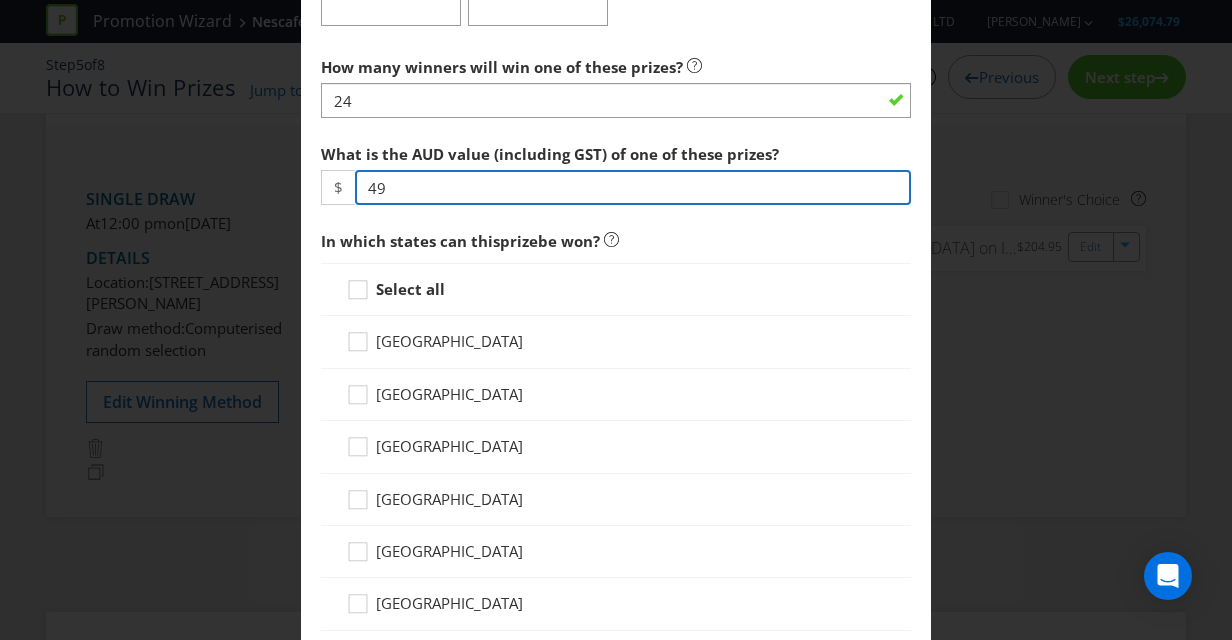 type on "4" 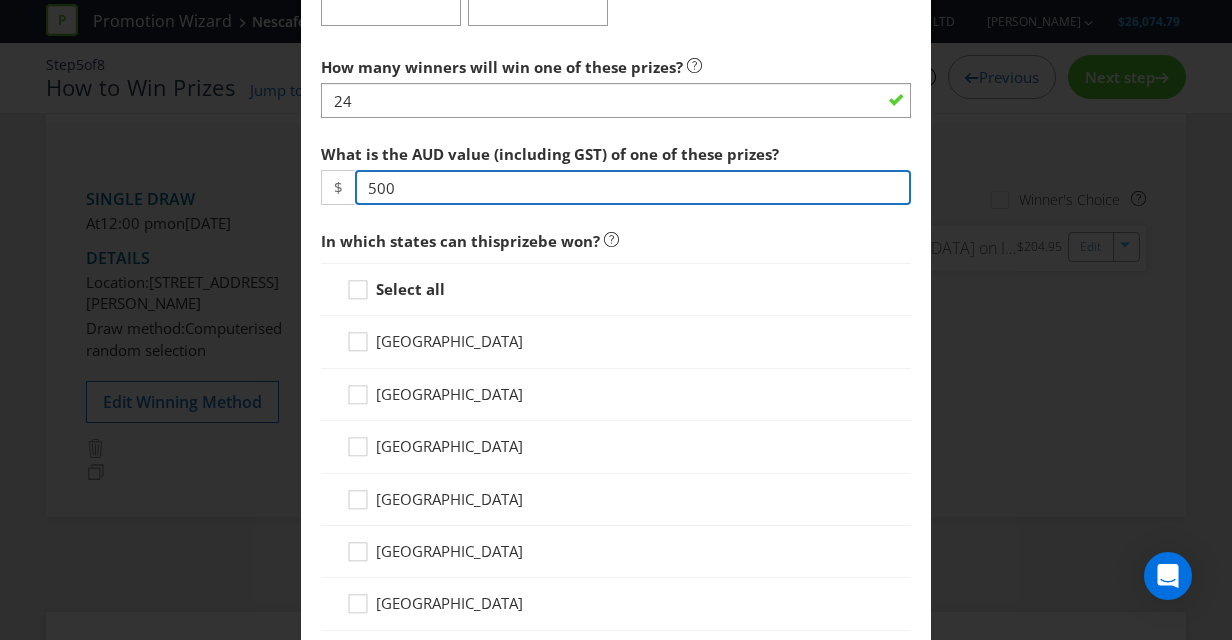 type on "500" 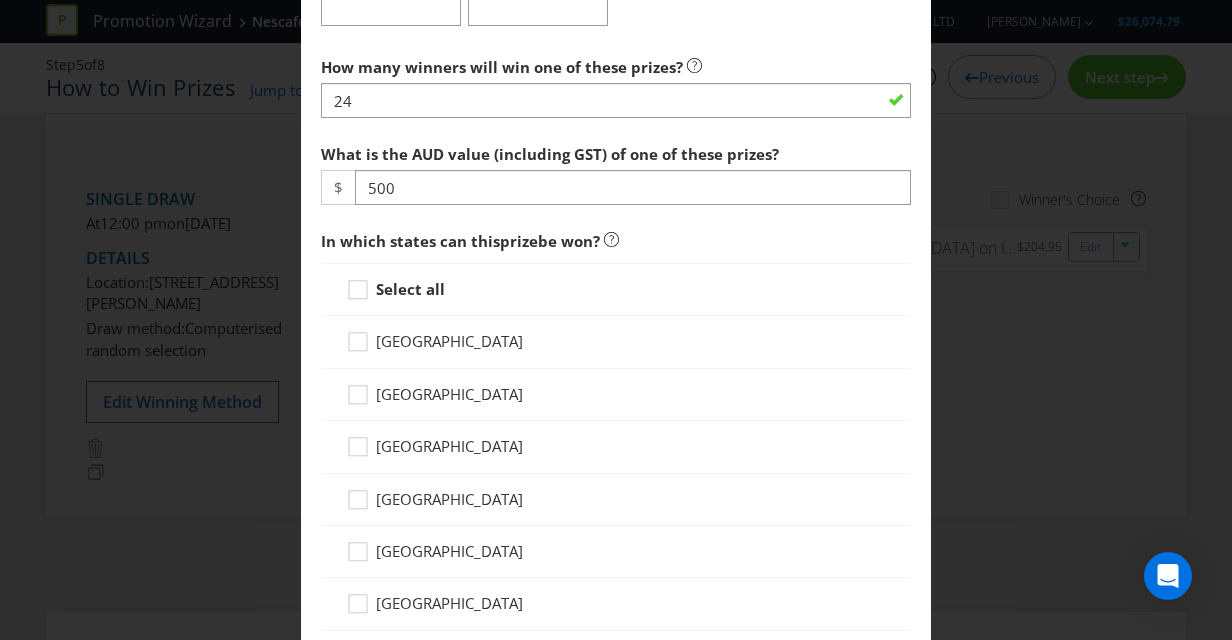 click on "[GEOGRAPHIC_DATA]" at bounding box center [616, 342] 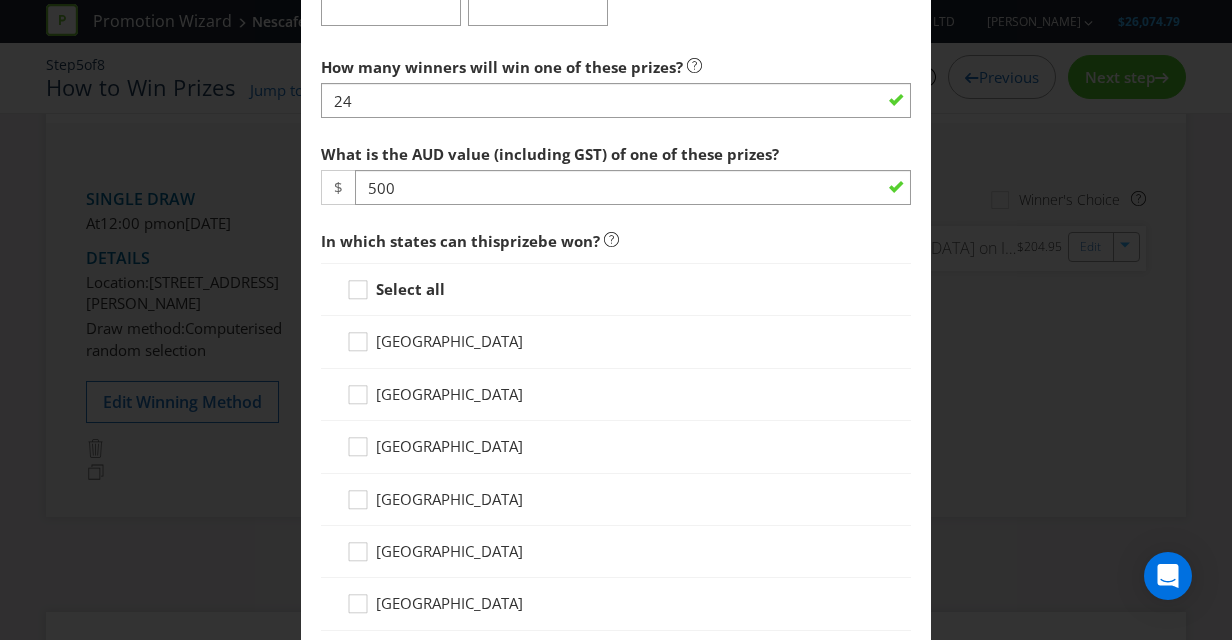 scroll, scrollTop: 895, scrollLeft: 0, axis: vertical 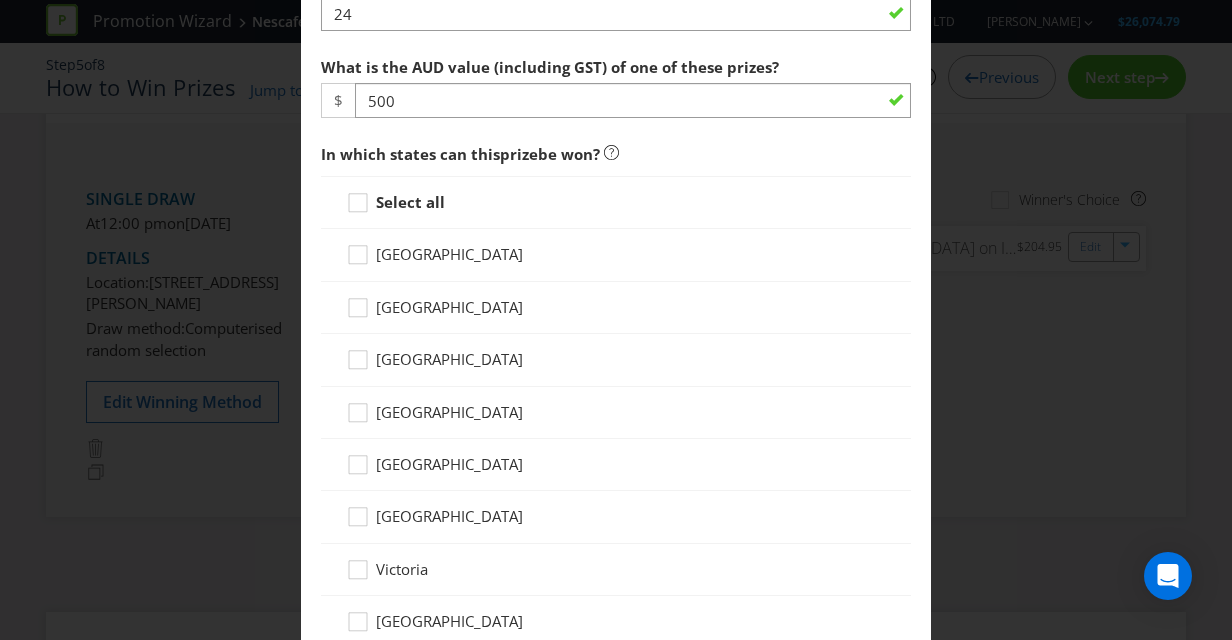 click on "Select all" at bounding box center (410, 202) 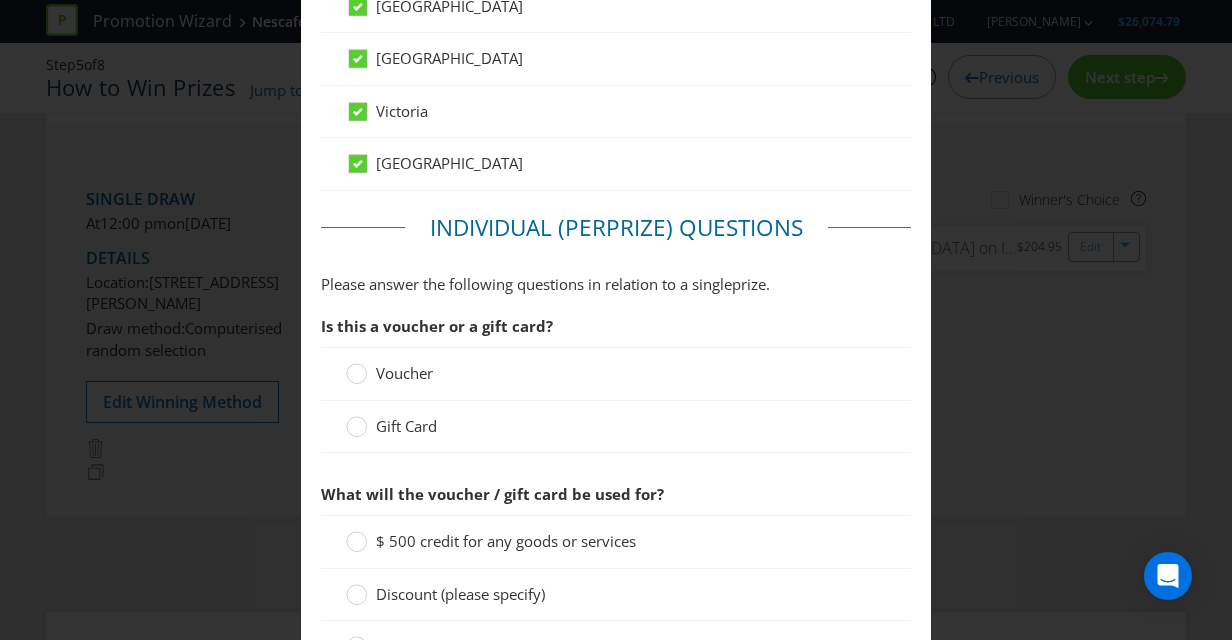 scroll, scrollTop: 1357, scrollLeft: 0, axis: vertical 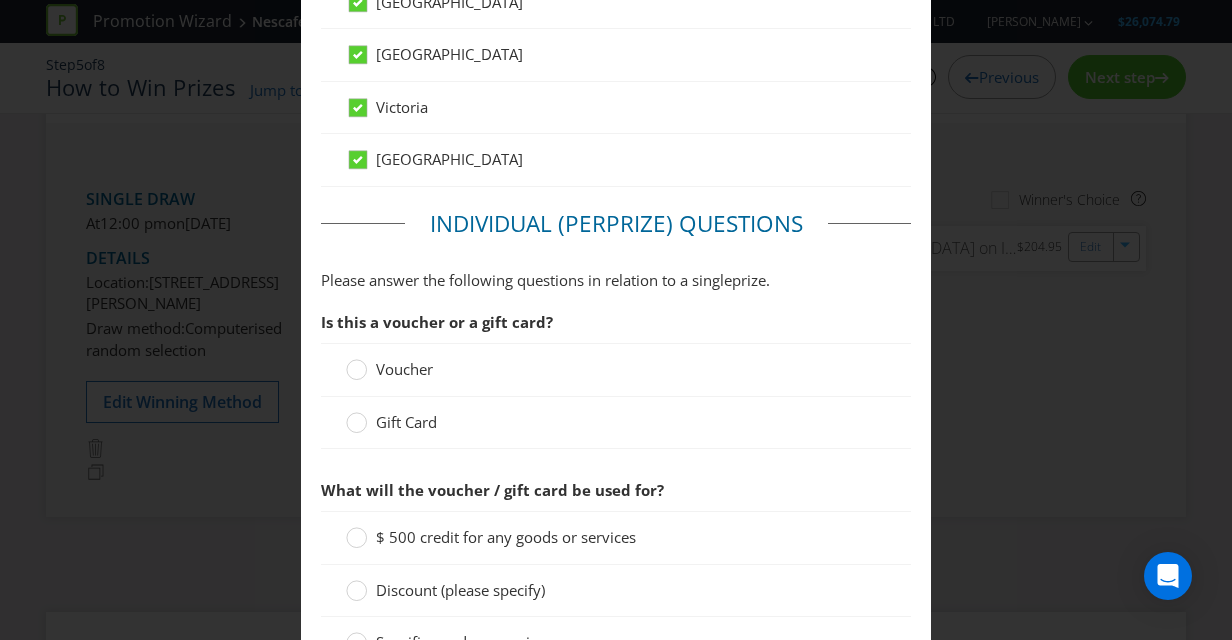 click on "Gift Card" at bounding box center (406, 422) 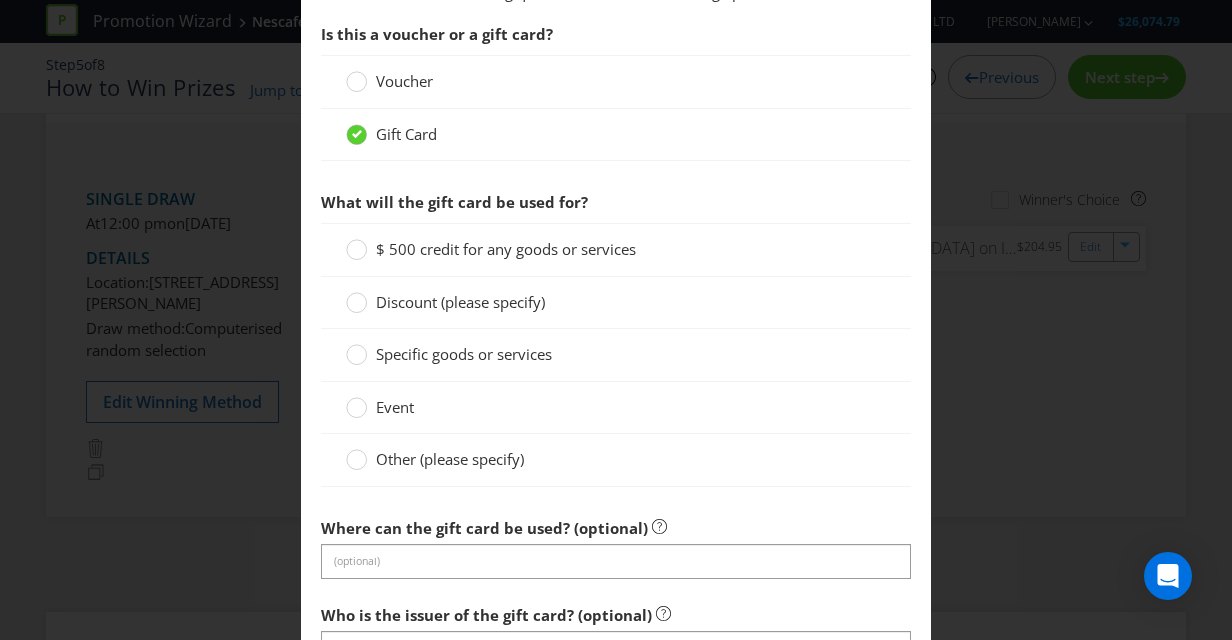 scroll, scrollTop: 1654, scrollLeft: 0, axis: vertical 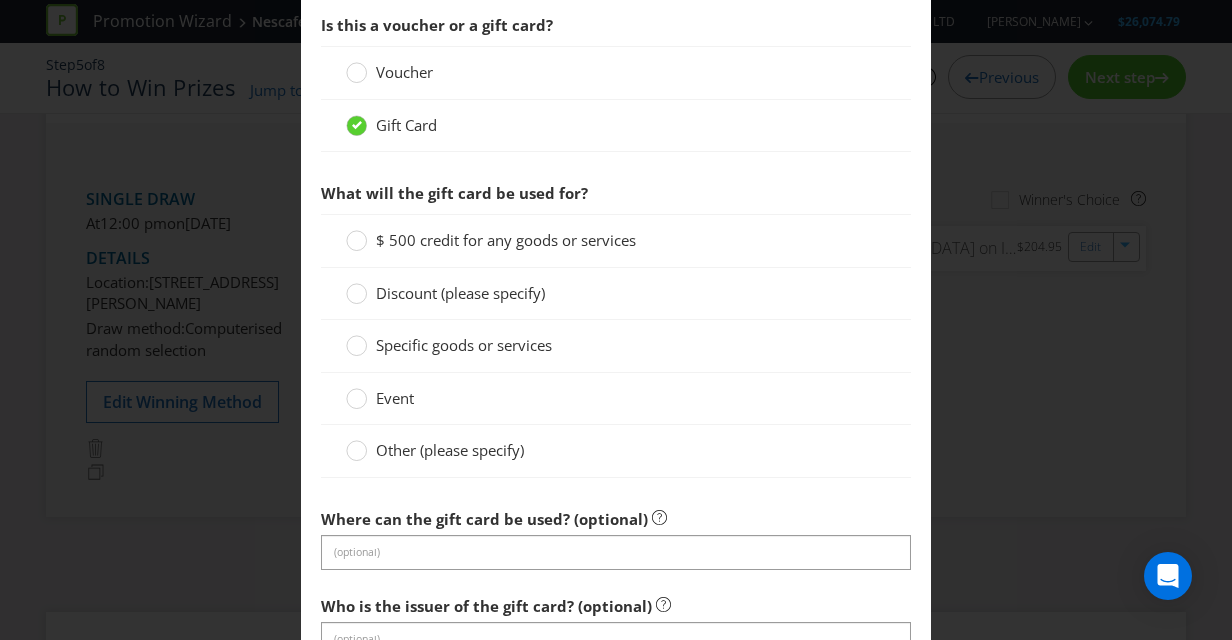 click on "$ 500 credit for any goods or services" at bounding box center [506, 240] 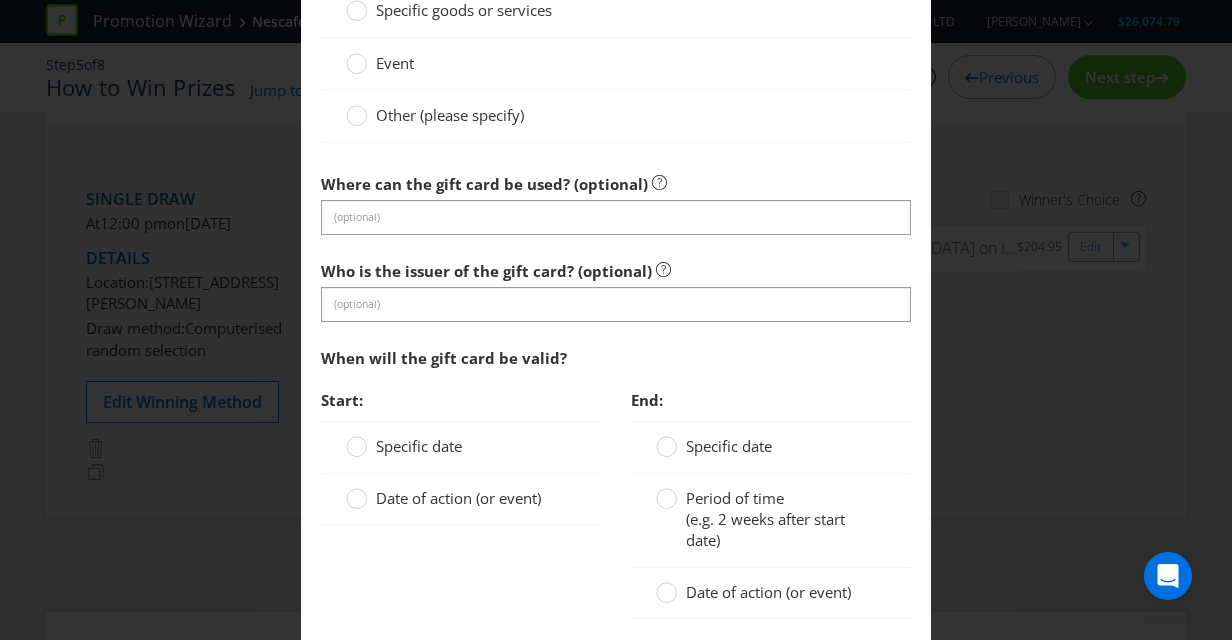 scroll, scrollTop: 2037, scrollLeft: 0, axis: vertical 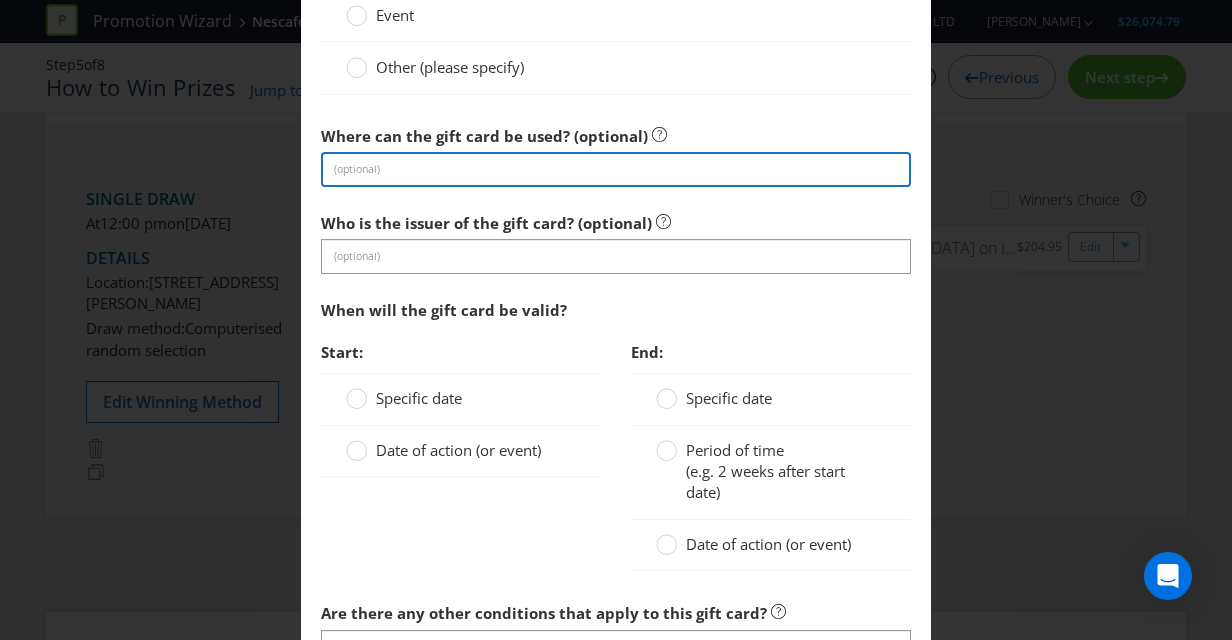 click at bounding box center (616, 169) 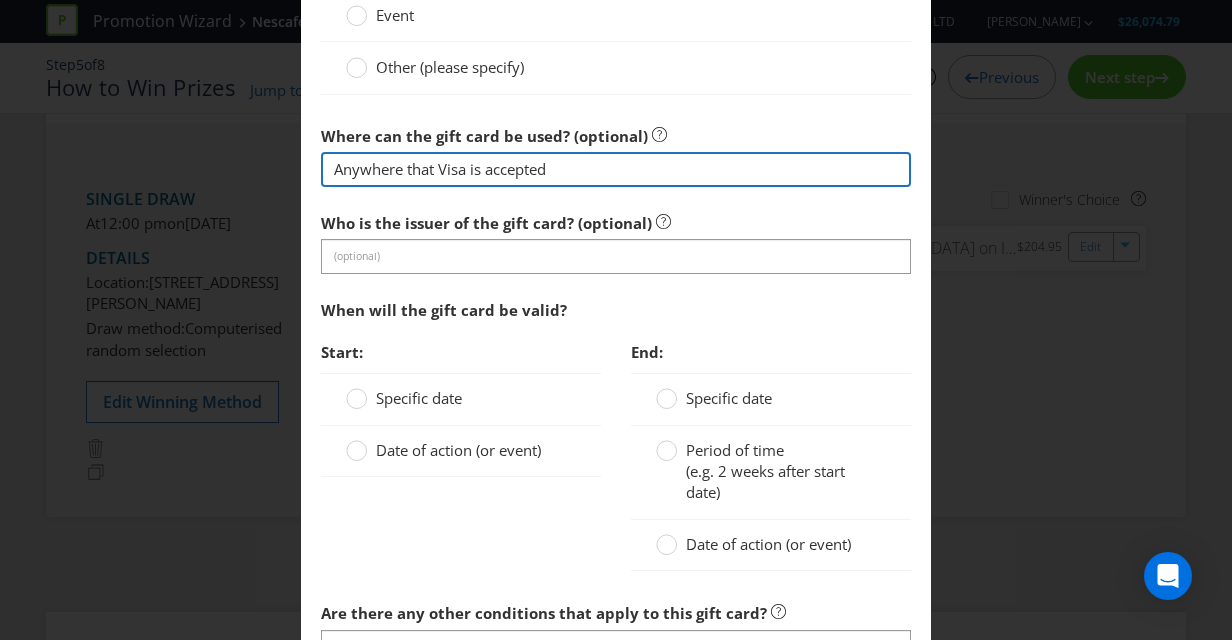 type on "Anywhere that Visa is accepted" 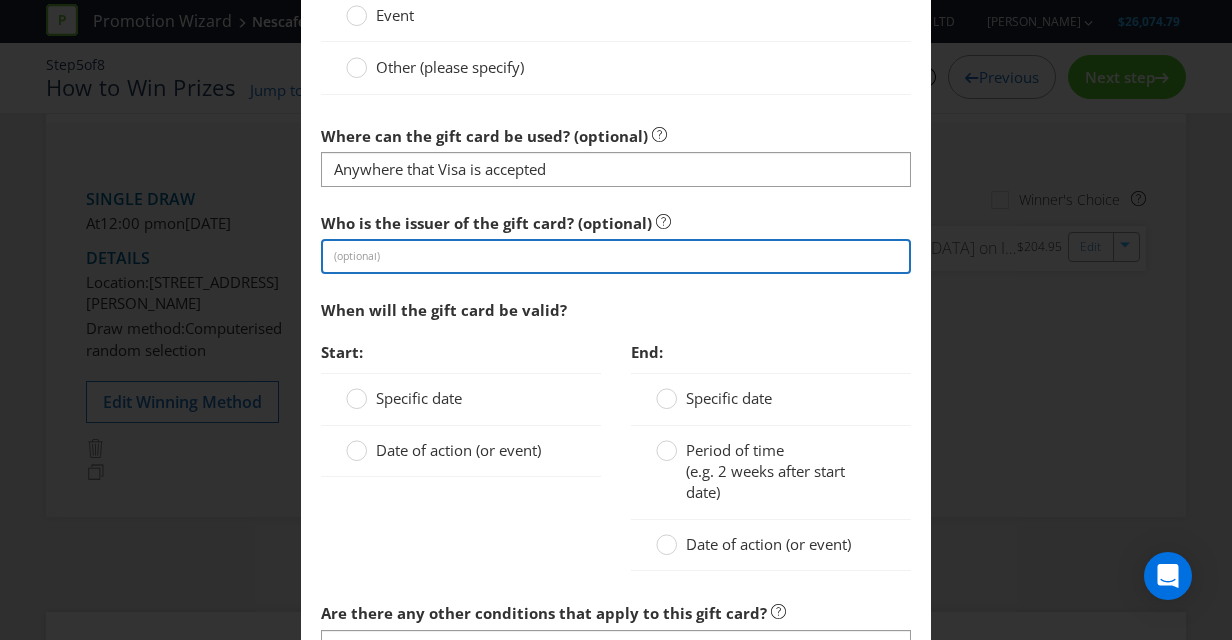 click at bounding box center [616, 256] 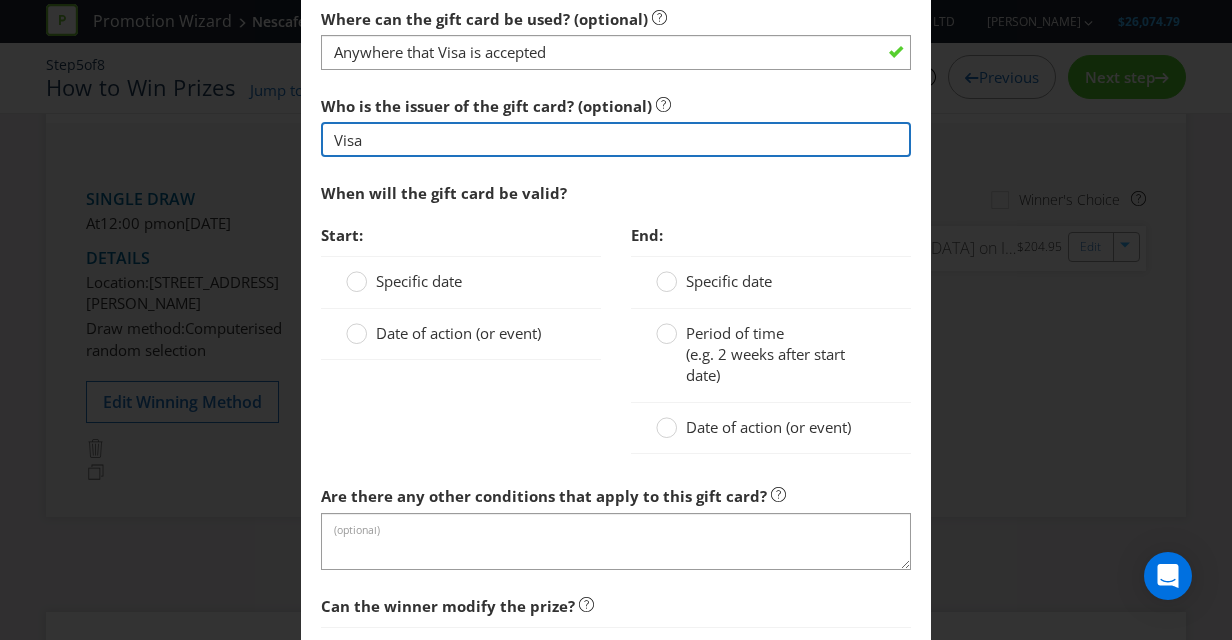 scroll, scrollTop: 2155, scrollLeft: 0, axis: vertical 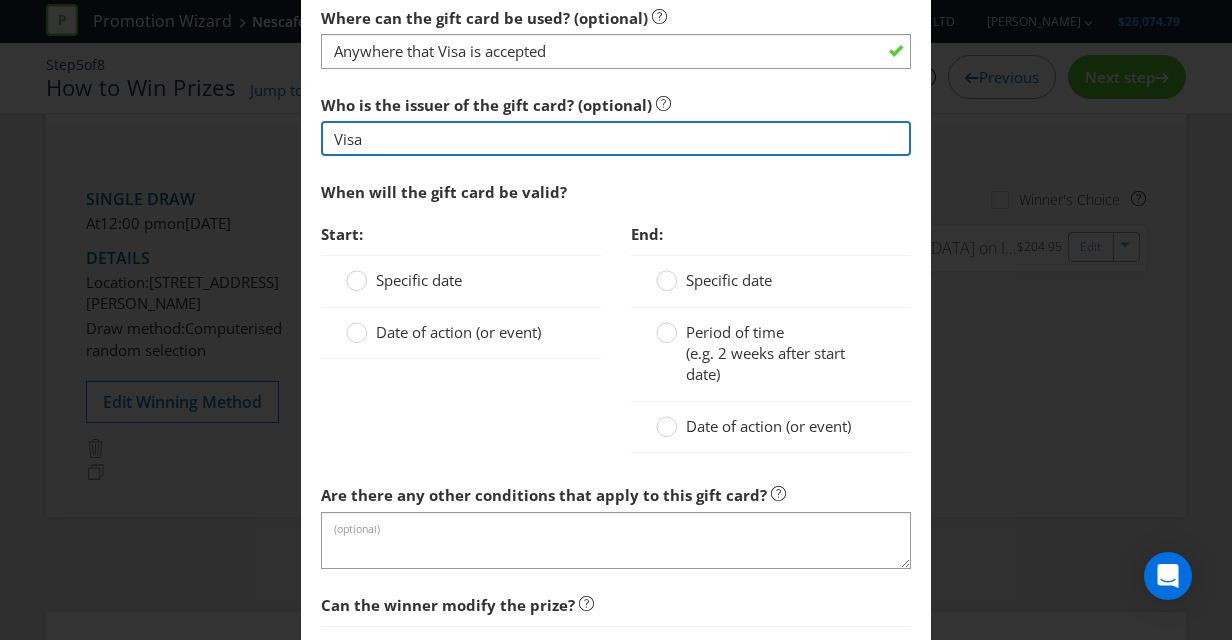 type on "Visa" 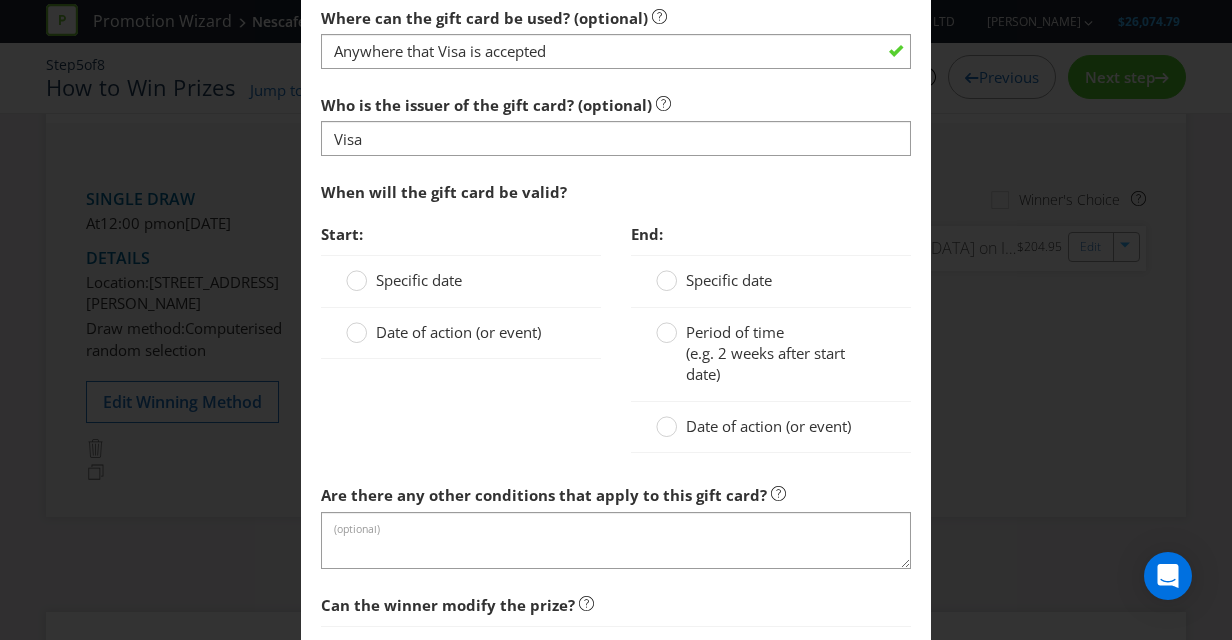 click on "Specific date" at bounding box center [419, 280] 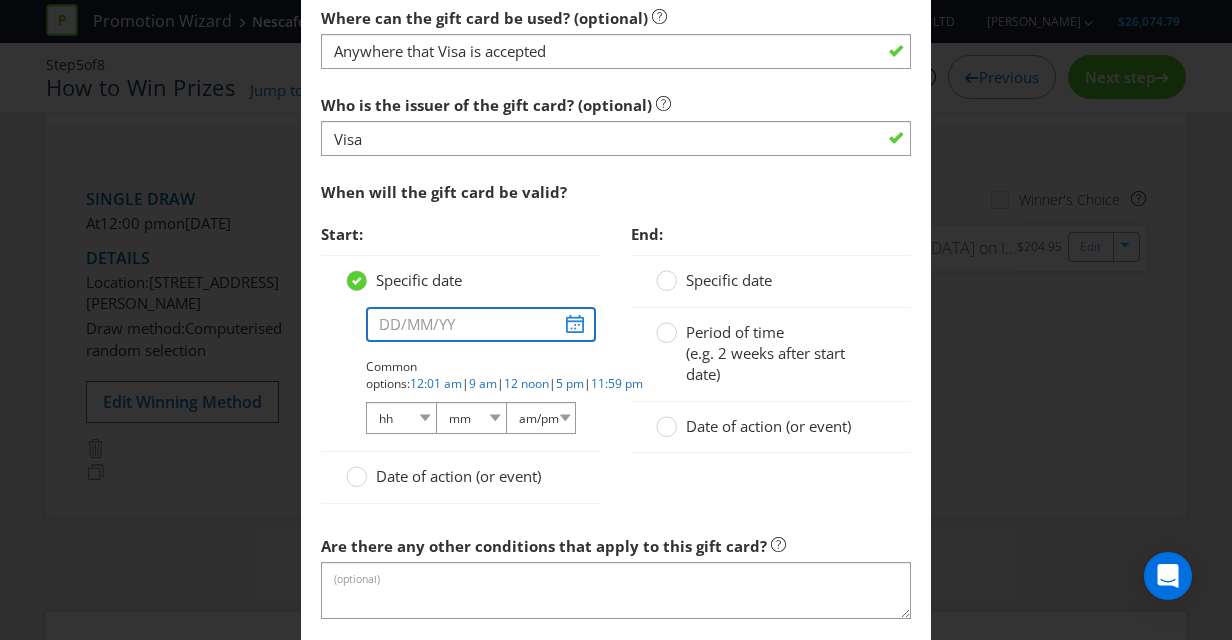 click at bounding box center [481, 324] 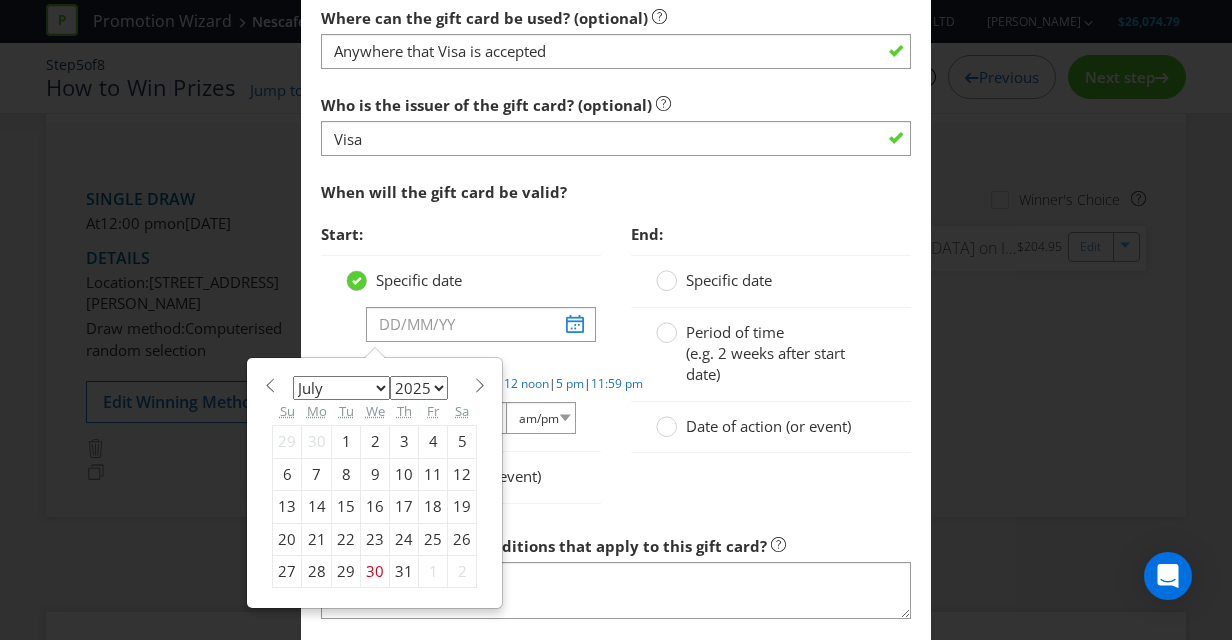 click at bounding box center [479, 385] 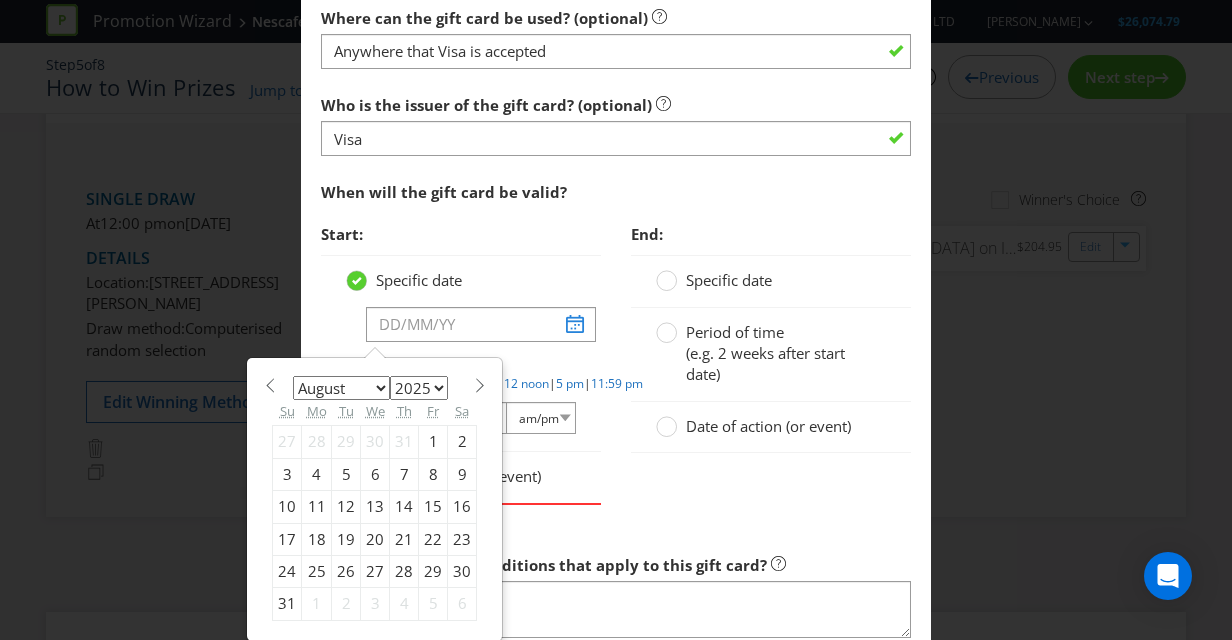 click at bounding box center (479, 385) 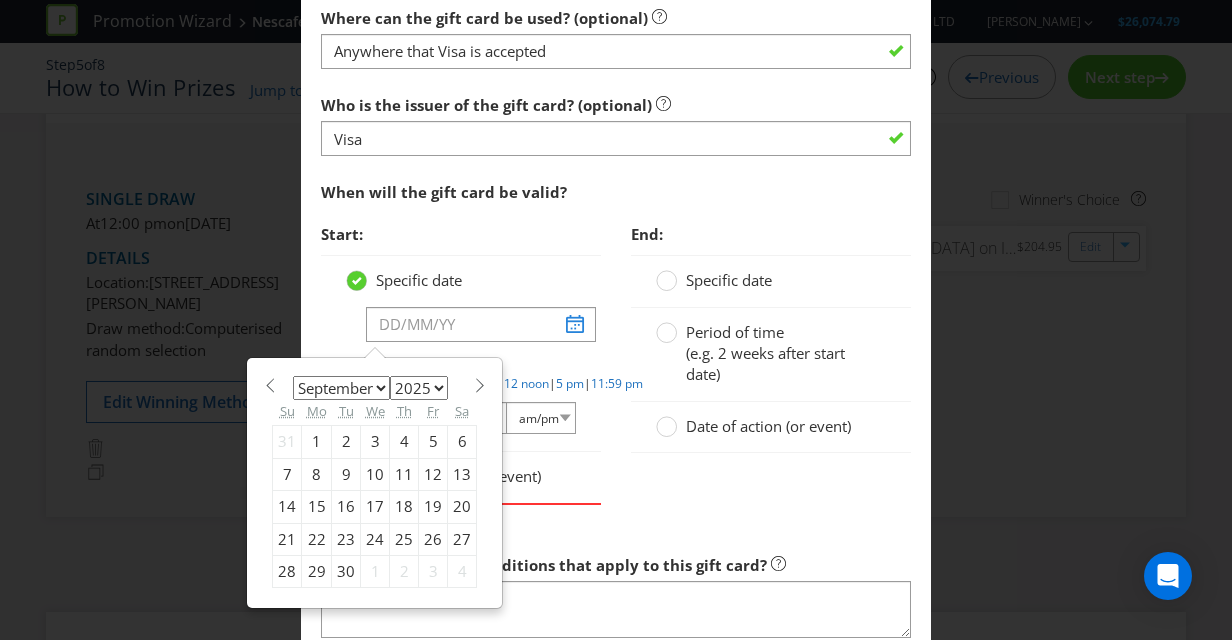 click at bounding box center [479, 385] 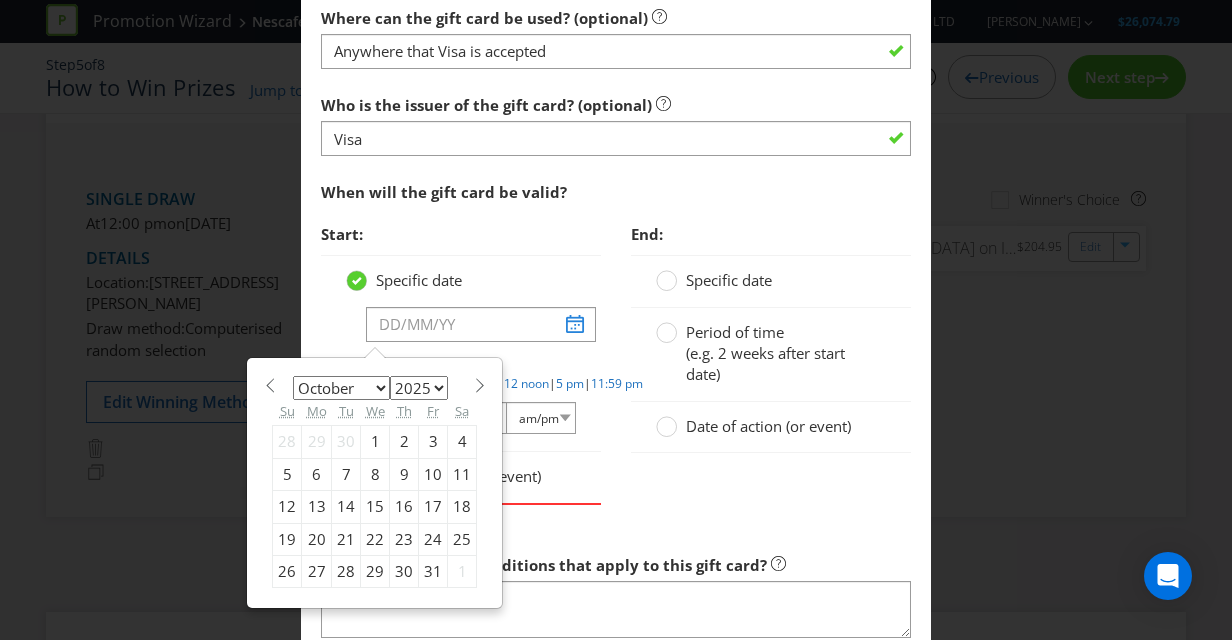 click at bounding box center (479, 385) 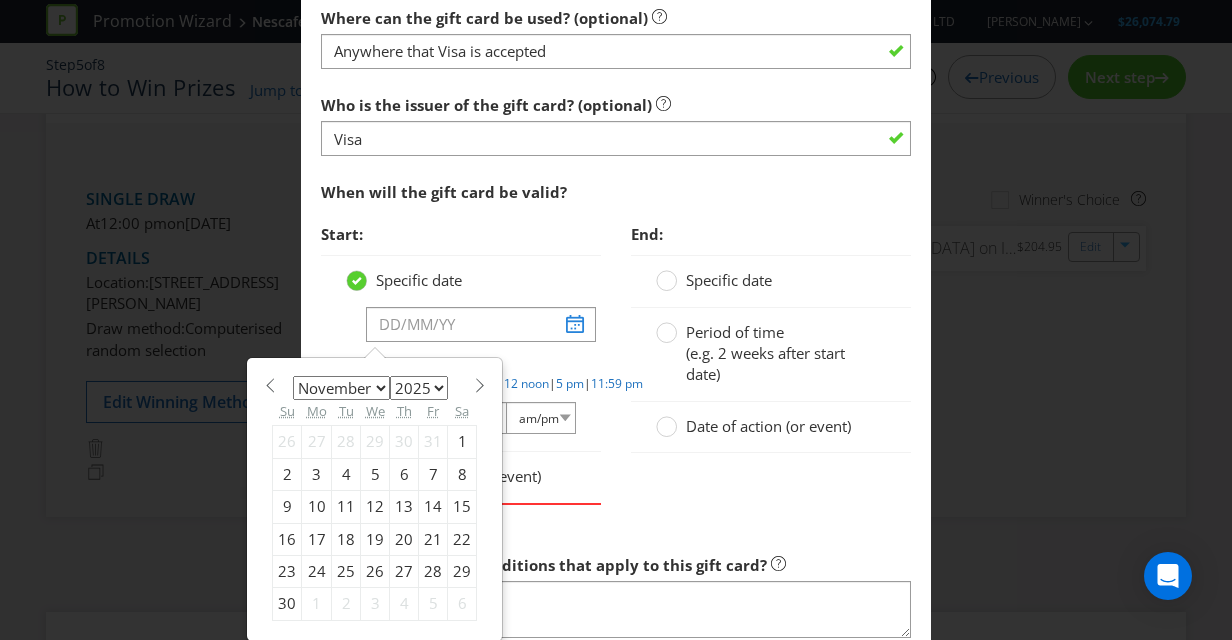 click on "1" at bounding box center [462, 442] 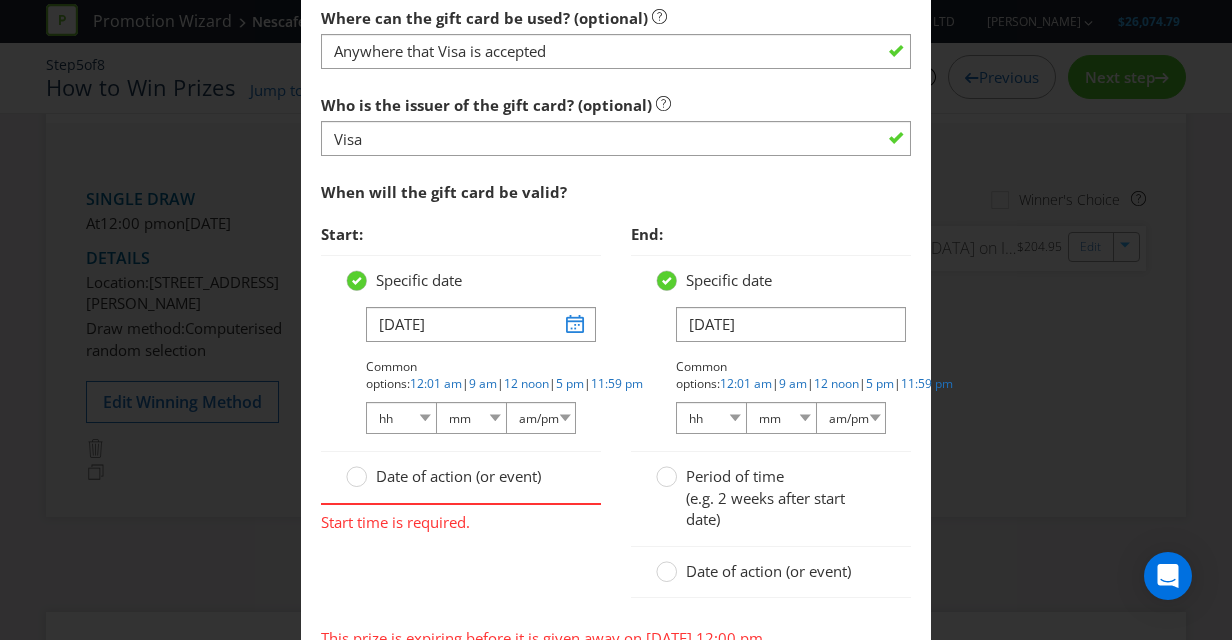 click at bounding box center [895, 324] 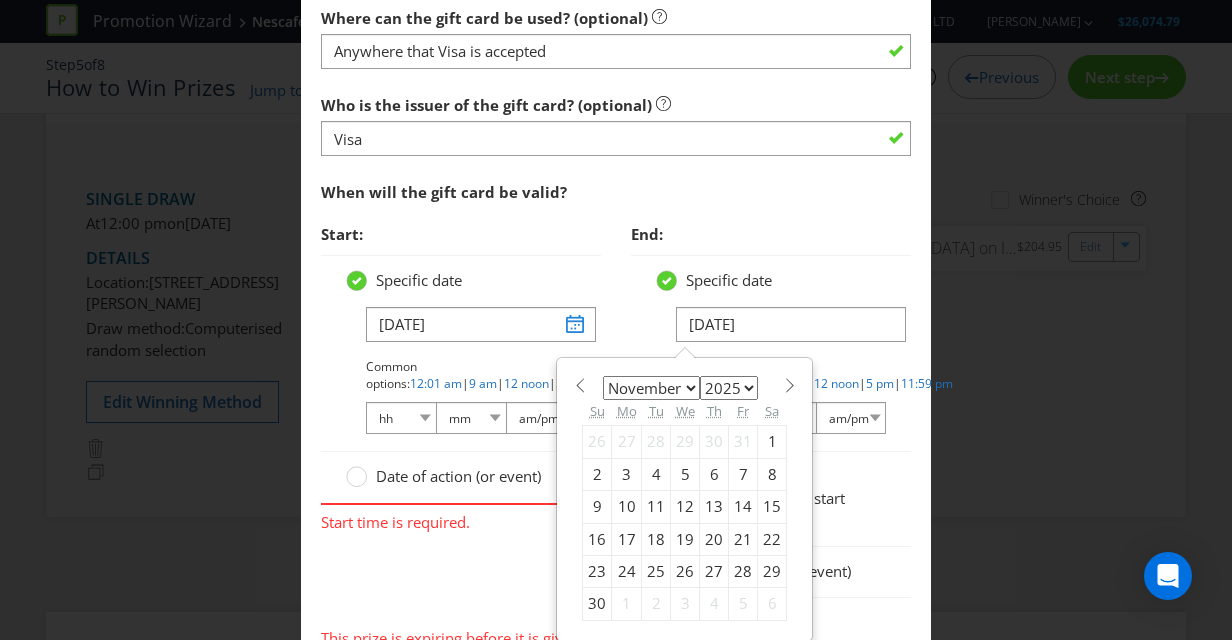 click on "January February March April May June July August September October November [DATE] 2026 2027 2028 2029 2030 2031 2032 2033 2034 2035 Su Mo Tu We Th Fr Sa 26 27 28 29 30 31 1 2 3 4 5 6 7 8 9 10 11 12 13 14 15 16 17 18 19 20 21 22 23 24 25 26 27 28 29 30 1 2 3 4 5 6" at bounding box center [684, 499] 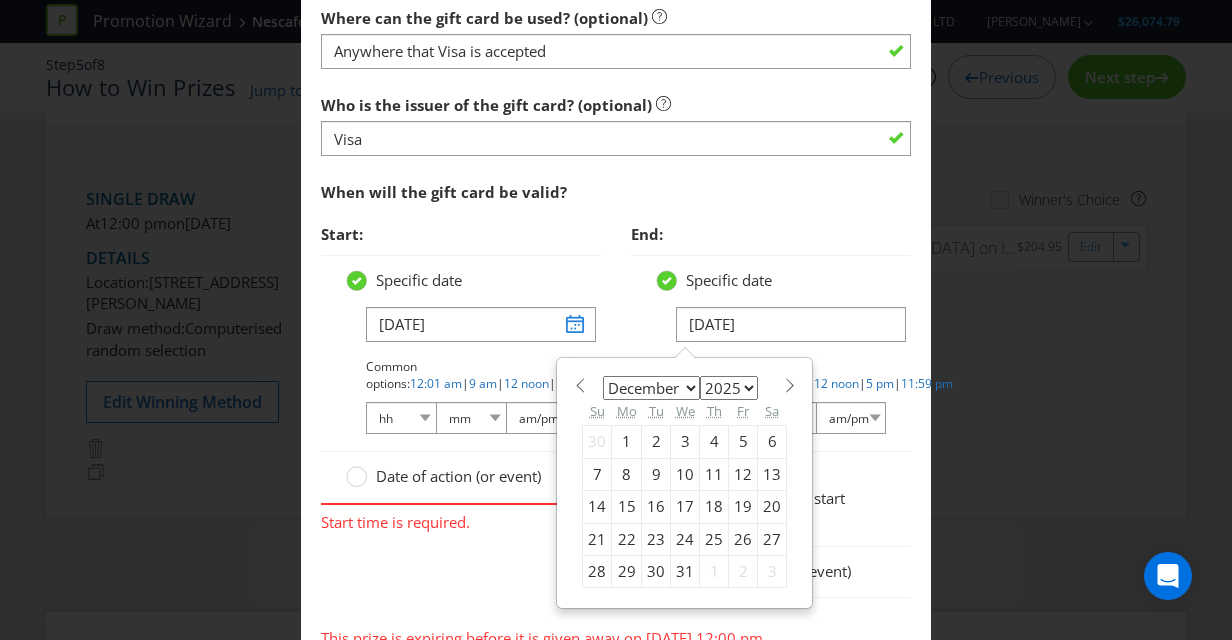 click at bounding box center [789, 385] 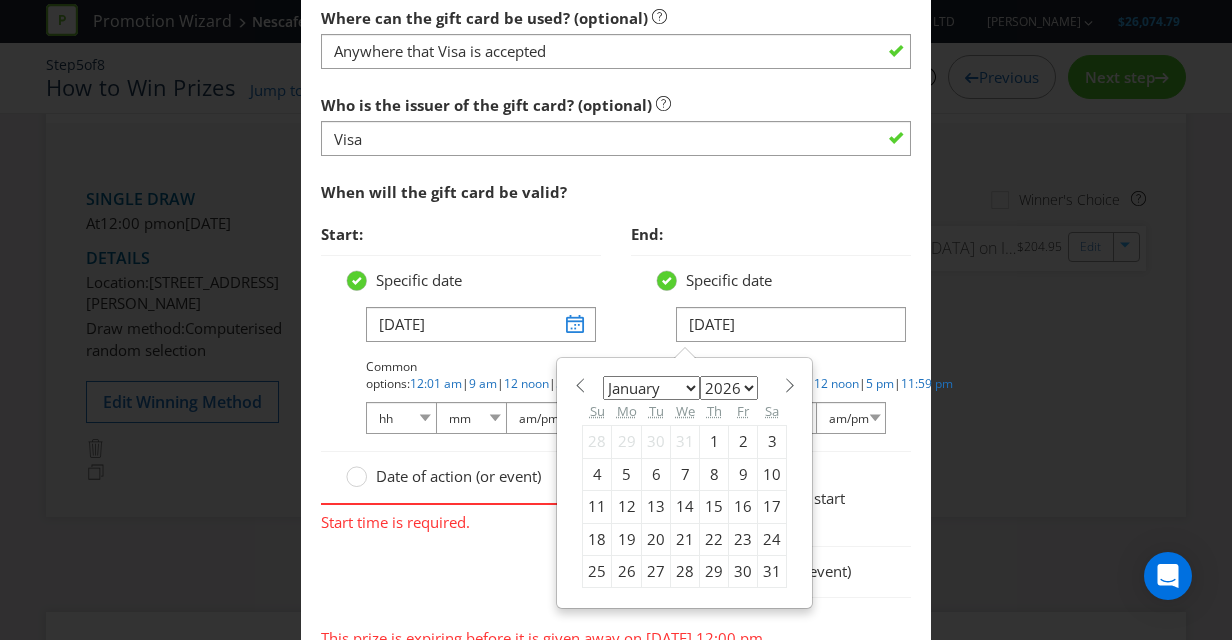 click at bounding box center (579, 385) 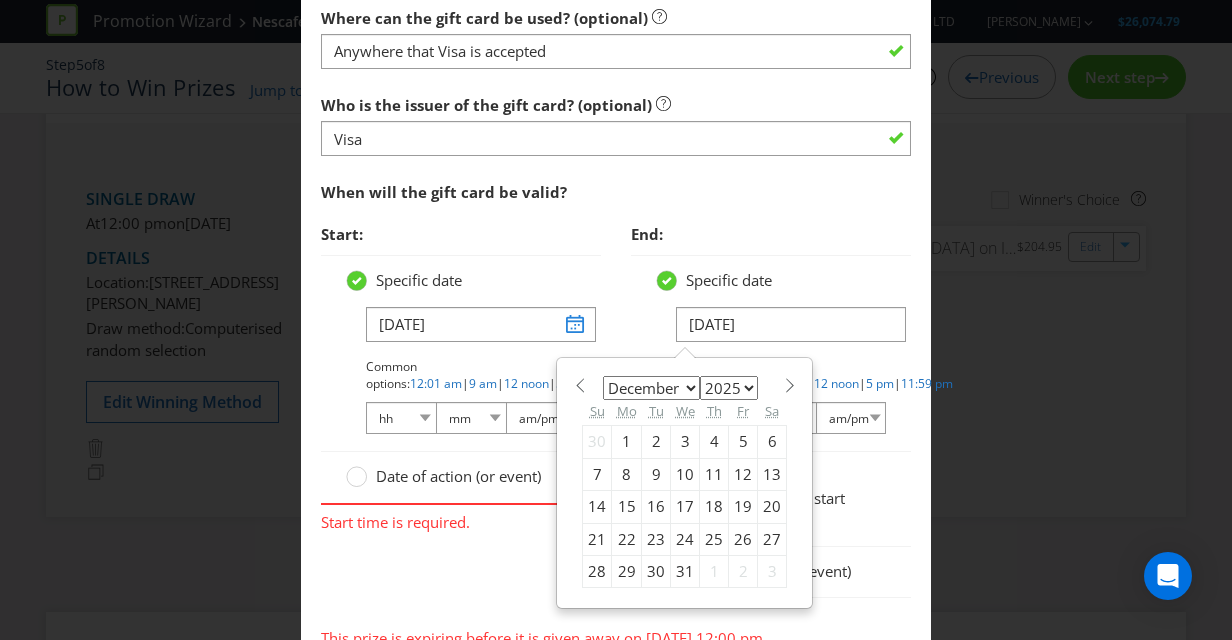 click on "14" at bounding box center (597, 507) 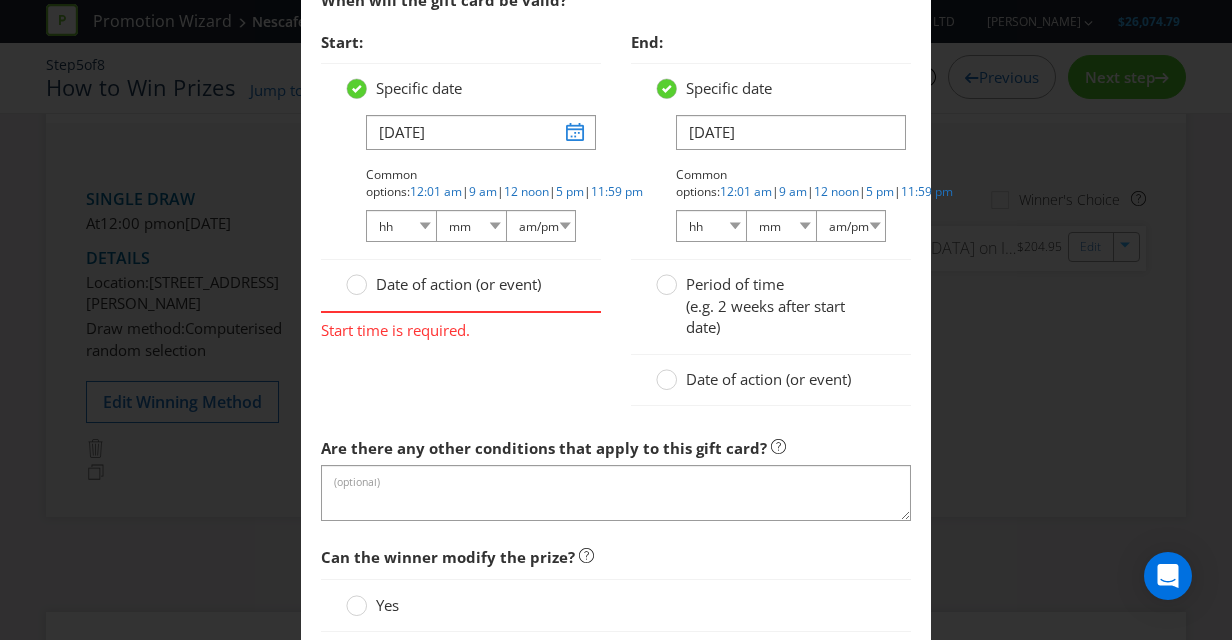 scroll, scrollTop: 2317, scrollLeft: 0, axis: vertical 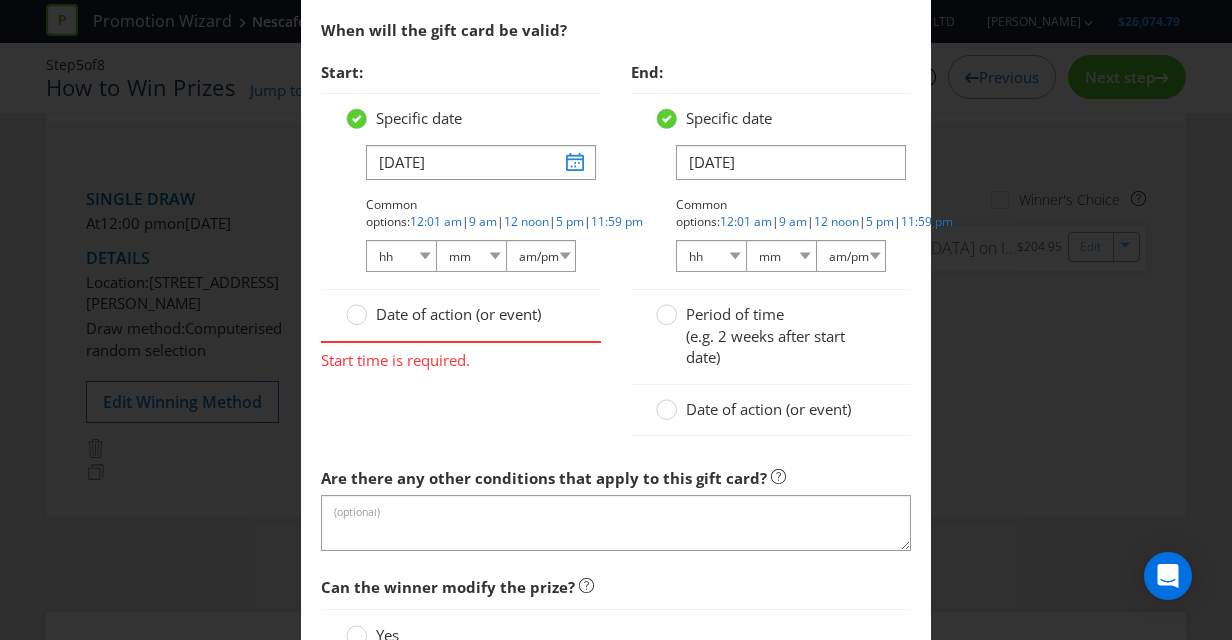 click at bounding box center [895, 162] 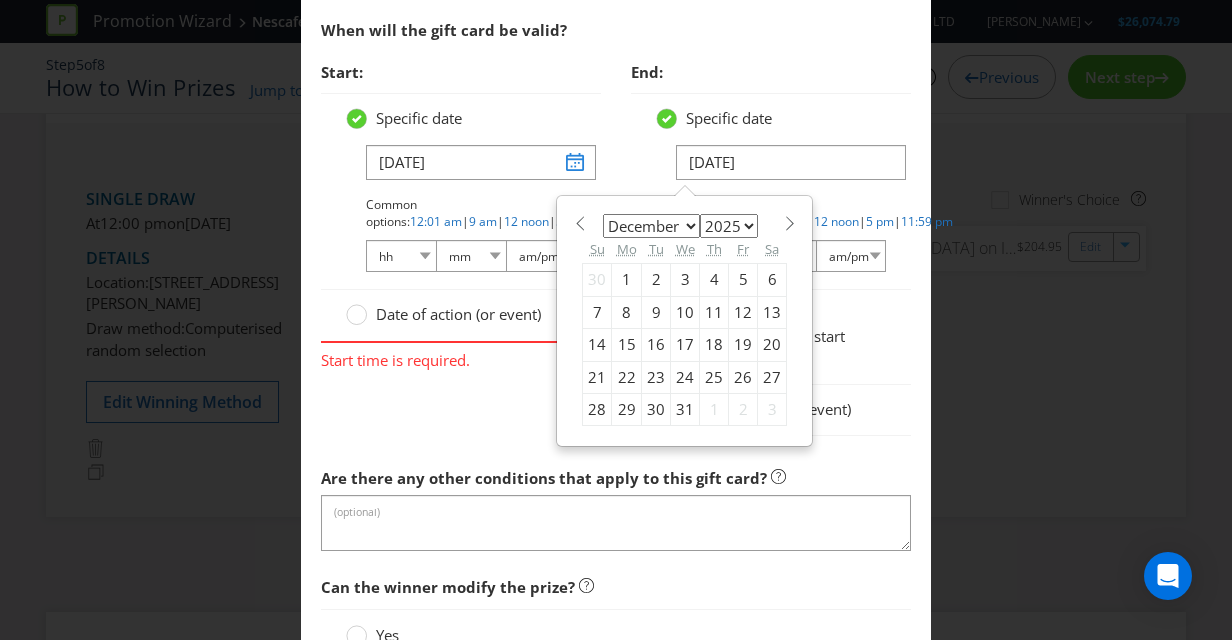 click on "January February March April May June July August September October November December" at bounding box center (651, 226) 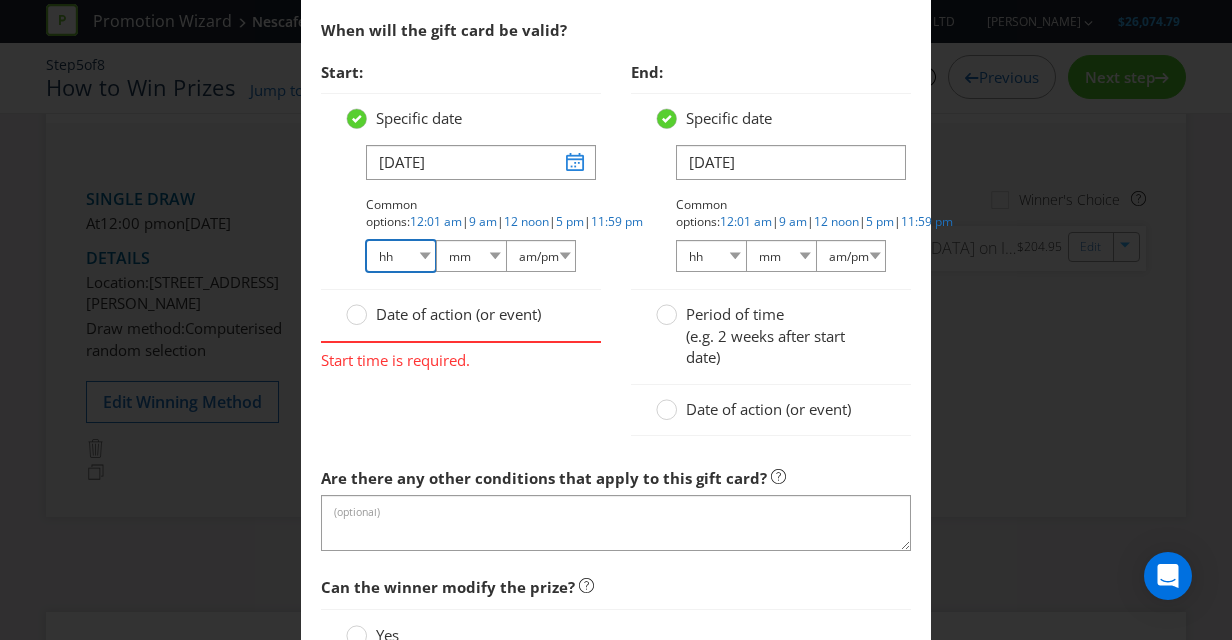 click on "hh 01 02 03 04 05 06 07 08 09 10 11 12" at bounding box center (401, 256) 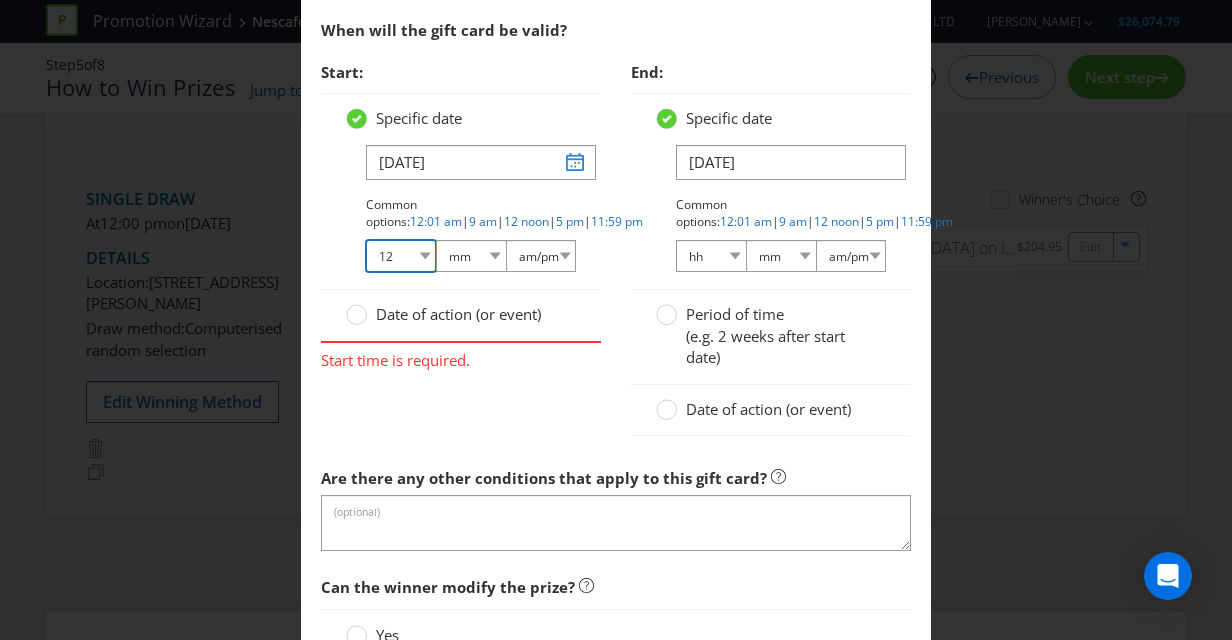 click on "hh 01 02 03 04 05 06 07 08 09 10 11 12" at bounding box center (401, 256) 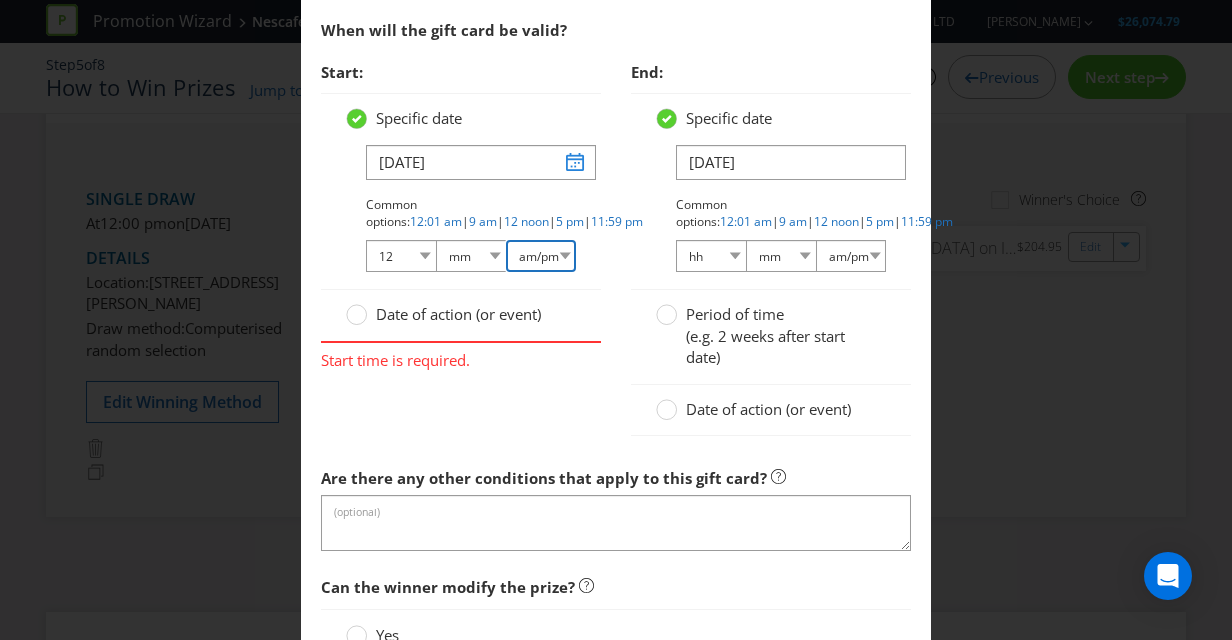 click on "am/pm am pm" at bounding box center [541, 256] 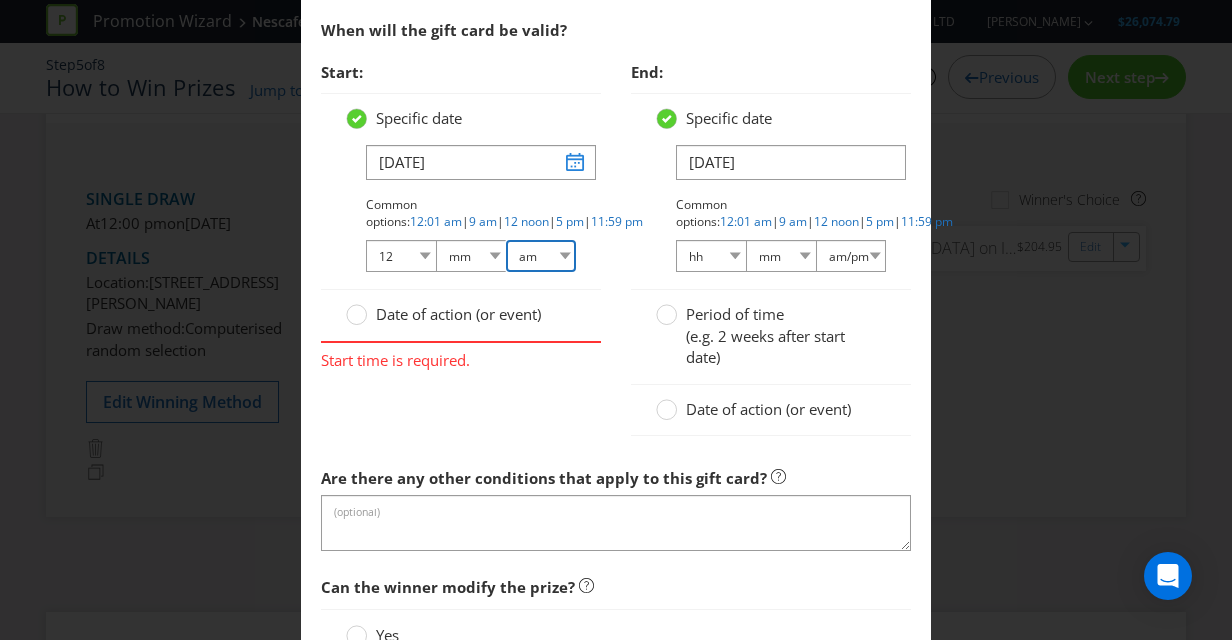 click on "am/pm am pm" at bounding box center (541, 256) 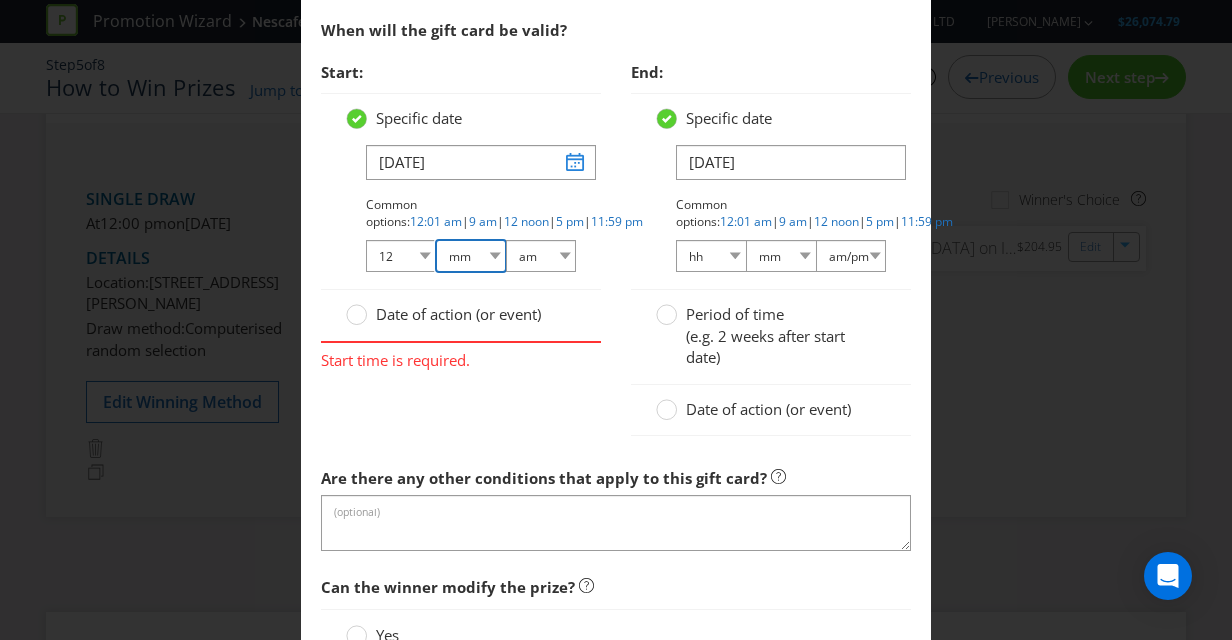 click on "mm 00 01 05 10 15 20 25 29 30 35 40 45 50 55 59" at bounding box center [471, 256] 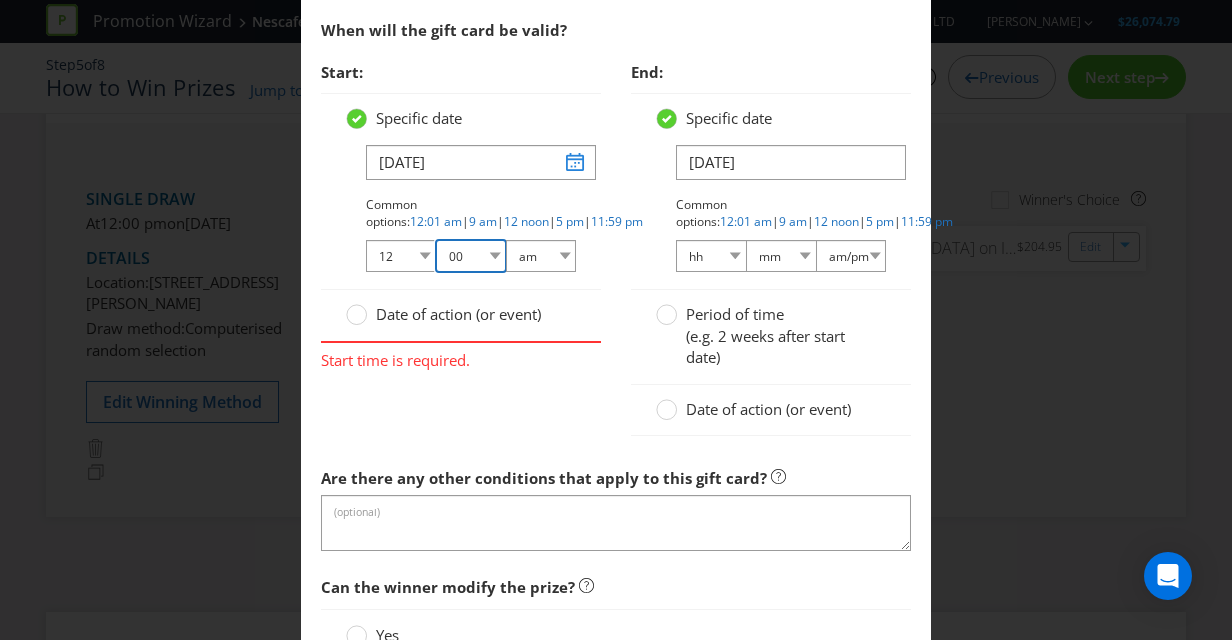 click on "mm 00 01 05 10 15 20 25 29 30 35 40 45 50 55 59" at bounding box center (471, 256) 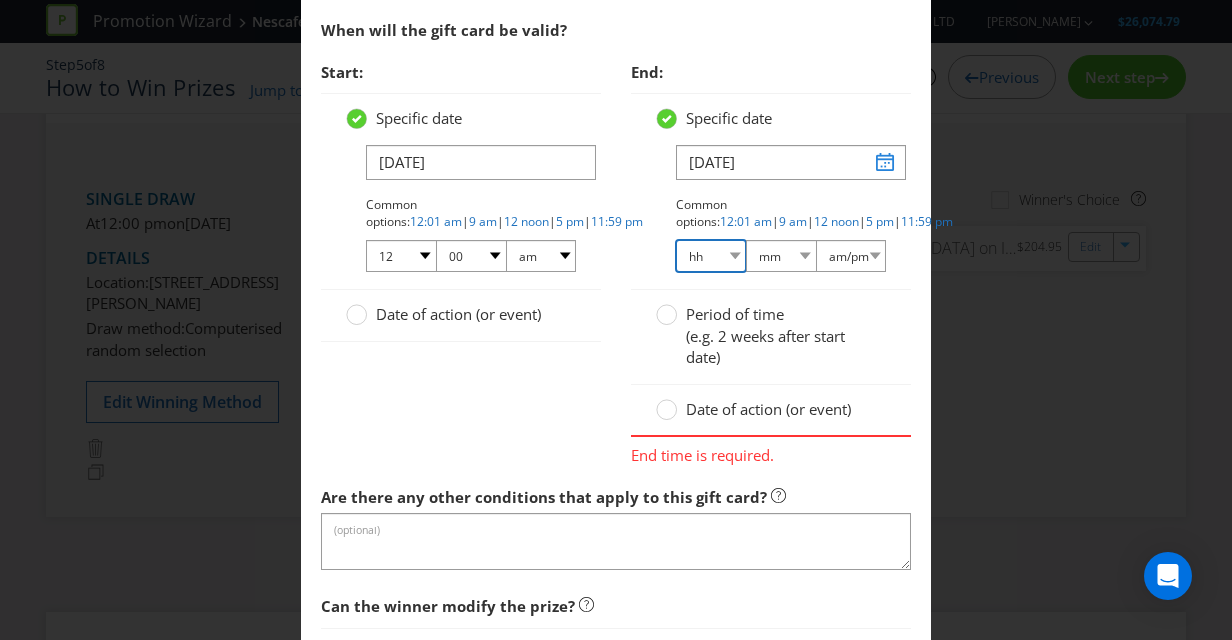click on "hh 01 02 03 04 05 06 07 08 09 10 11 12" at bounding box center [711, 256] 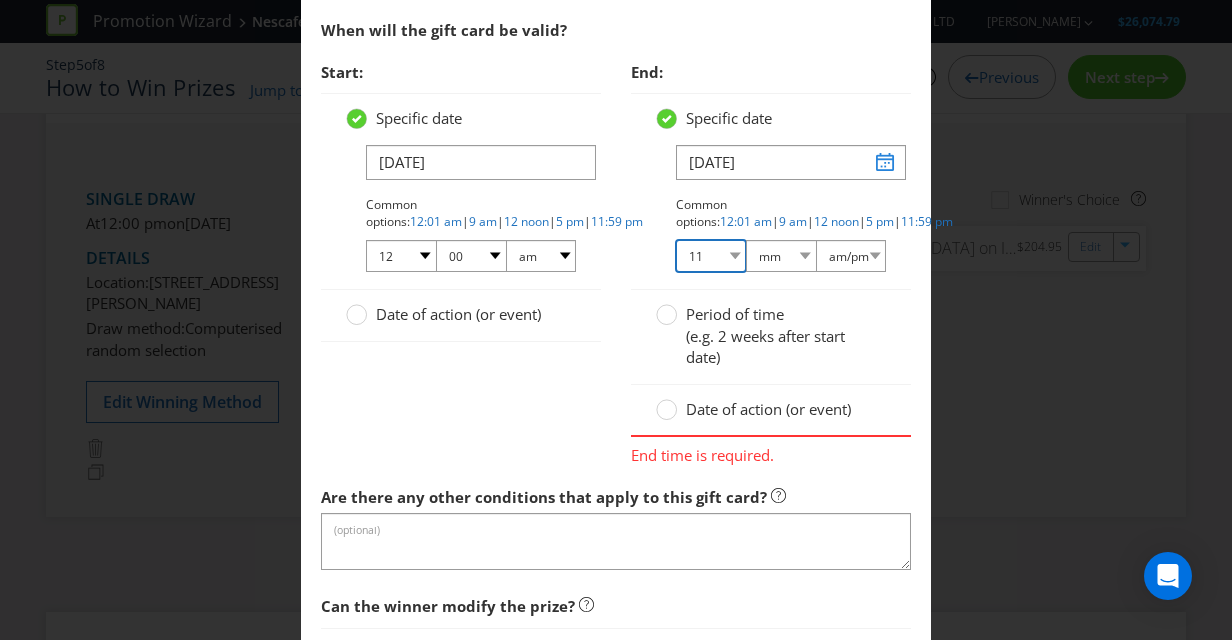 click on "hh 01 02 03 04 05 06 07 08 09 10 11 12" at bounding box center [711, 256] 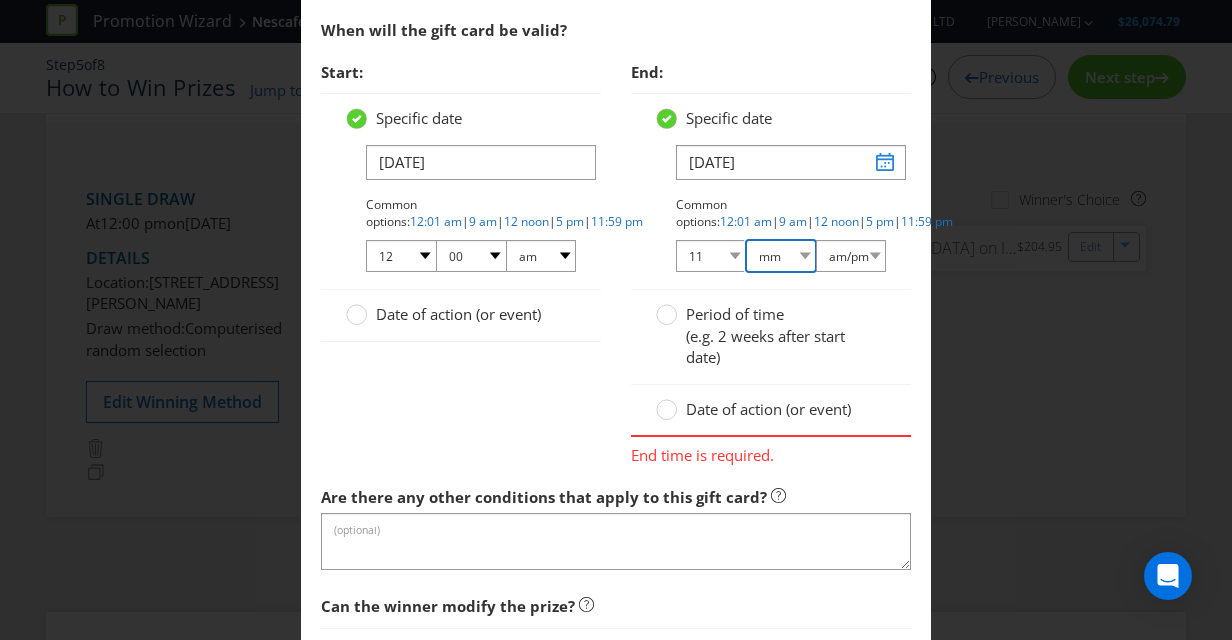click on "mm 00 01 05 10 15 20 25 29 30 35 40 45 50 55 59" at bounding box center (781, 256) 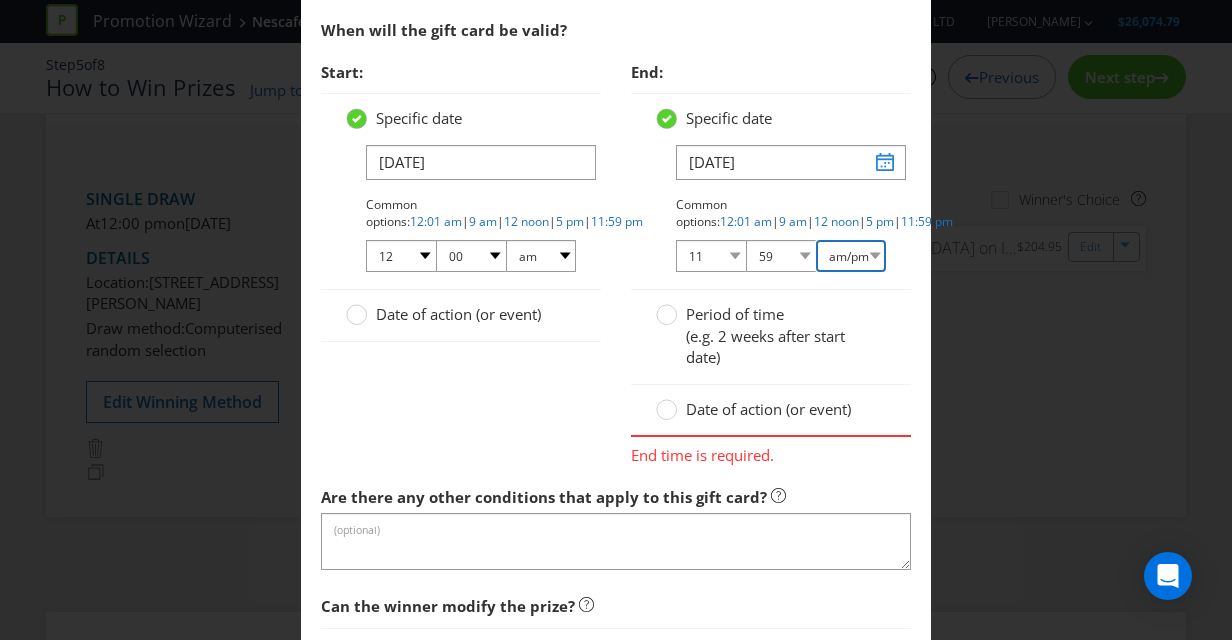 click on "am/pm am pm" at bounding box center [851, 256] 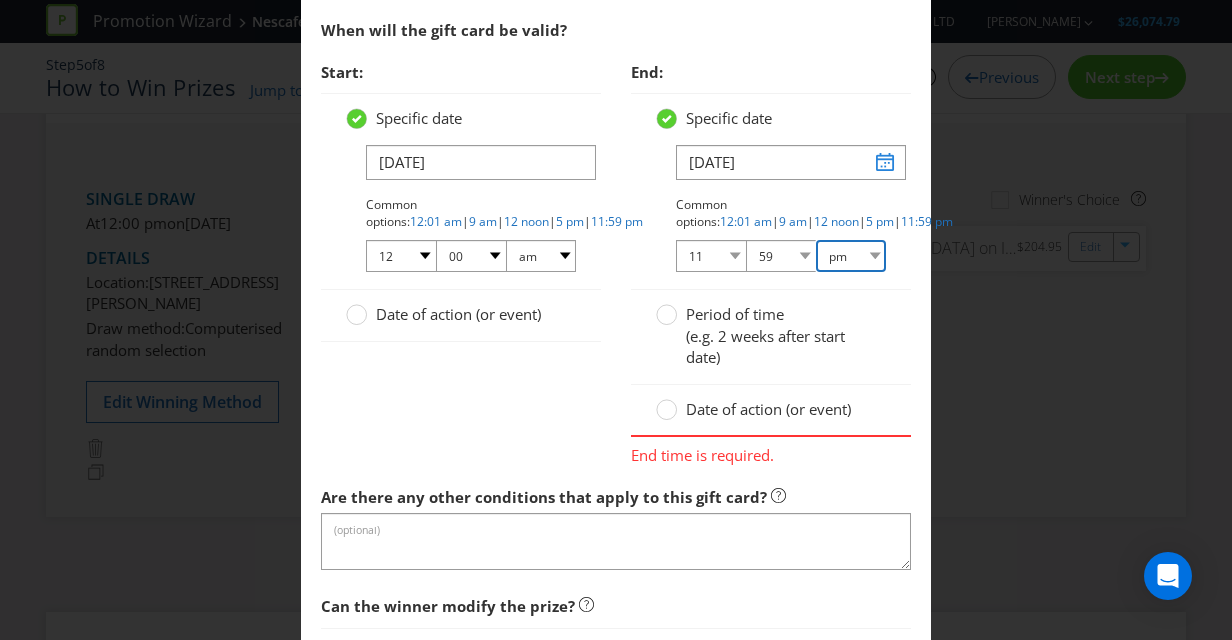click on "am/pm am pm" at bounding box center [851, 256] 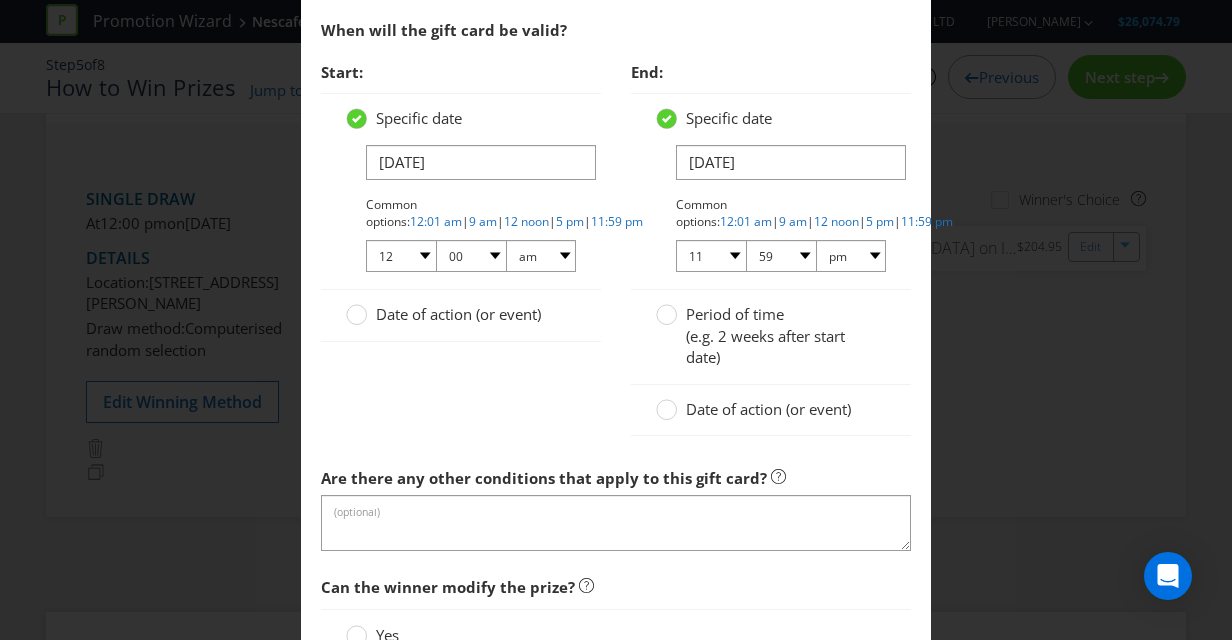 click on "Start:   Specific date   [DATE] Common options:  12:01 am   |  9 am   |  12 noon   |  5 pm   |  11:59 pm   01 02 03 04 05 06 07 08 09 10 11 12 00 01 05 10 15 20 25 29 30 35 40 45 50 55 59 am pm   Date of action (or event)       End:   Specific date   [DATE] Common options:  12:01 am   |  9 am   |  12 noon   |  5 pm   |  11:59 pm   01 02 03 04 05 06 07 08 09 10 11 12 00 01 05 10 15 20 25 29 30 35 40 45 50 55 59 am pm   Period of time (e.g. 2 weeks after start date)   Date of action (or event)" at bounding box center (616, 254) 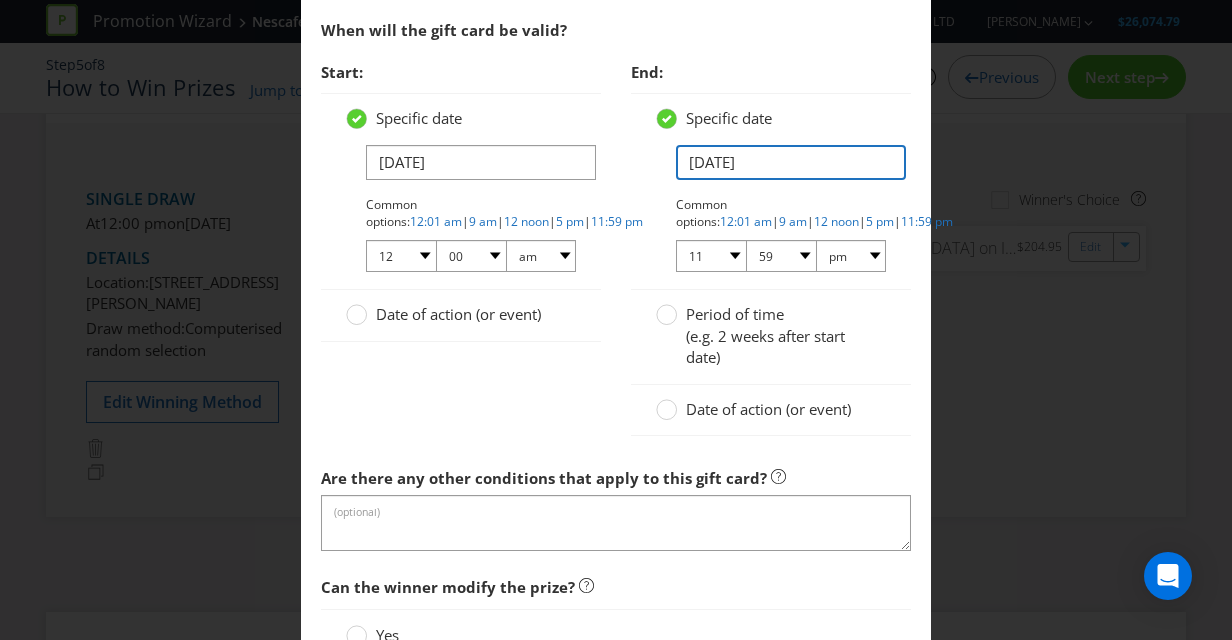 click on "[DATE]" at bounding box center [791, 162] 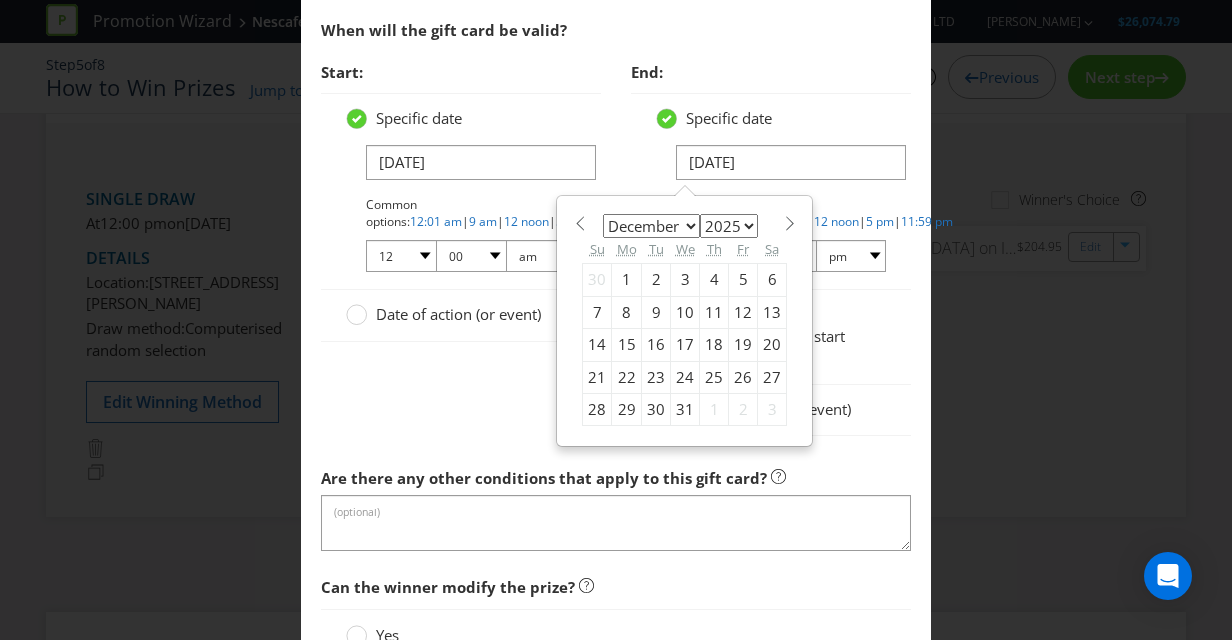 click on "15" at bounding box center [627, 345] 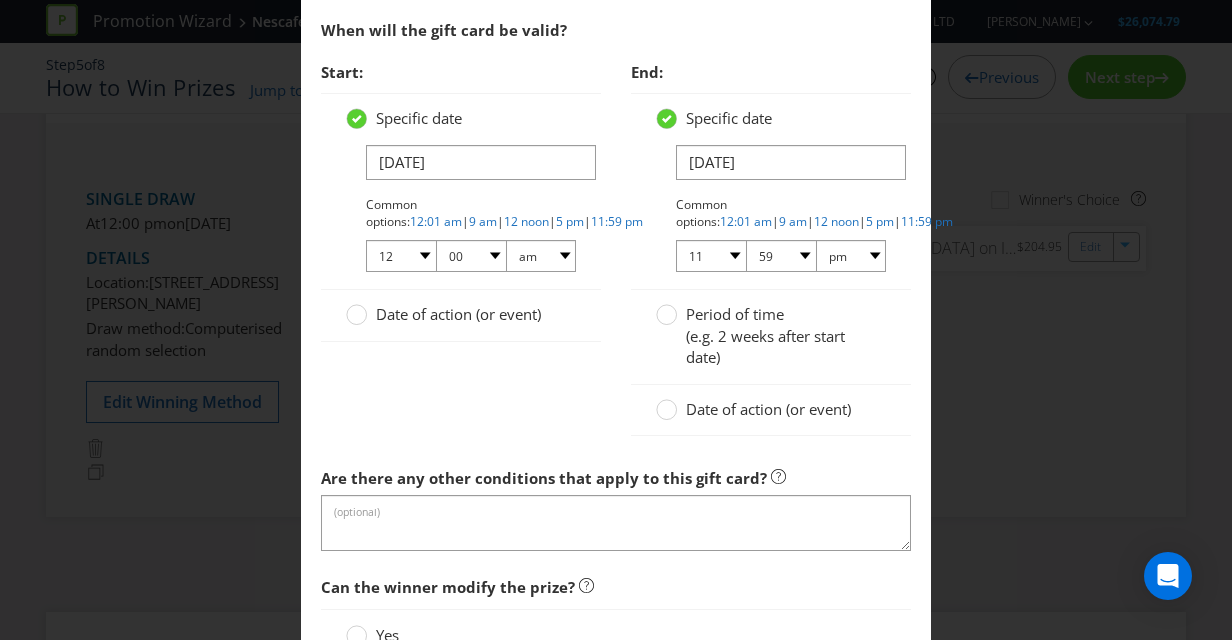 click on "Start:   Specific date   [DATE] Common options:  12:01 am   |  9 am   |  12 noon   |  5 pm   |  11:59 pm   01 02 03 04 05 06 07 08 09 10 11 12 00 01 05 10 15 20 25 29 30 35 40 45 50 55 59 am pm   Date of action (or event)       End:   Specific date   [DATE] Common options:  12:01 am   |  9 am   |  12 noon   |  5 pm   |  11:59 pm   01 02 03 04 05 06 07 08 09 10 11 12 00 01 05 10 15 20 25 29 30 35 40 45 50 55 59 am pm   Period of time (e.g. 2 weeks after start date)   Date of action (or event)" at bounding box center (616, 254) 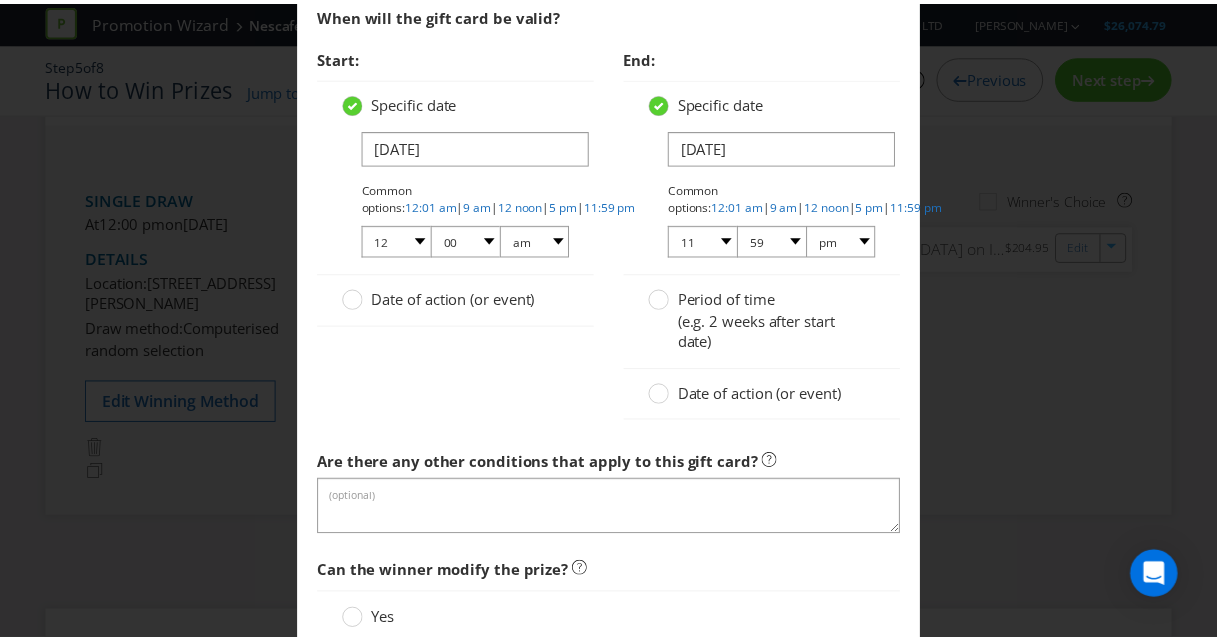 scroll, scrollTop: 2548, scrollLeft: 0, axis: vertical 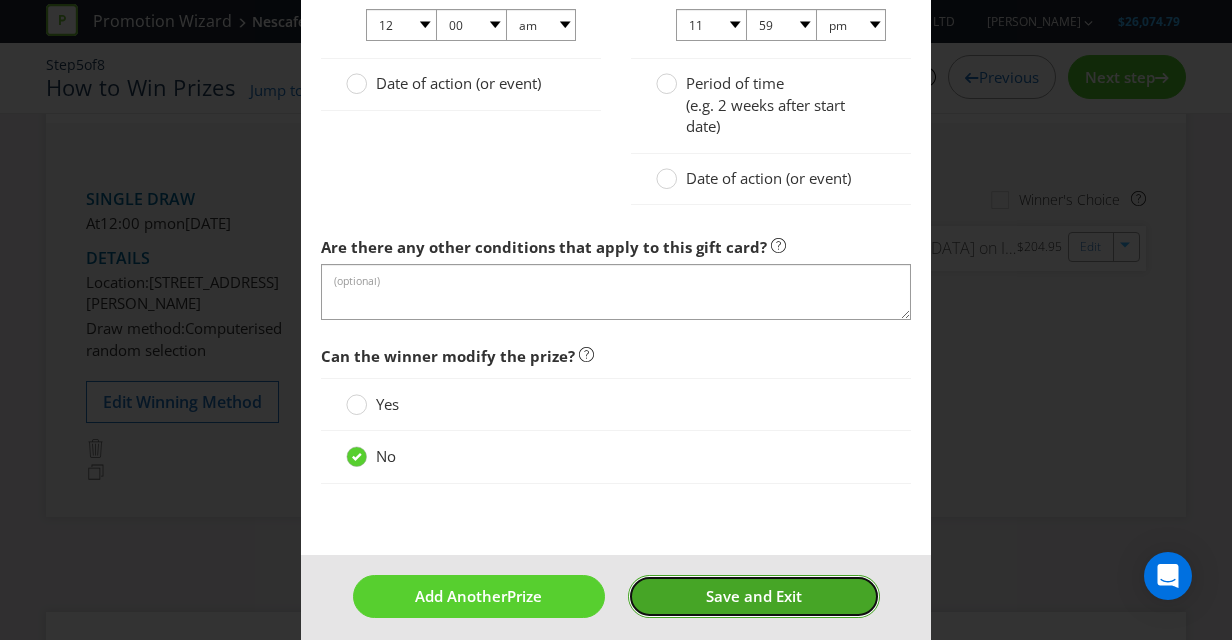 click on "Save and Exit" at bounding box center [754, 596] 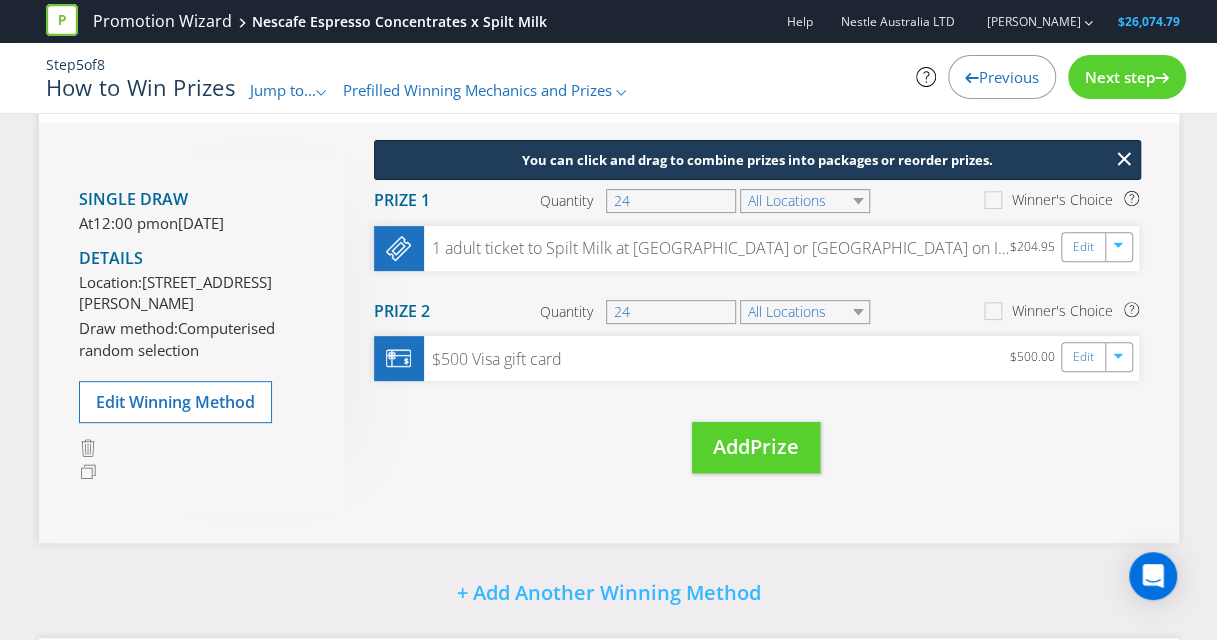 click on "Next step" at bounding box center (1120, 77) 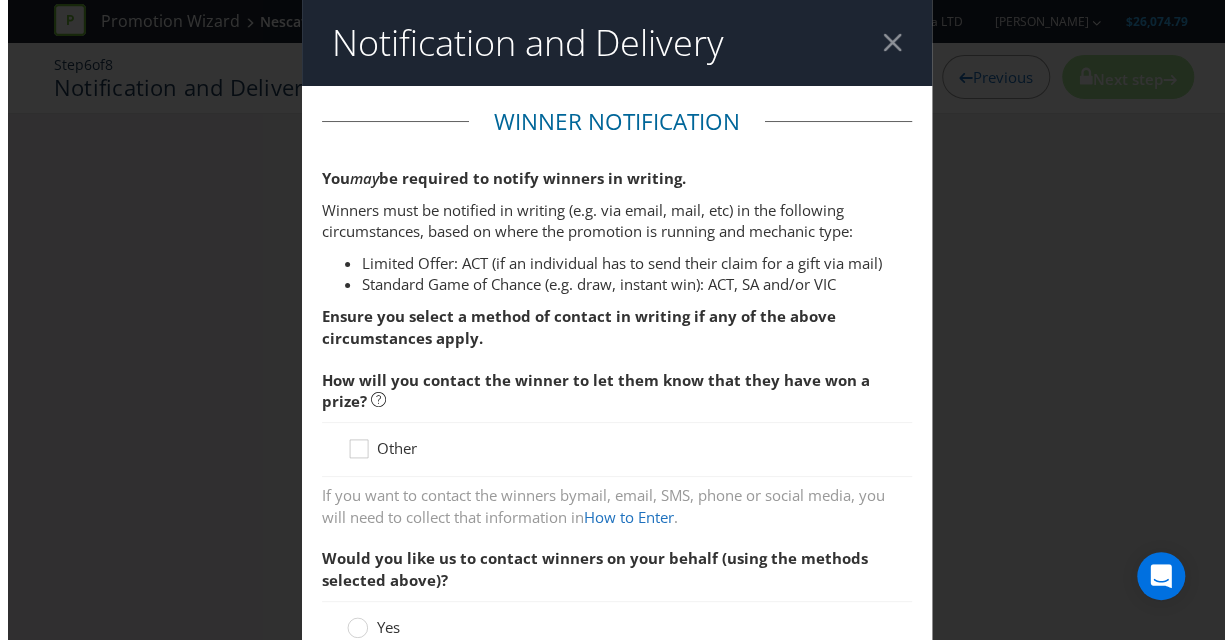 scroll, scrollTop: 0, scrollLeft: 0, axis: both 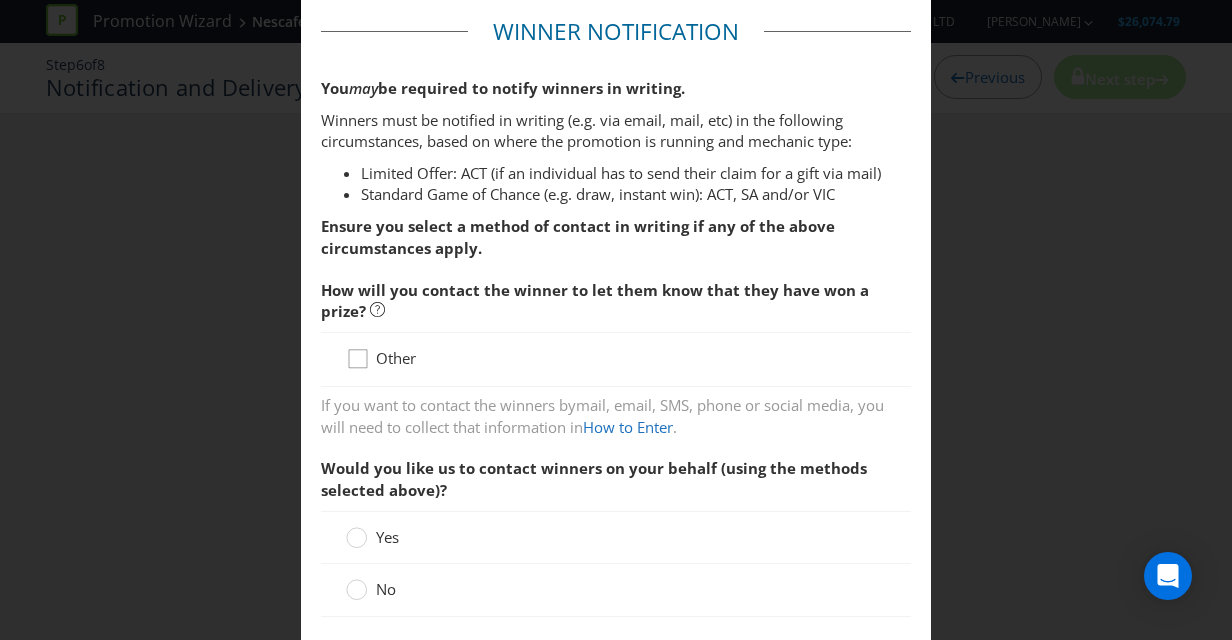 click 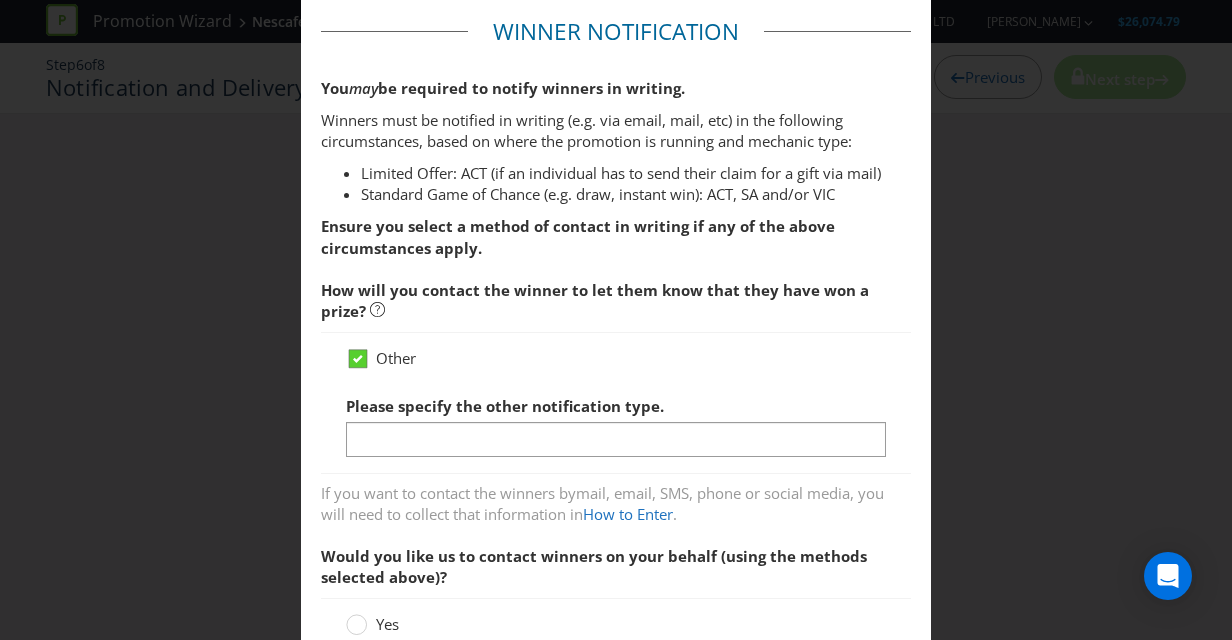 click 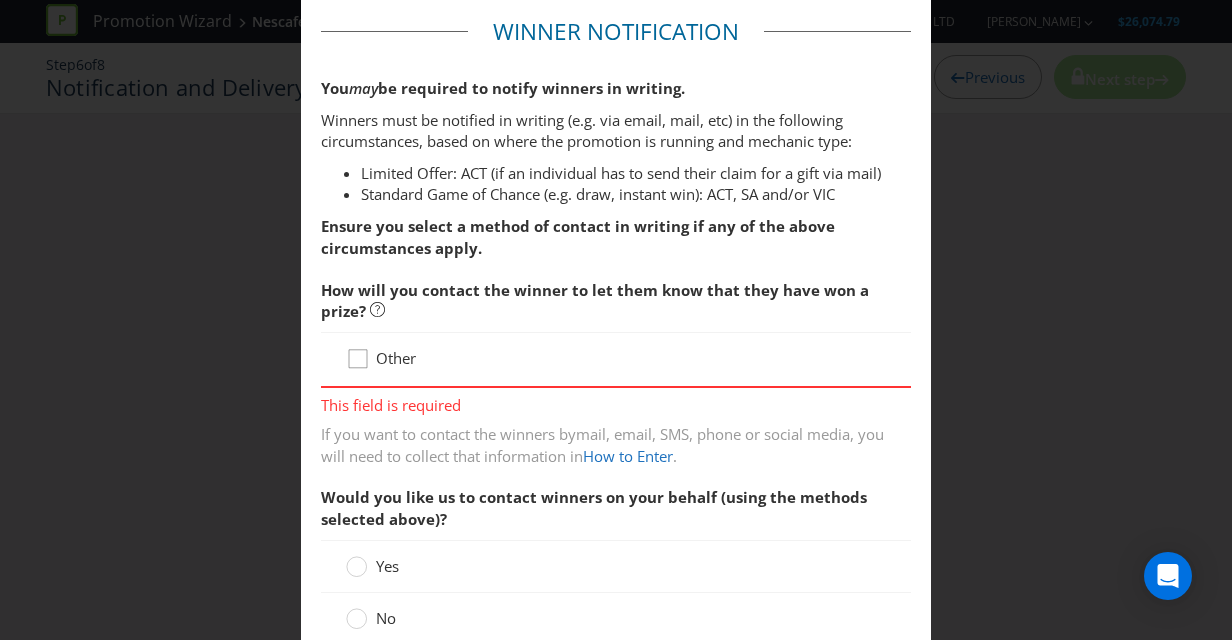 click 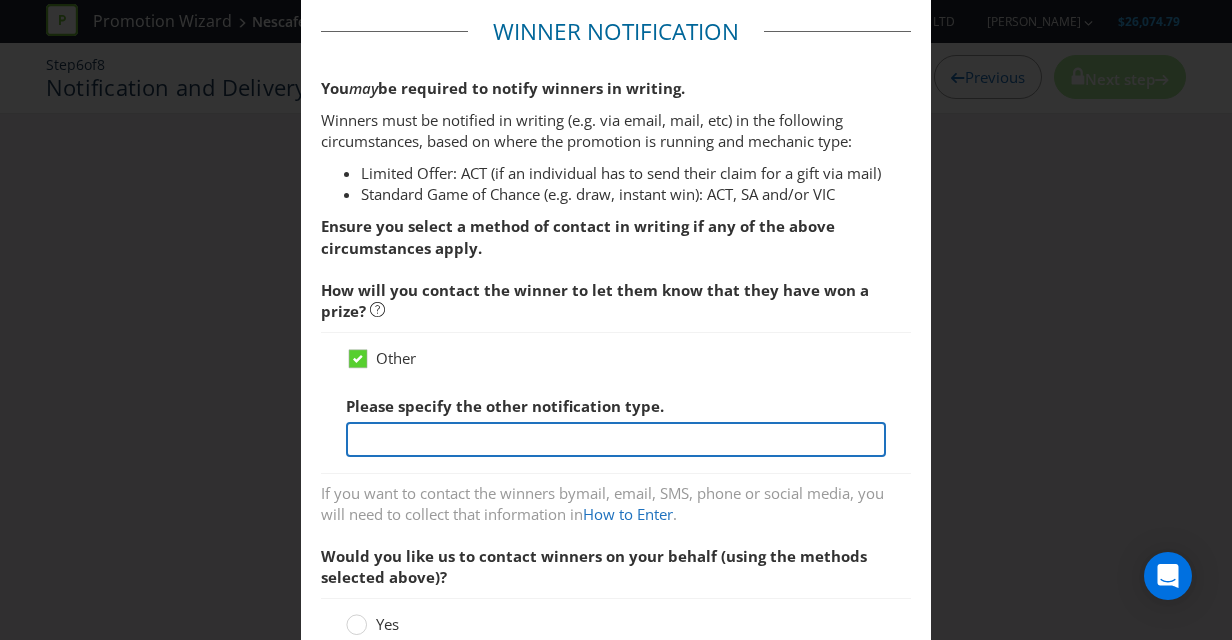 click at bounding box center (616, 439) 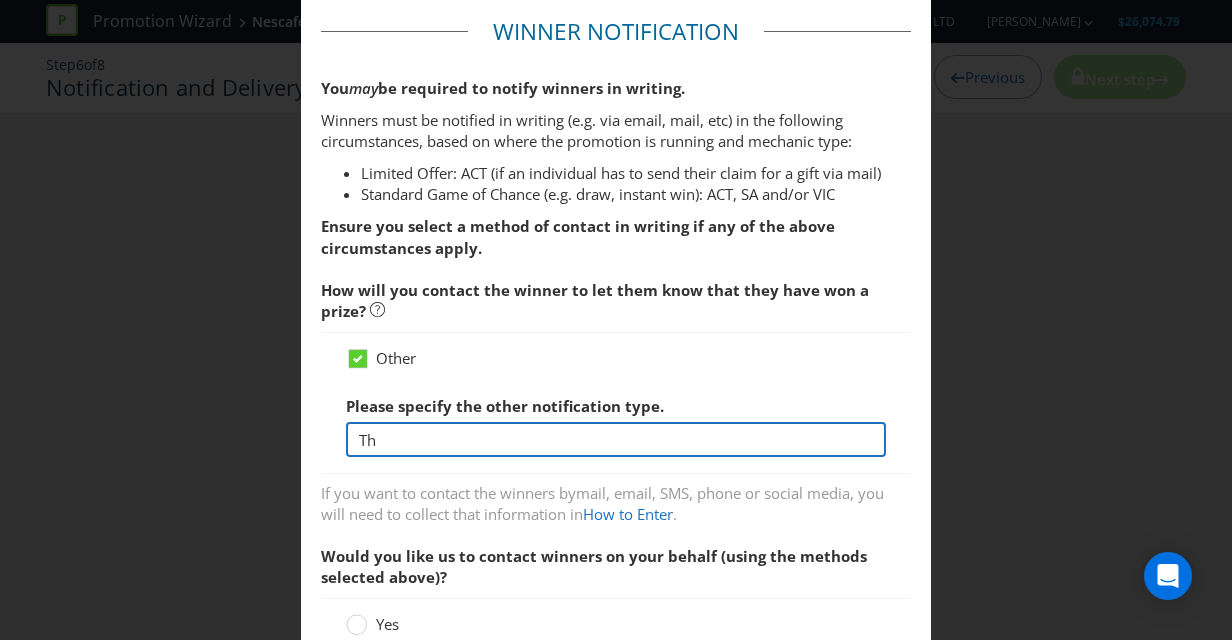 type on "T" 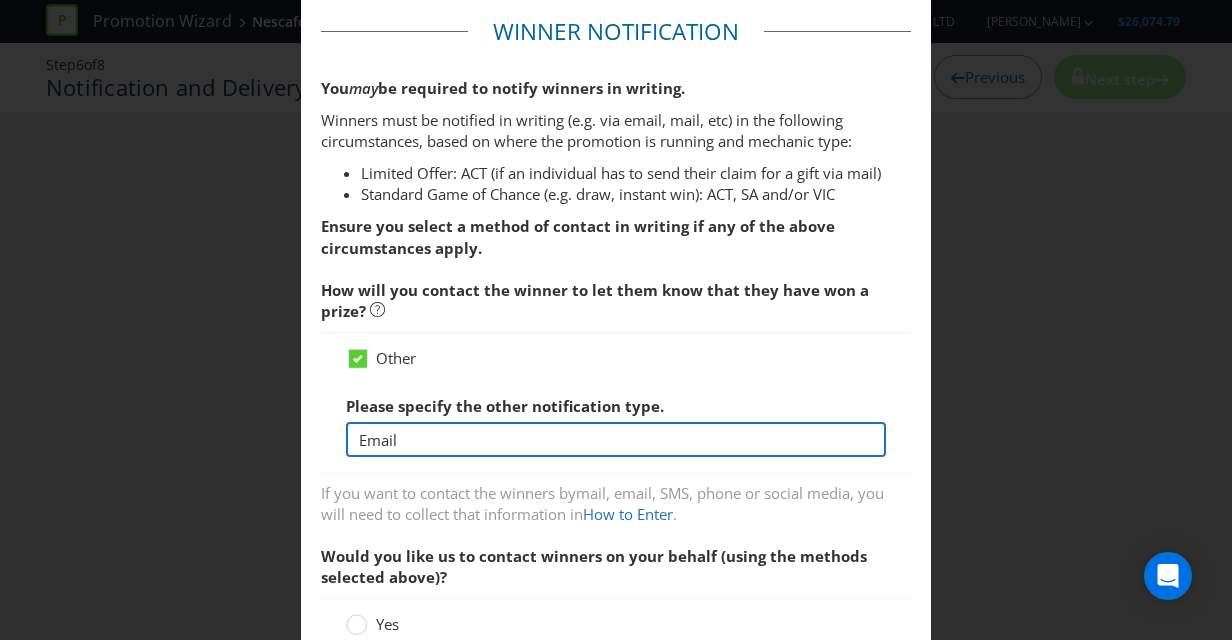 scroll, scrollTop: 344, scrollLeft: 0, axis: vertical 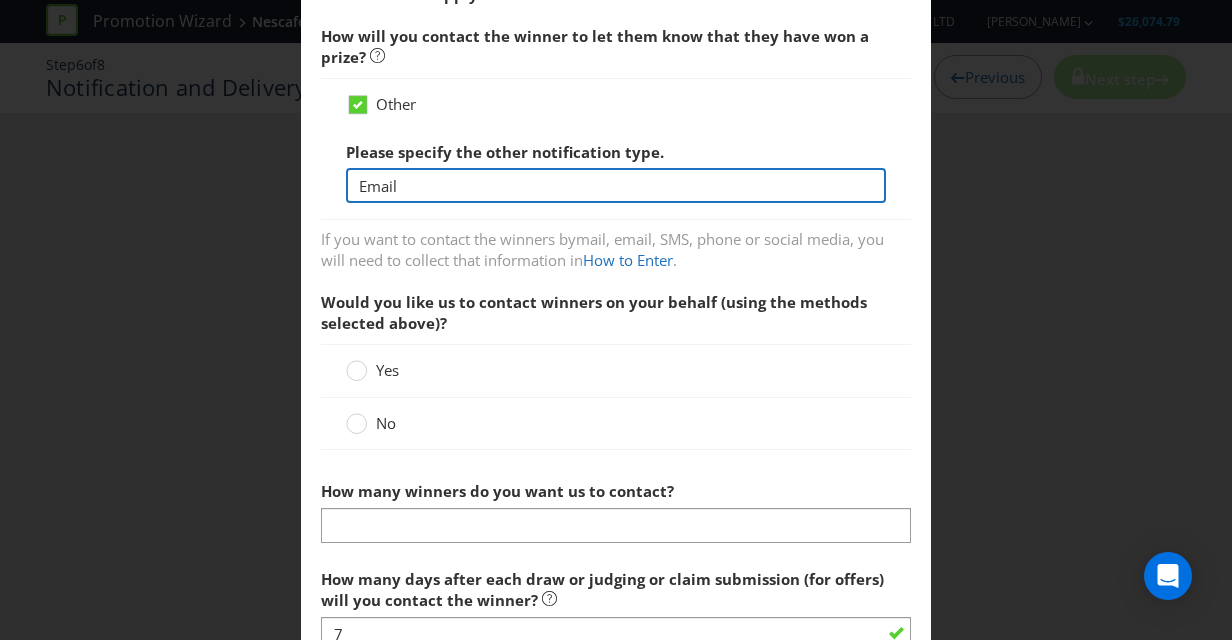 type on "Email" 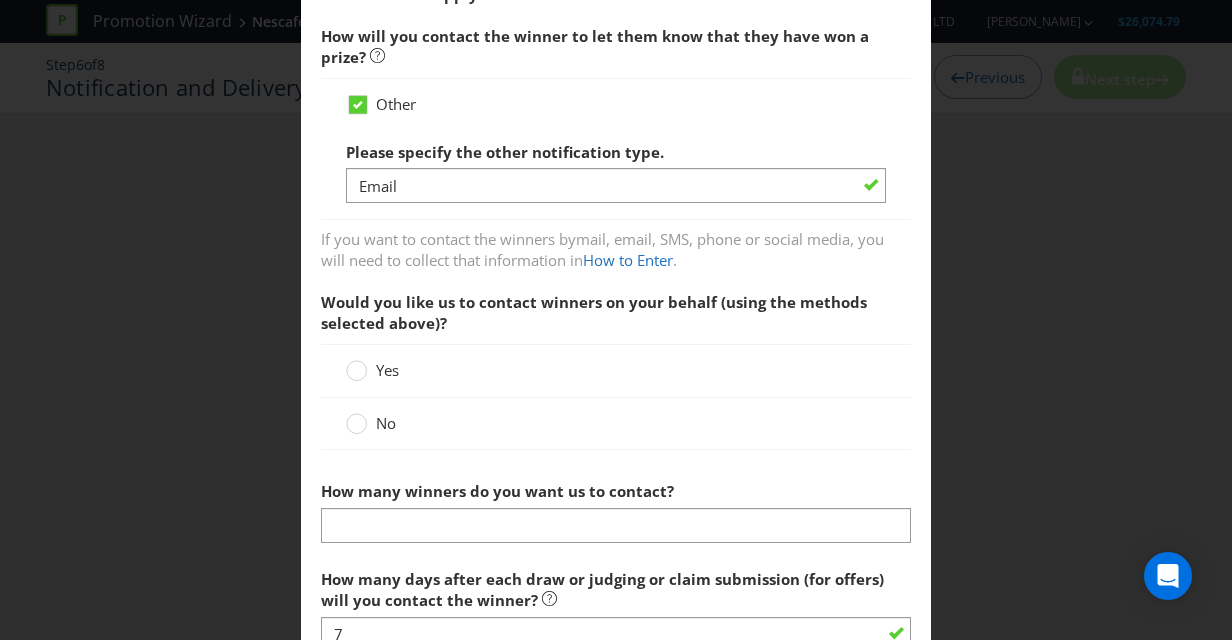 click on "No" at bounding box center (373, 423) 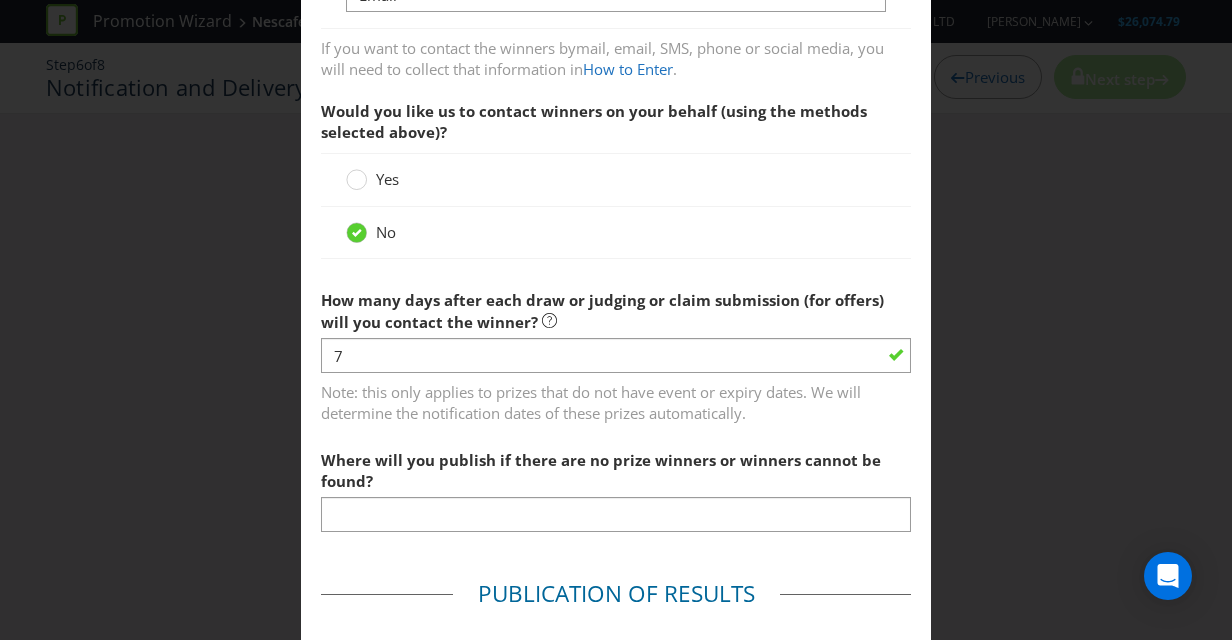 scroll, scrollTop: 546, scrollLeft: 0, axis: vertical 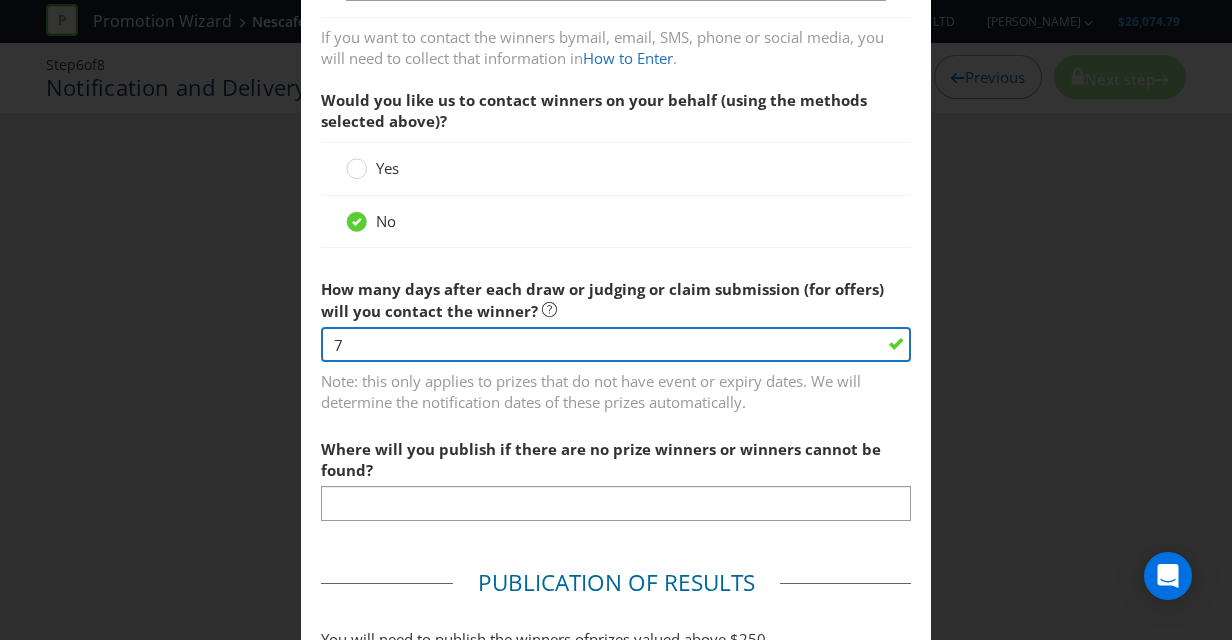 click on "7" at bounding box center [616, 344] 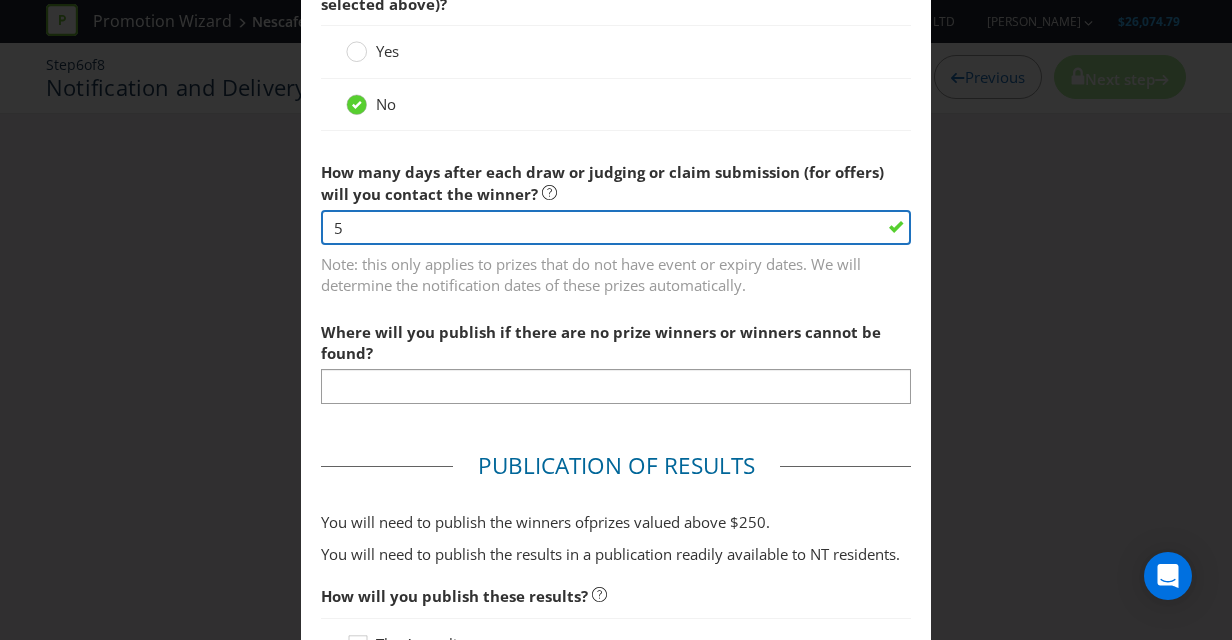 scroll, scrollTop: 664, scrollLeft: 0, axis: vertical 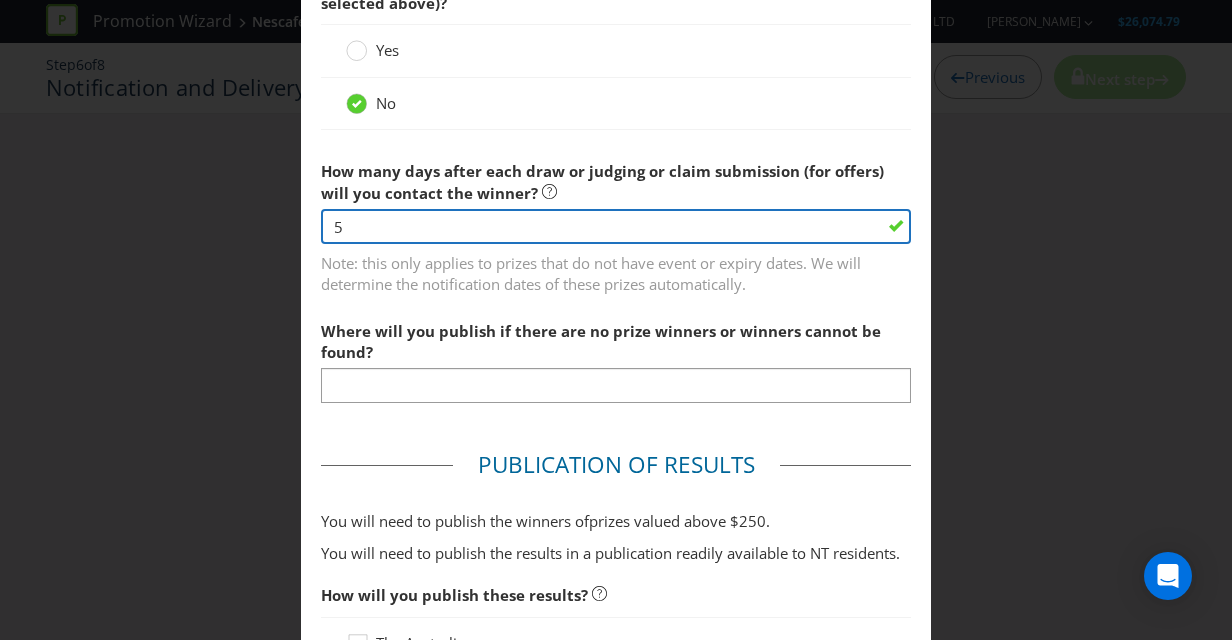 type on "5" 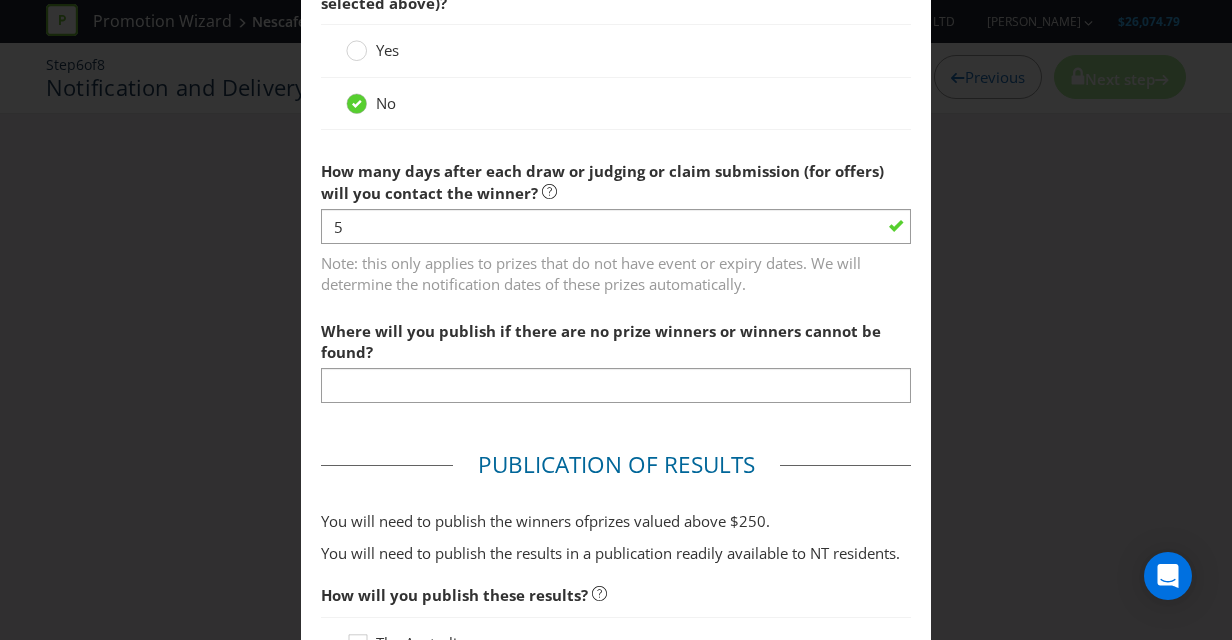 click on "Winner Notification You  may  be required to notify winners in writing. Winners must be notified in writing (e.g. via email, mail, etc) in the following circumstances, based on where the promotion is running and mechanic type: Limited Offer: ACT (if an individual has to send their claim for a gift via mail) Standard Game of Chance (e.g. draw, instant win): ACT, SA and/or VIC Ensure you select a method of contact in writing if any of the above circumstances apply. How will you contact the winner to let them know that they have won a prize?   Other   Please specify the other notification type.   Email   If you want to contact the winners by  mail, email, SMS, phone or social media , you will need to collect that information in  How to Enter .   Would you like us to contact winners on your behalf (using the methods selected above)?   Yes   No       How many days after each draw or judging or claim submission (for offers) will you contact the winner?   5   Publication of Results prize s valued above $ 250 ." at bounding box center [616, 535] 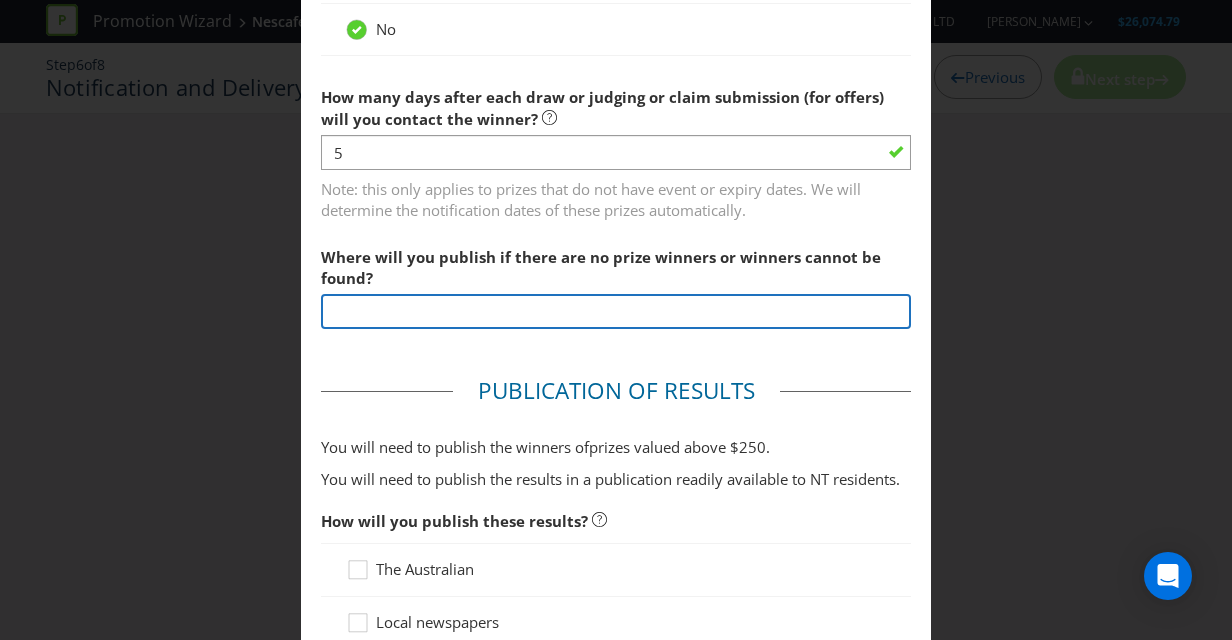 click at bounding box center (616, 311) 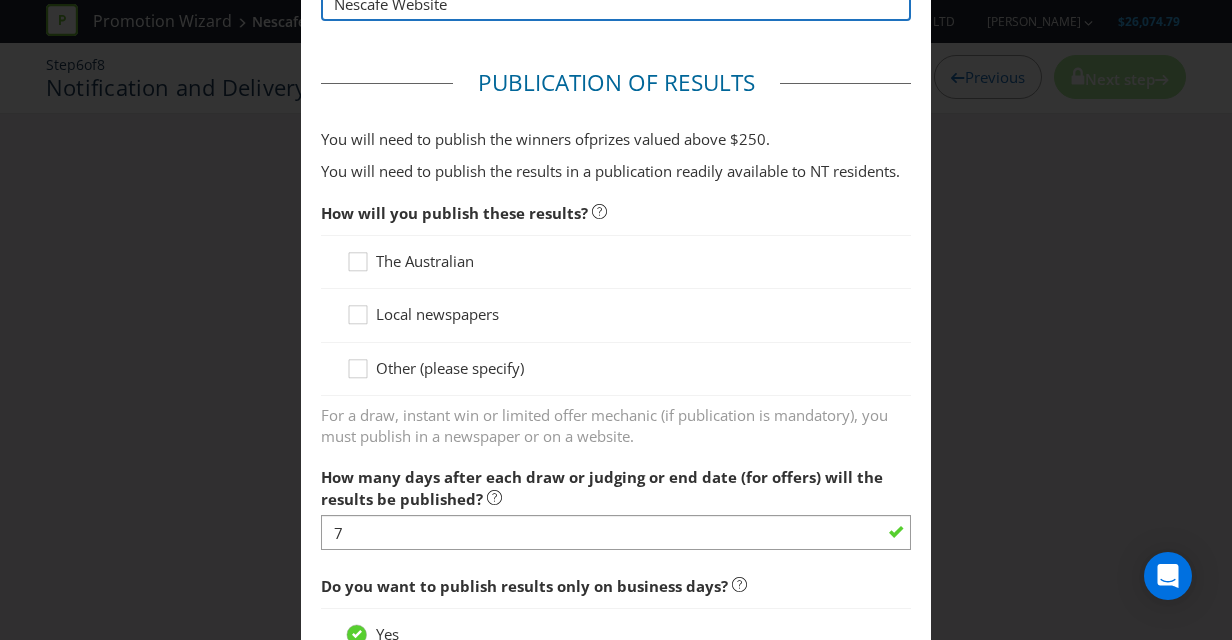 scroll, scrollTop: 1047, scrollLeft: 0, axis: vertical 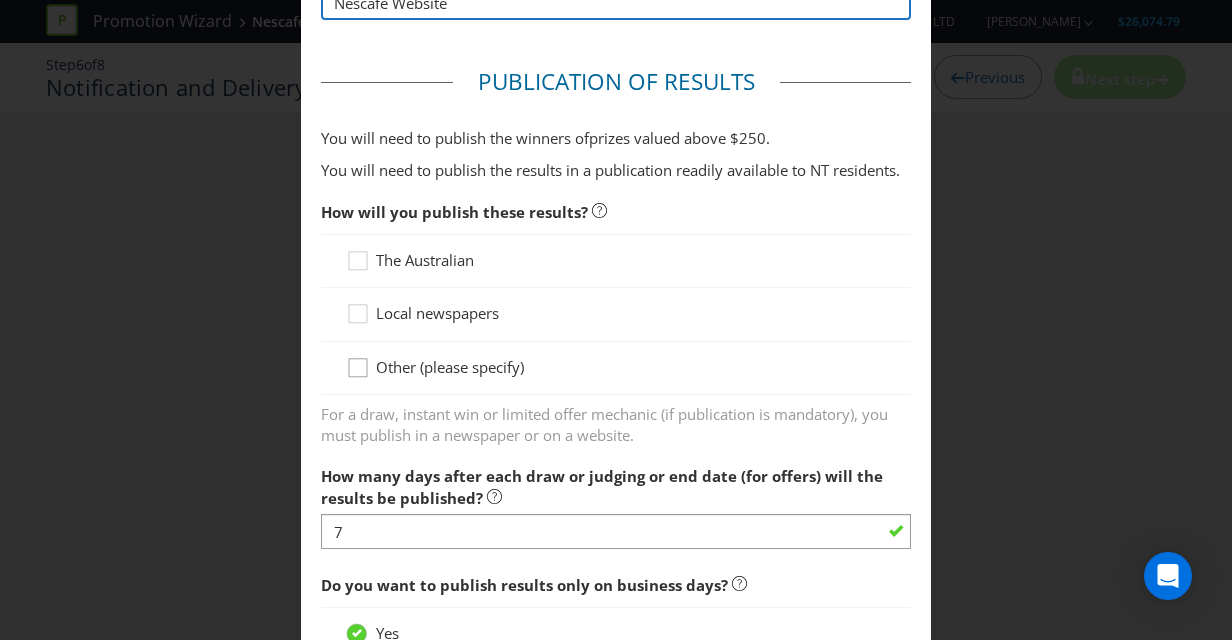 type on "Nescafe Website" 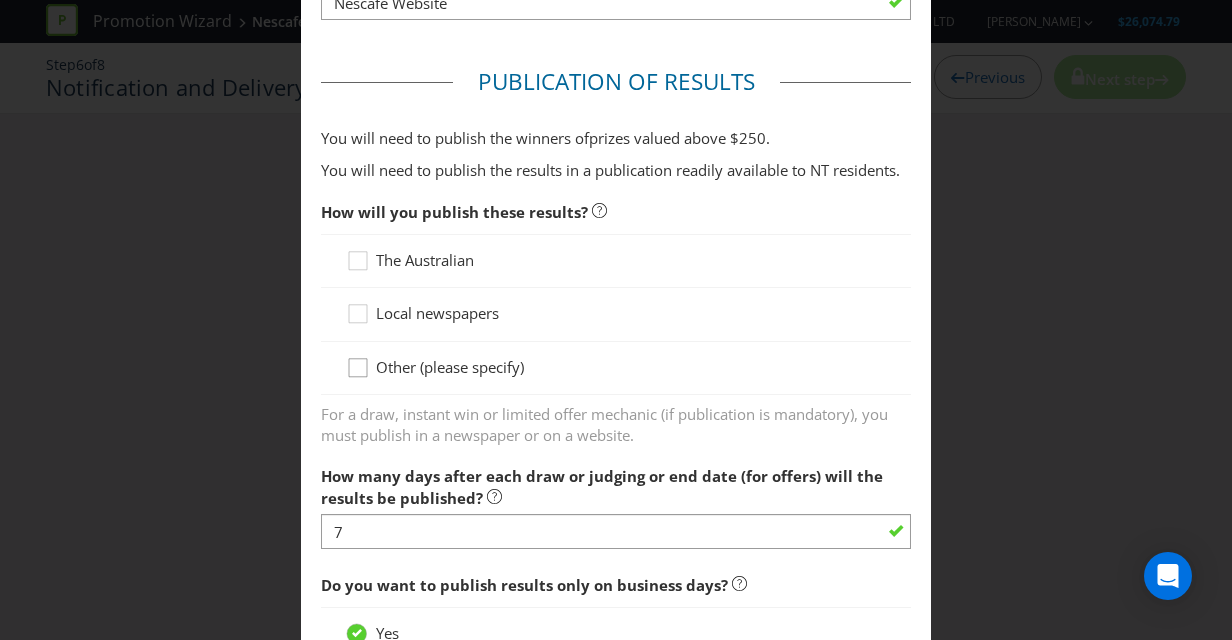 click 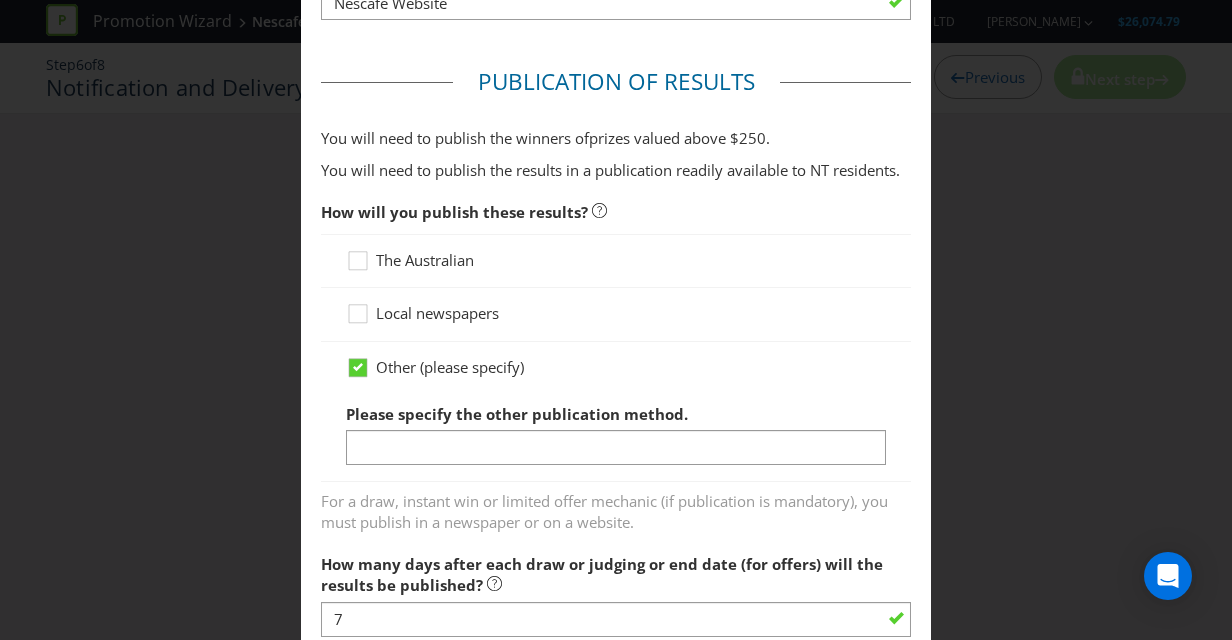 scroll, scrollTop: 1087, scrollLeft: 0, axis: vertical 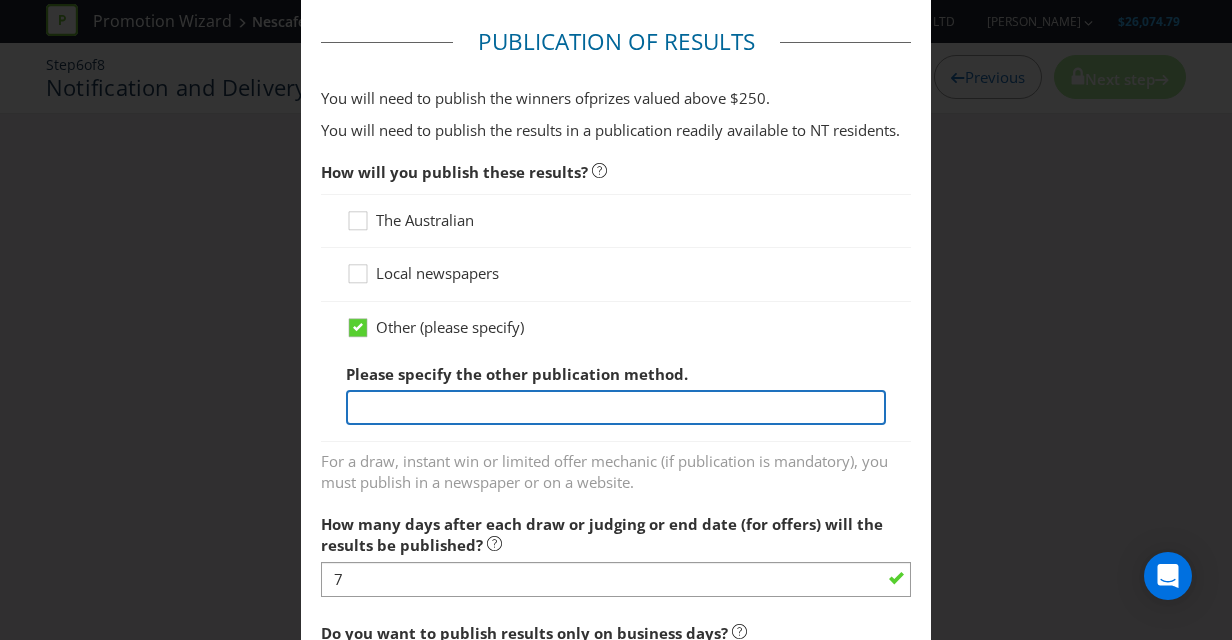 click at bounding box center (616, 407) 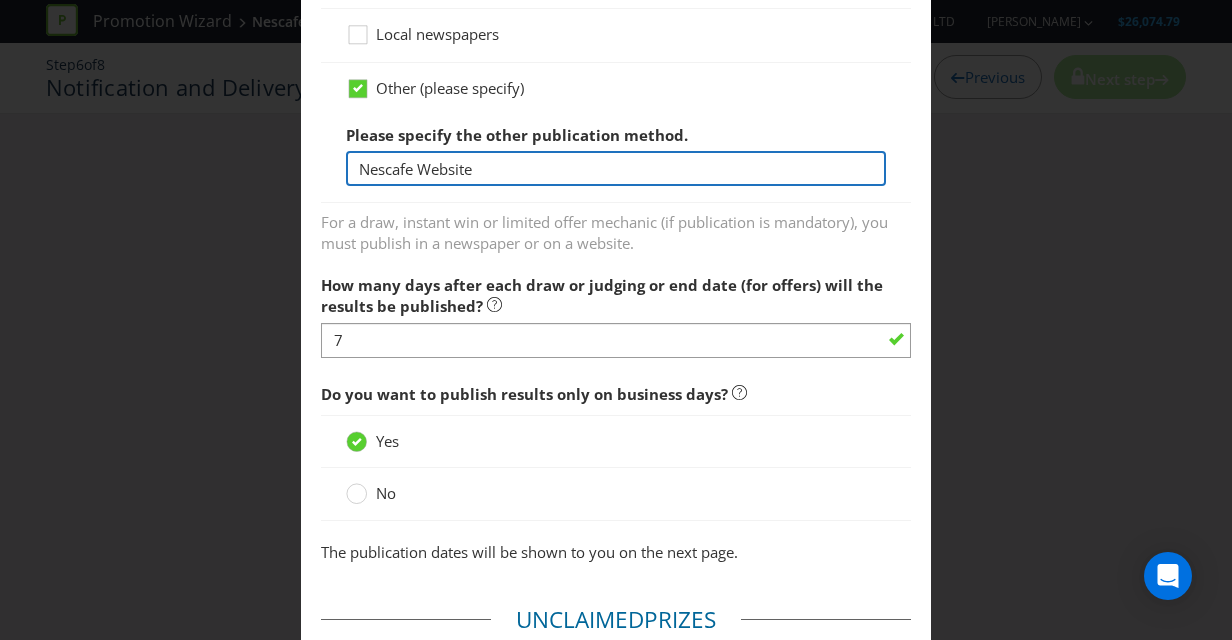 scroll, scrollTop: 1336, scrollLeft: 0, axis: vertical 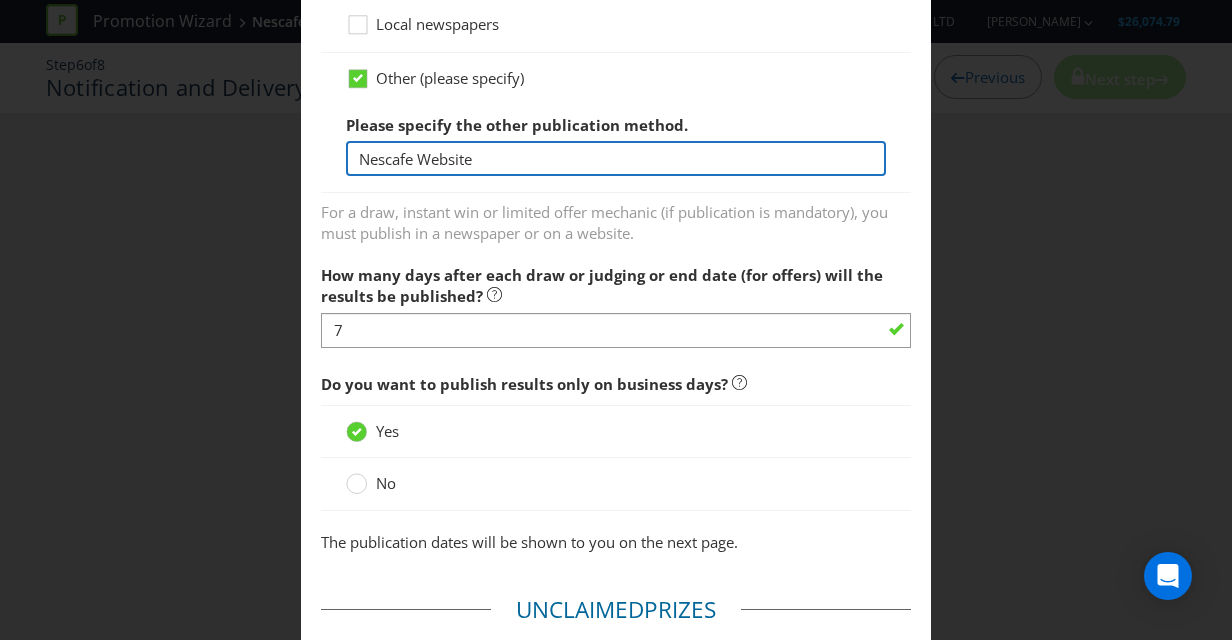 type on "Nescafe Website" 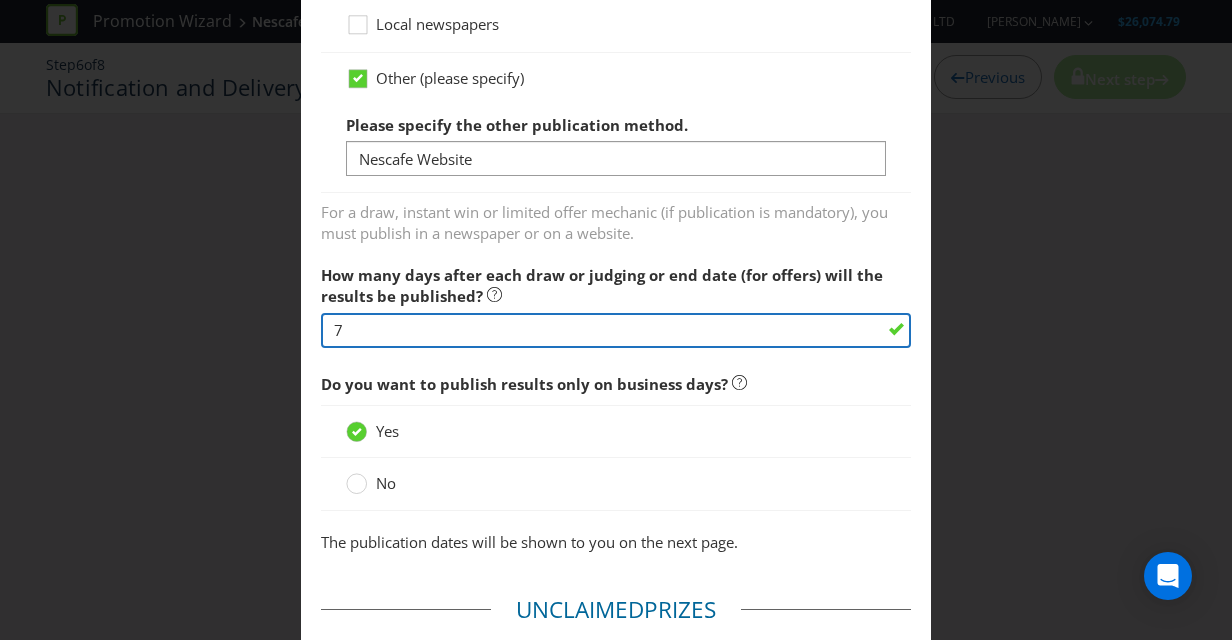 click on "7" at bounding box center (616, 330) 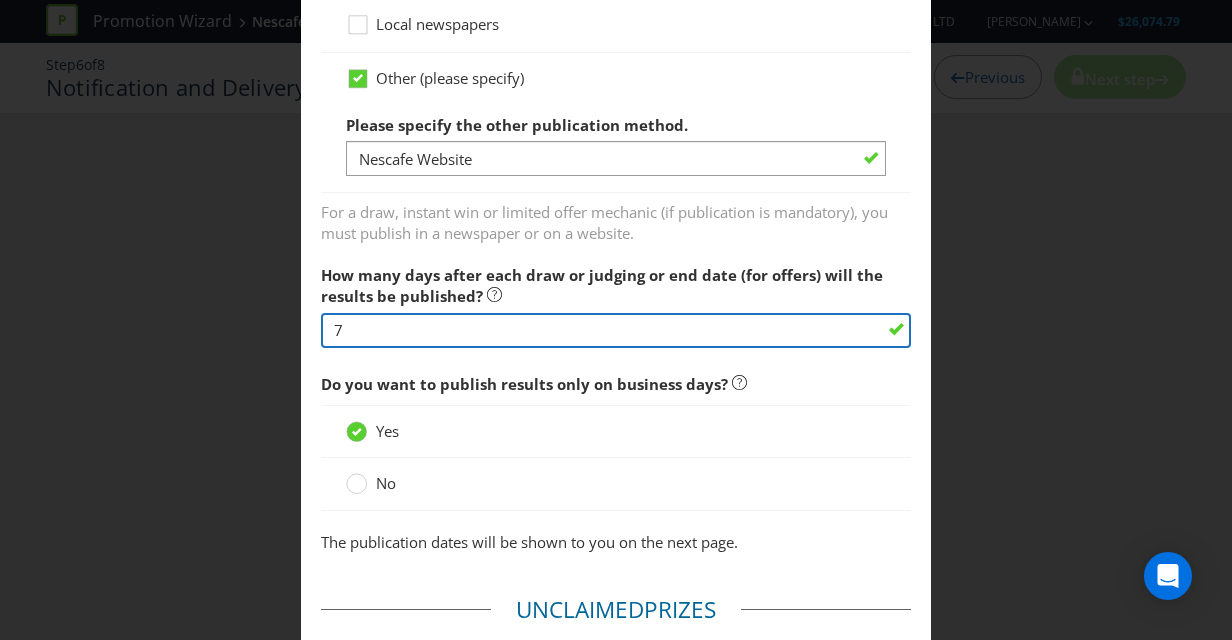 click on "7" at bounding box center [616, 330] 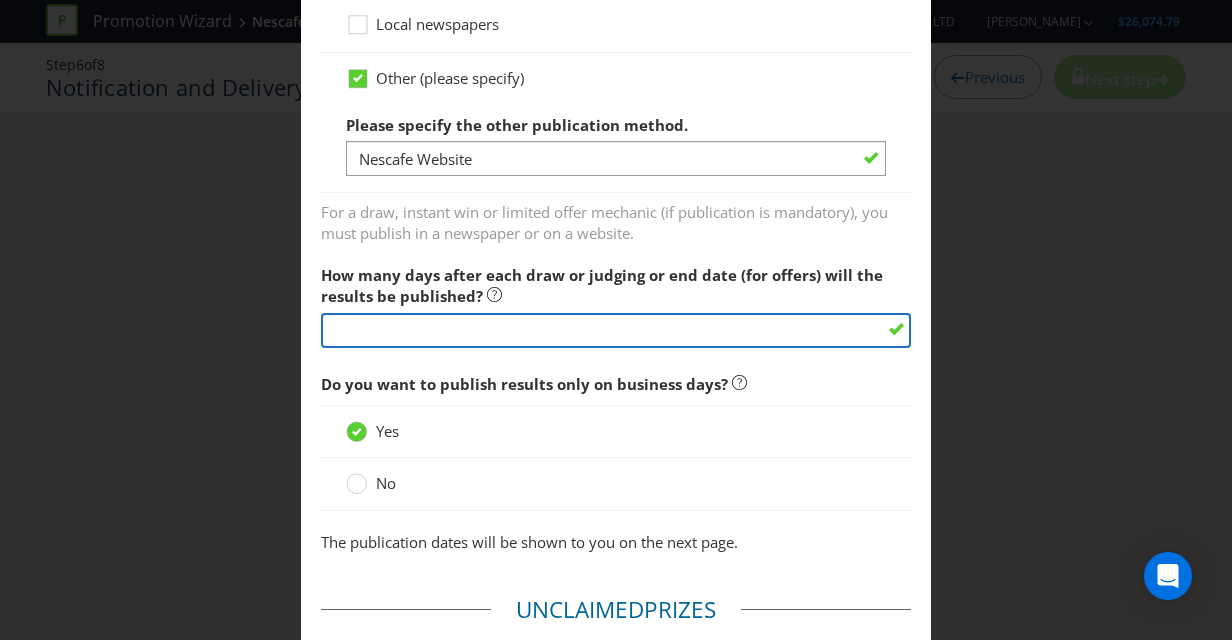 type on "7" 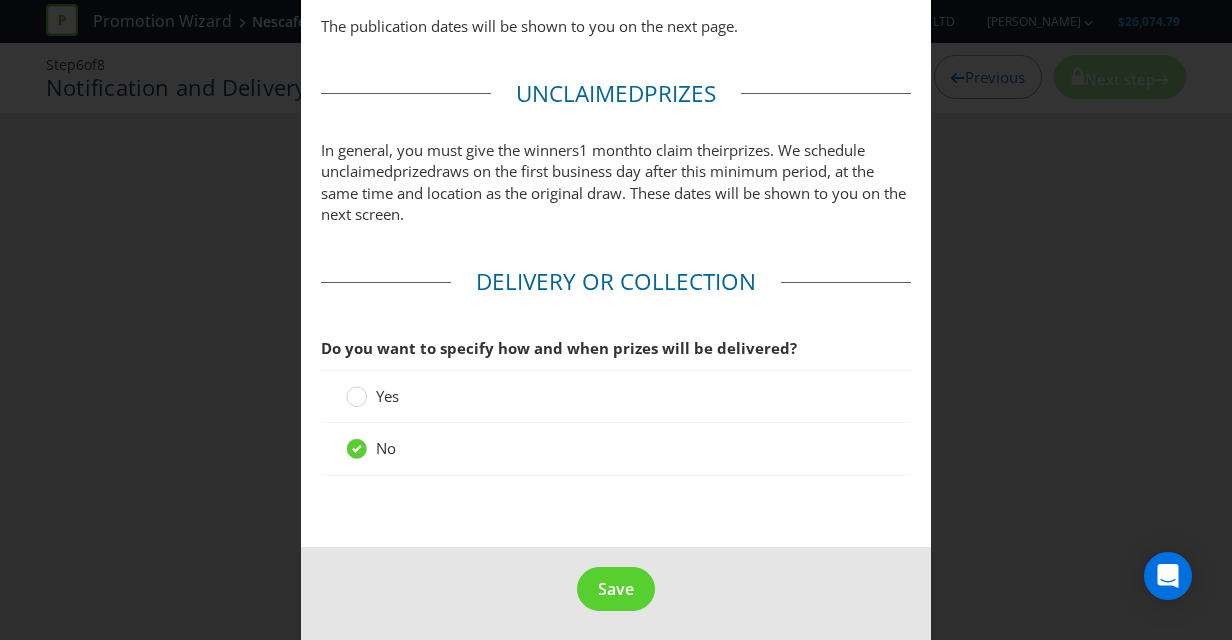 scroll, scrollTop: 1854, scrollLeft: 0, axis: vertical 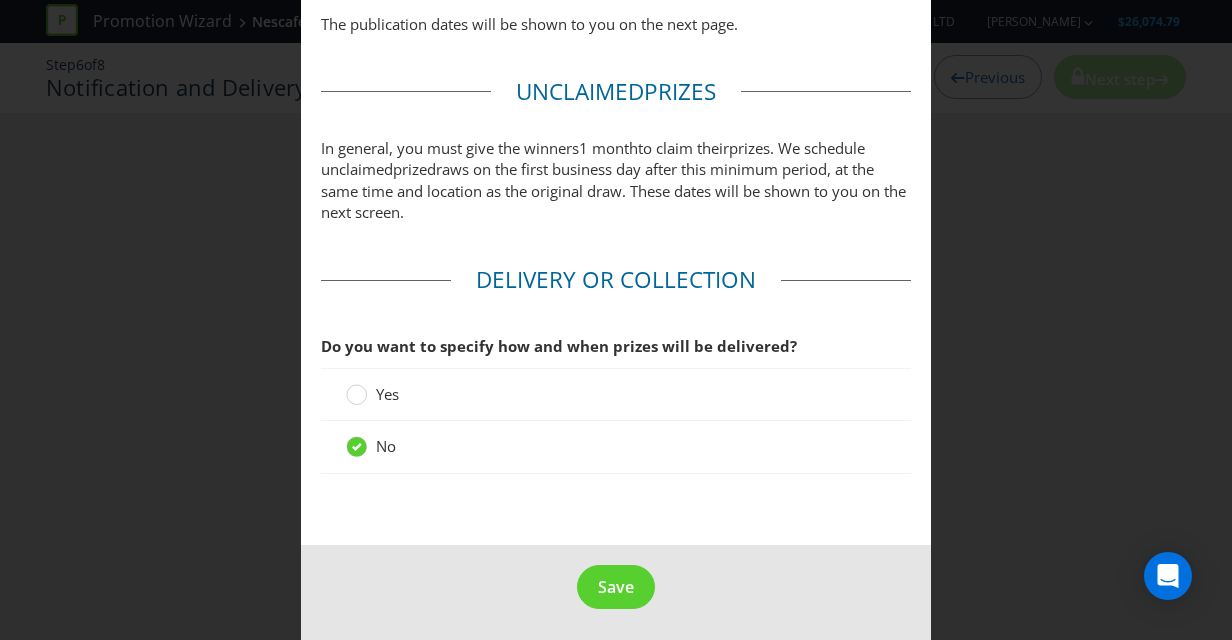 click on "Yes" at bounding box center (387, 394) 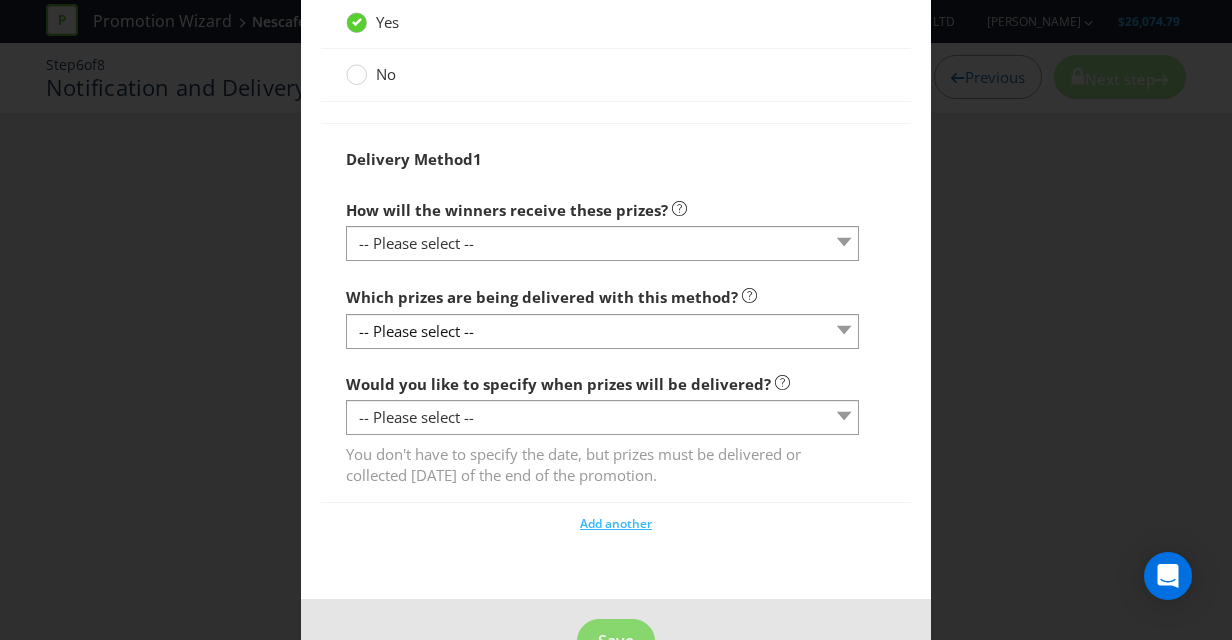 scroll, scrollTop: 2228, scrollLeft: 0, axis: vertical 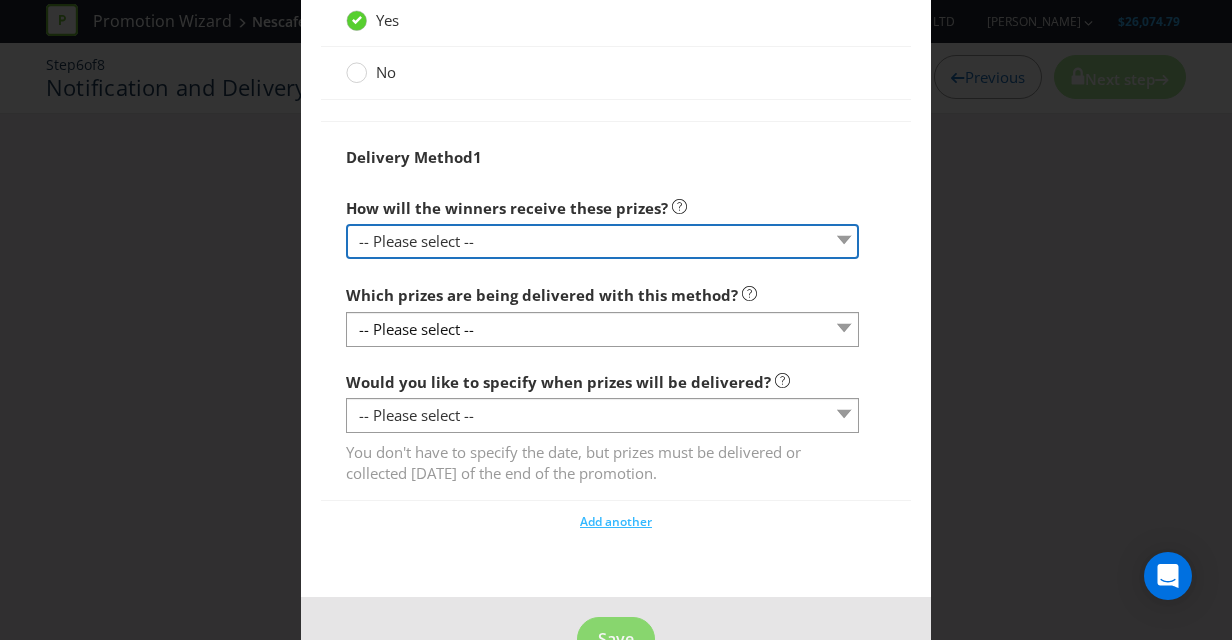 click on "-- Please select -- Delivered by mail Delivered by email Delivered in-person Collected from specific address Collected from participating venues Collected from event venue Contact Promoter to organise delivery Collect from participating venue where purchase was made Other (please specify)" at bounding box center [602, 241] 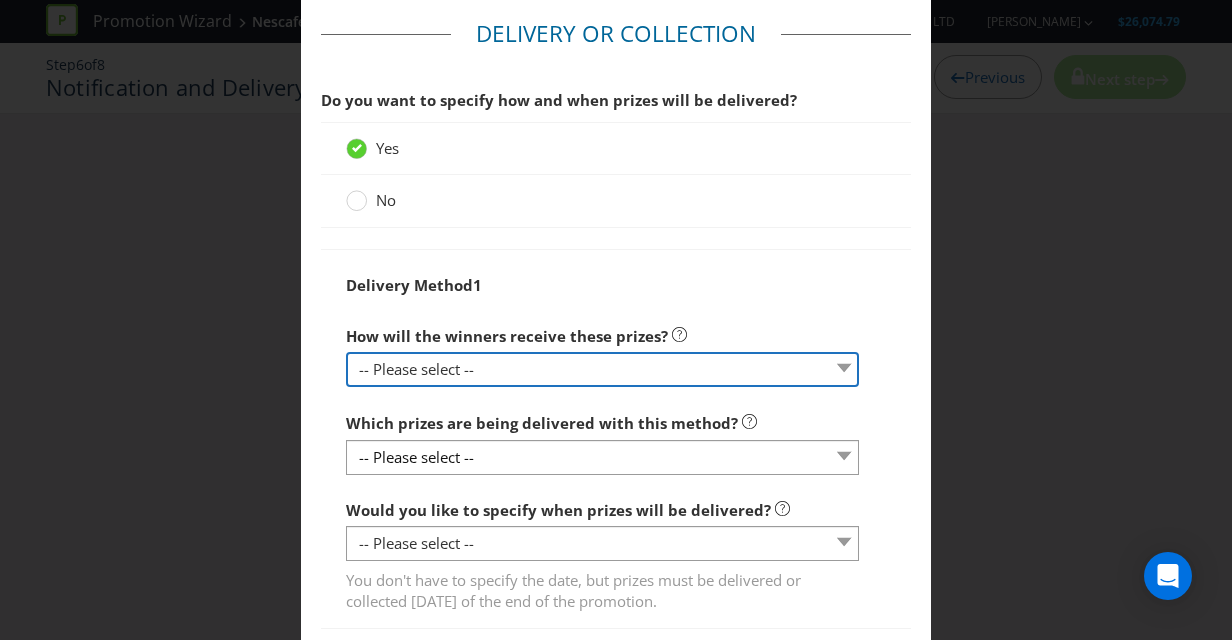 scroll, scrollTop: 2099, scrollLeft: 0, axis: vertical 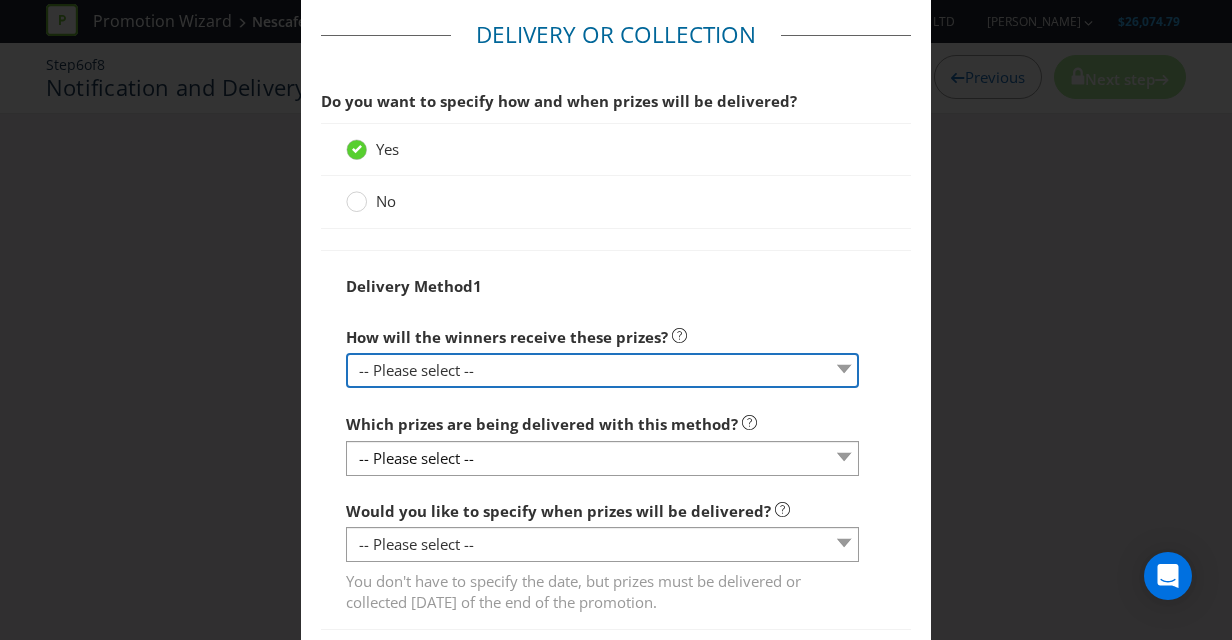 click on "-- Please select -- Delivered by mail Delivered by email Delivered in-person Collected from specific address Collected from participating venues Collected from event venue Contact Promoter to organise delivery Collect from participating venue where purchase was made Other (please specify)" at bounding box center (602, 370) 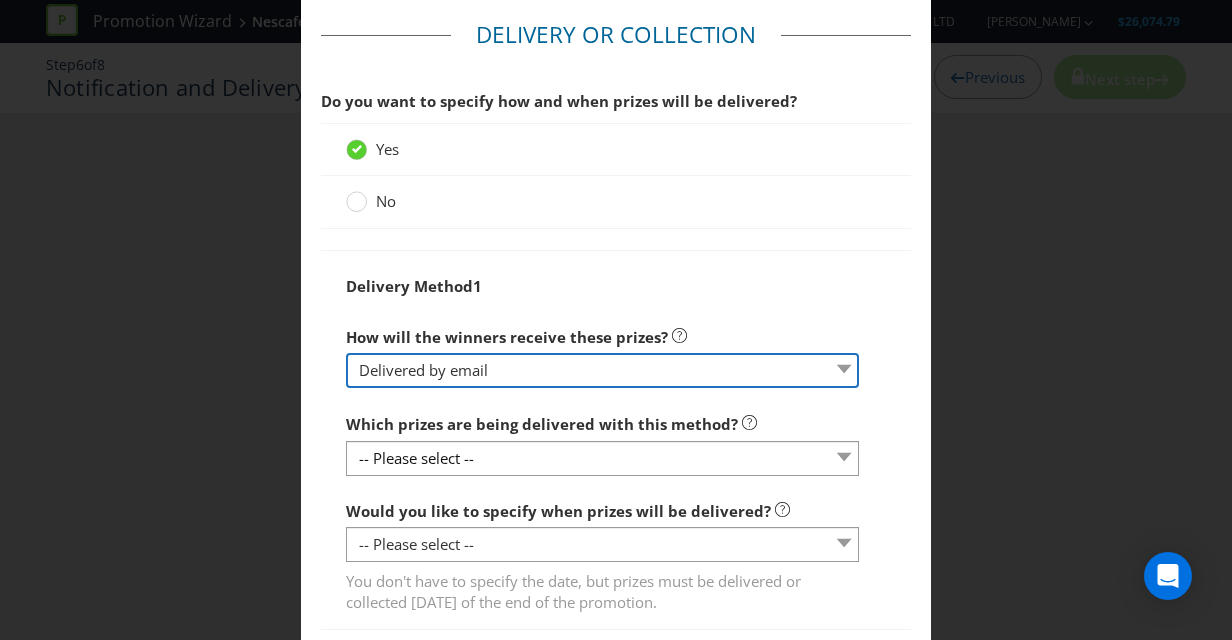 click on "-- Please select -- Delivered by mail Delivered by email Delivered in-person Collected from specific address Collected from participating venues Collected from event venue Contact Promoter to organise delivery Collect from participating venue where purchase was made Other (please specify)" at bounding box center (602, 370) 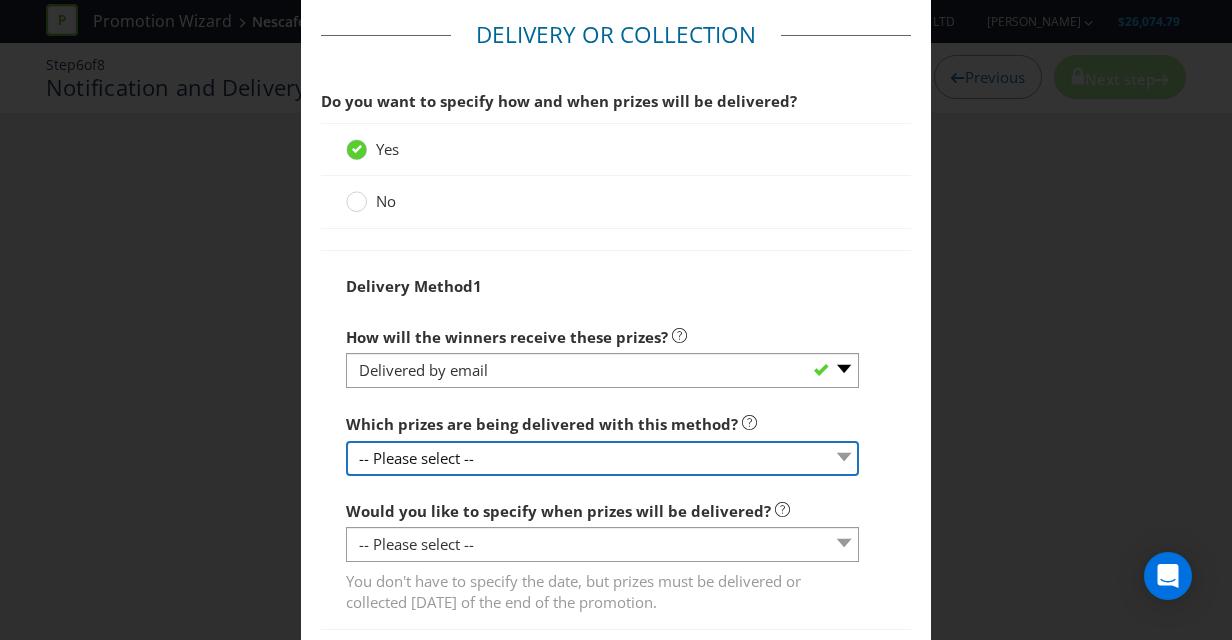 click on "-- Please select --" at bounding box center (602, 458) 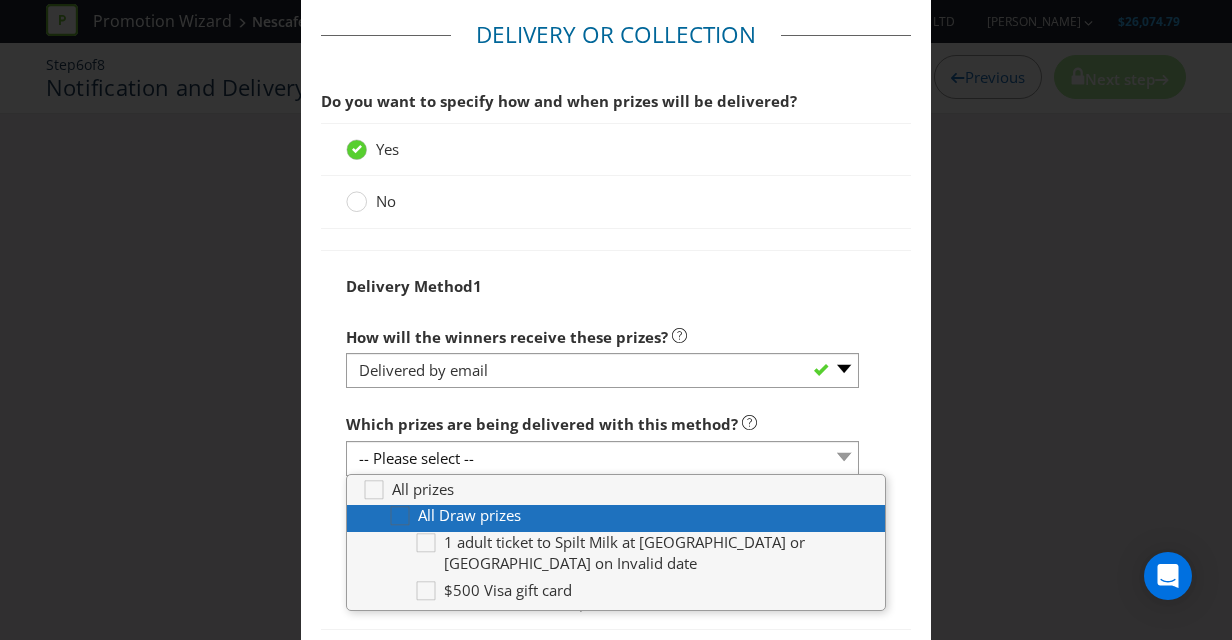 click 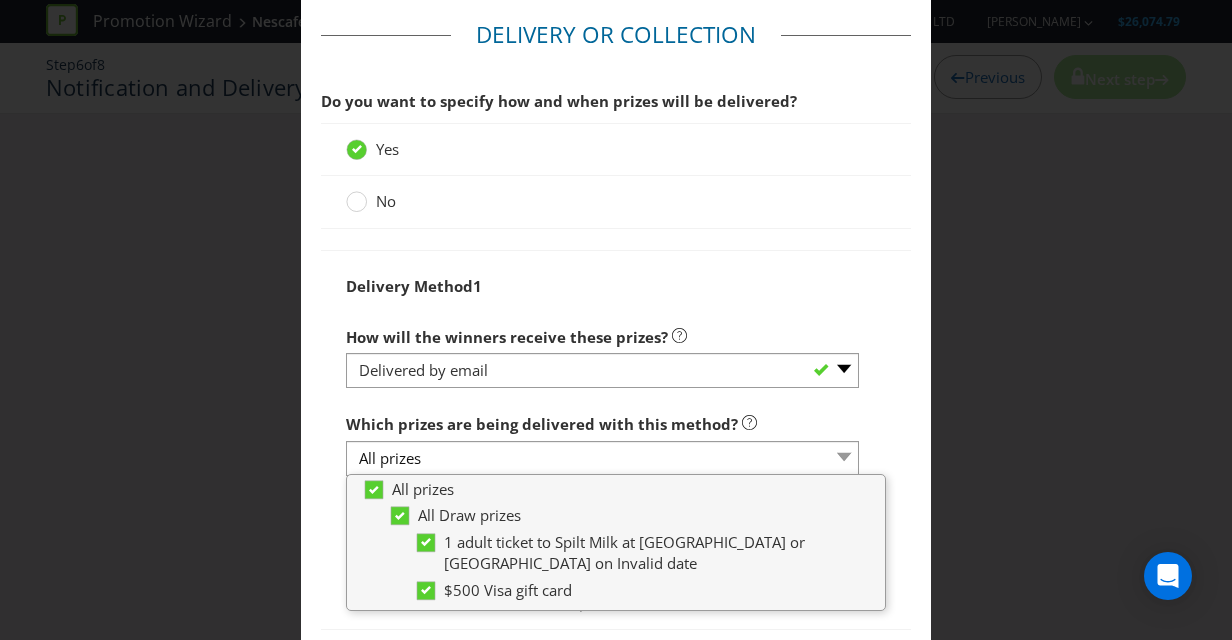 click on "Delivery Method  1" at bounding box center (616, 286) 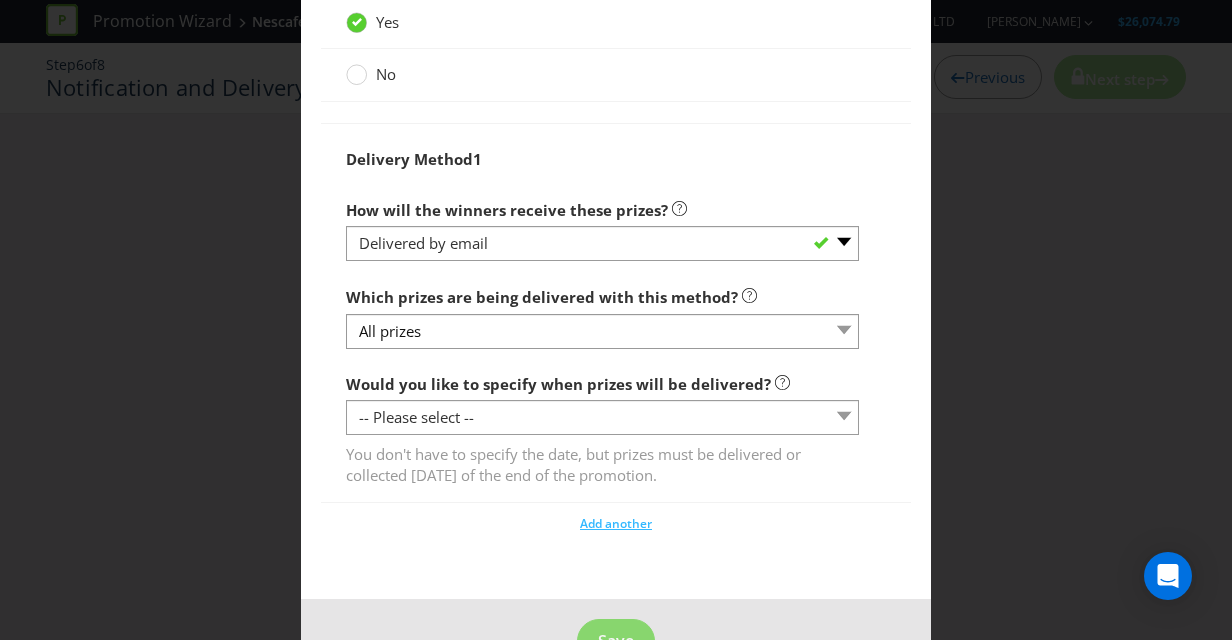 scroll, scrollTop: 2228, scrollLeft: 0, axis: vertical 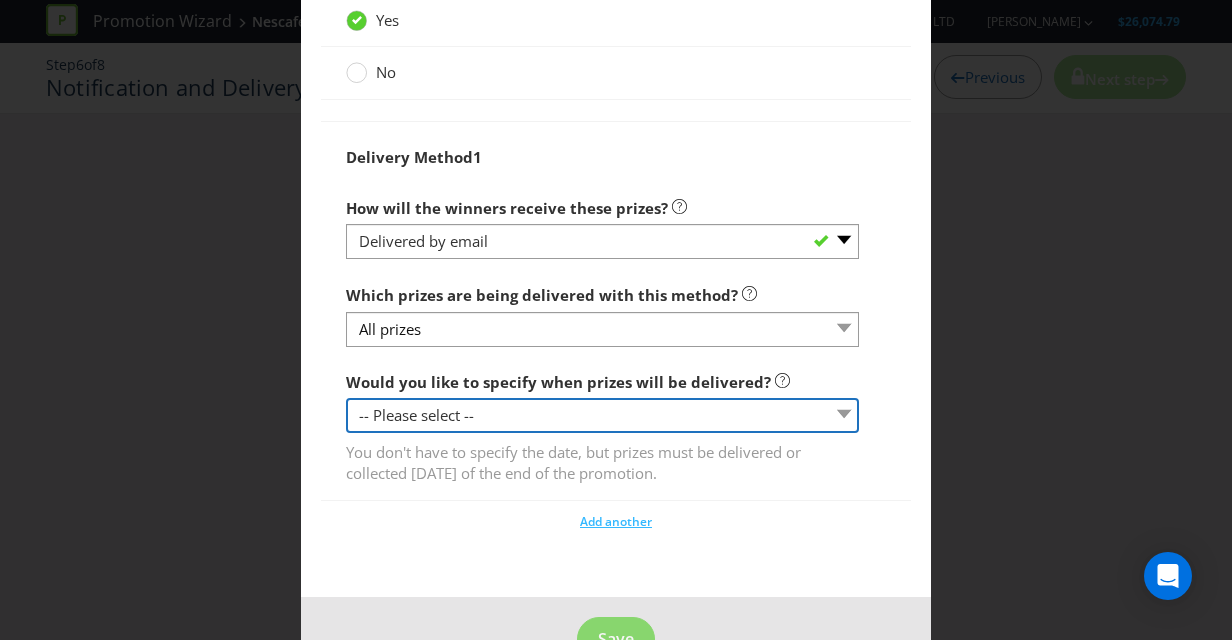 click on "-- Please select -- Yes, specific date (please specify) Yes, within a certain period No" at bounding box center (602, 415) 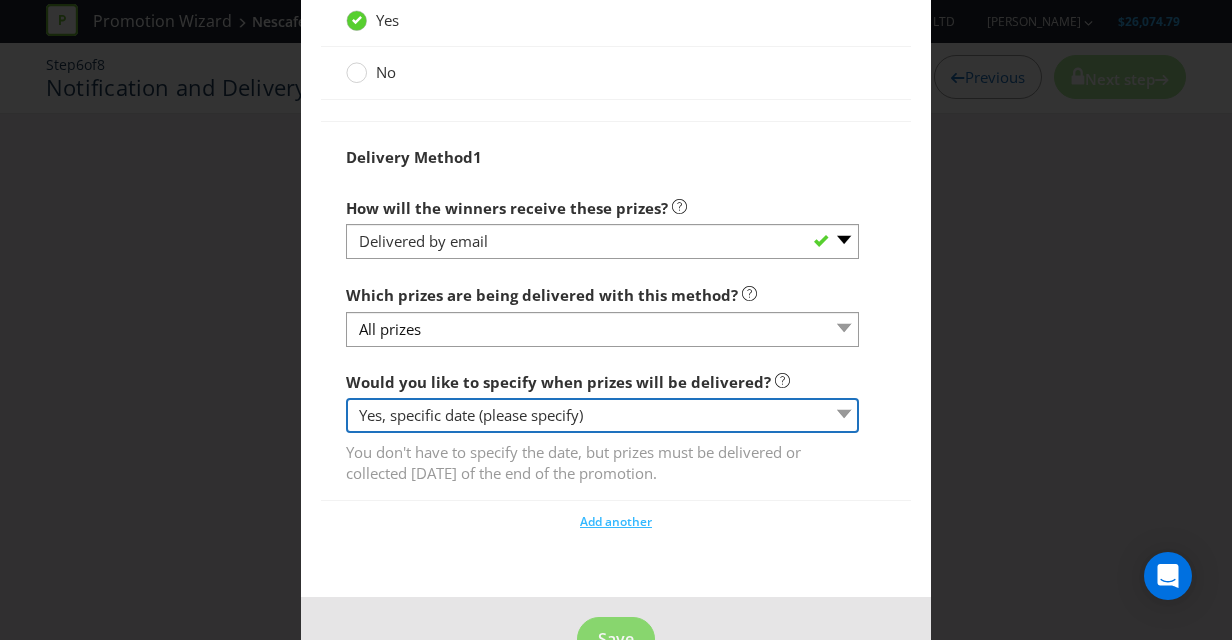 click on "-- Please select -- Yes, specific date (please specify) Yes, within a certain period No" at bounding box center [602, 415] 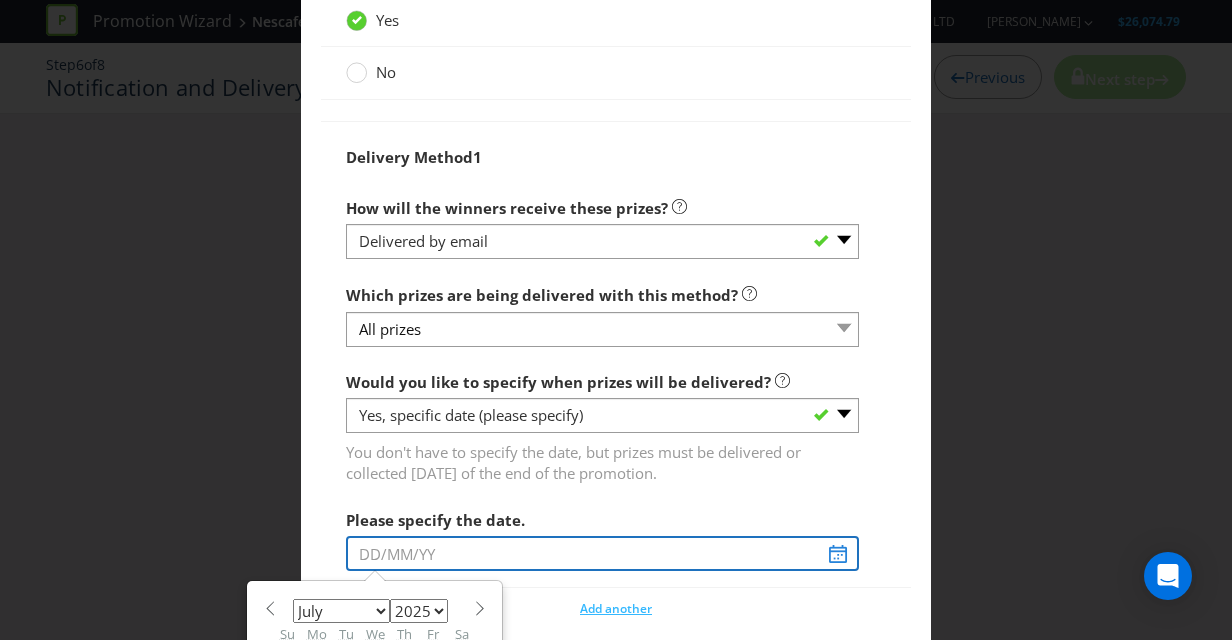 click at bounding box center [602, 553] 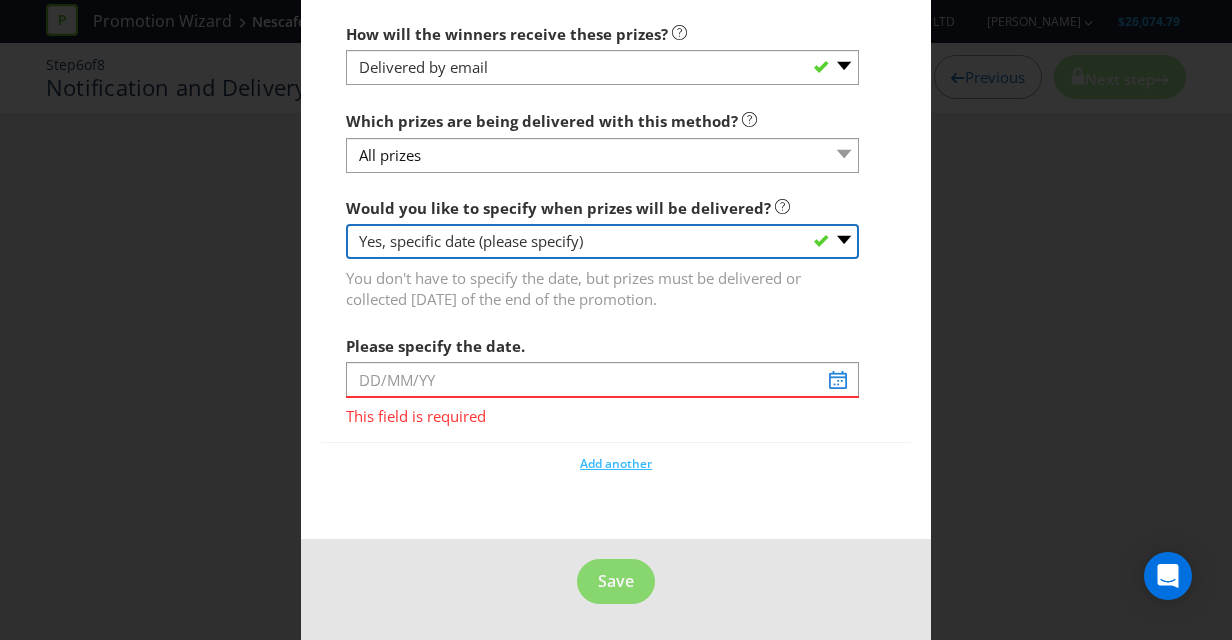 click on "-- Please select -- Yes, specific date (please specify) Yes, within a certain period No" at bounding box center (602, 241) 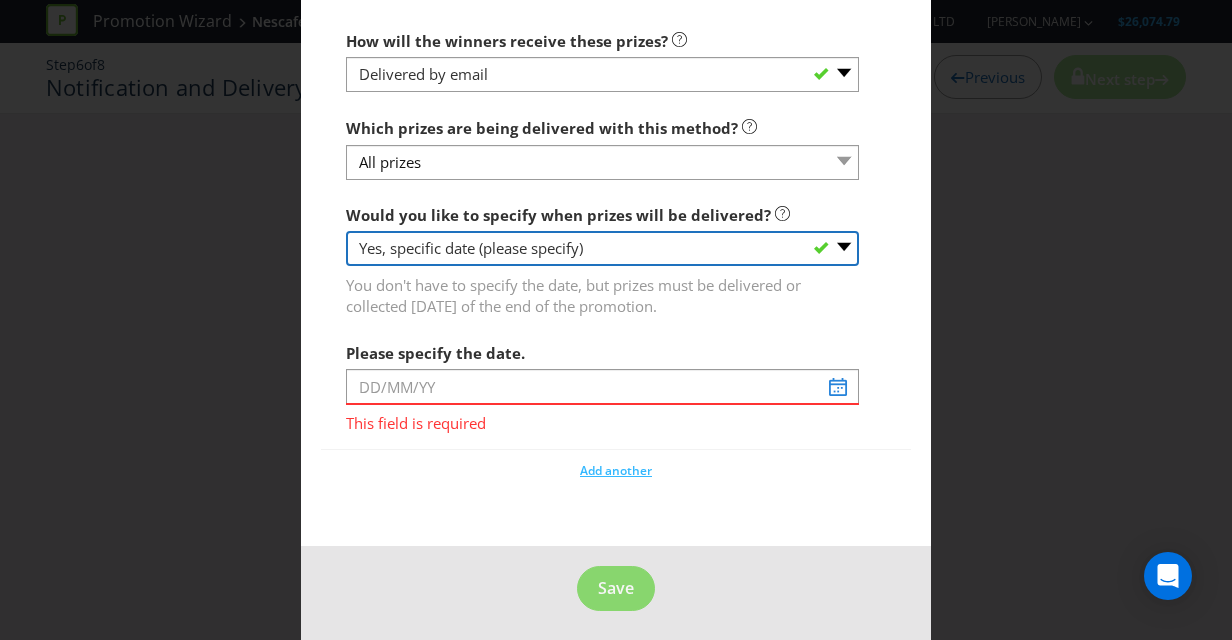 select on "NO" 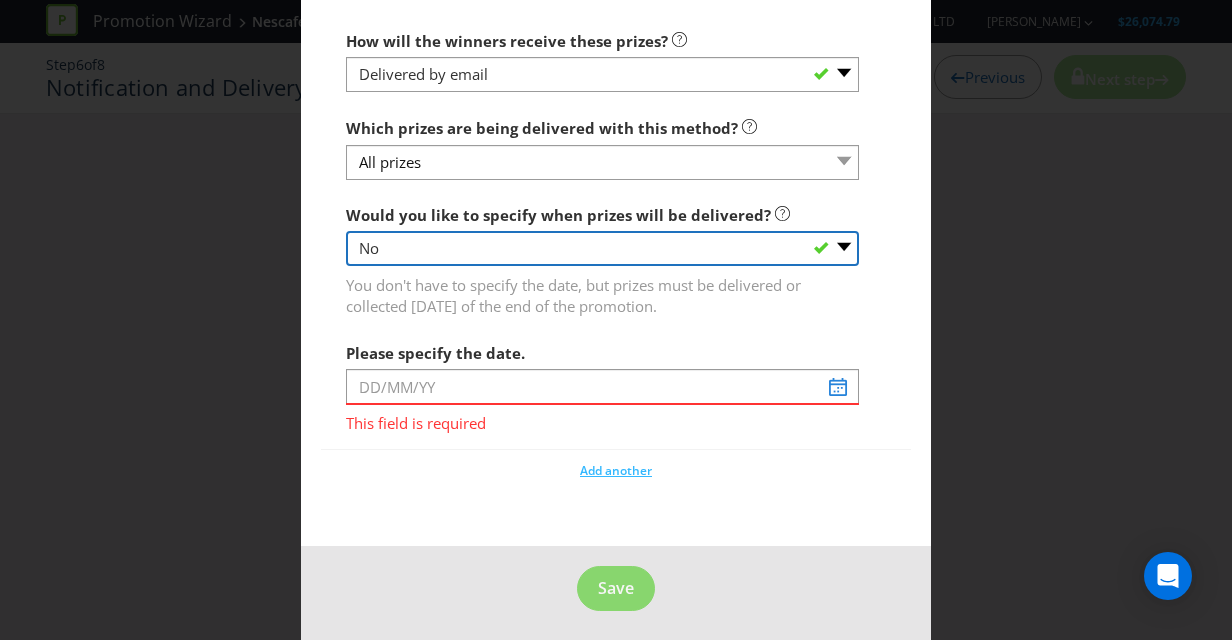 click on "-- Please select -- Yes, specific date (please specify) Yes, within a certain period No" at bounding box center (602, 248) 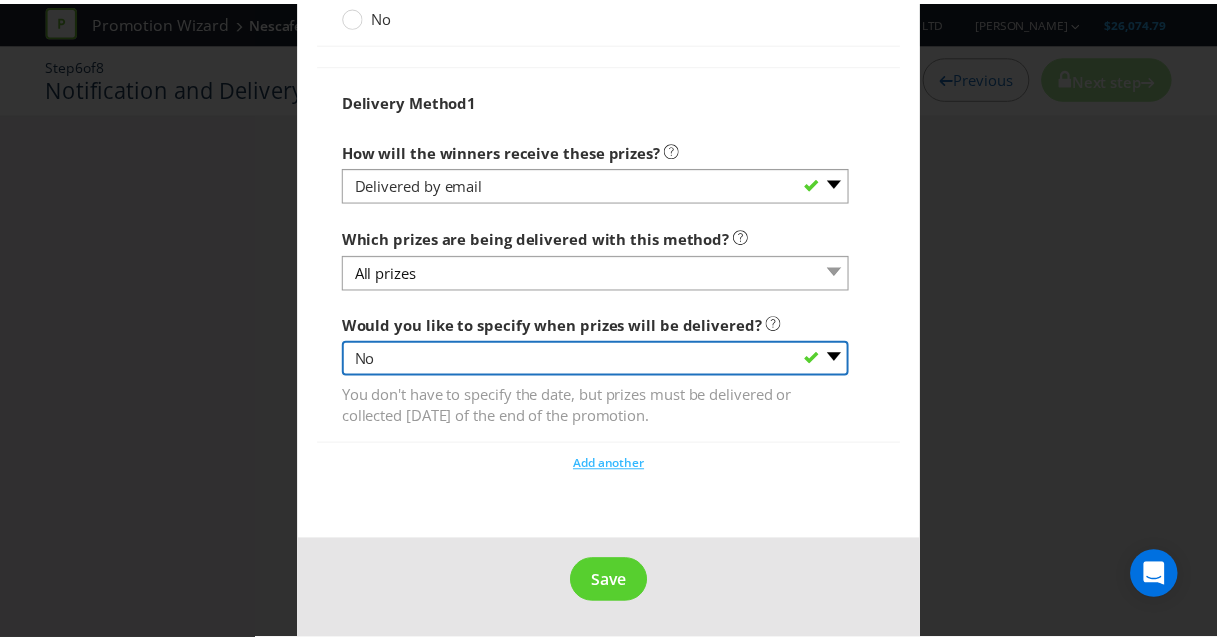 scroll, scrollTop: 2278, scrollLeft: 0, axis: vertical 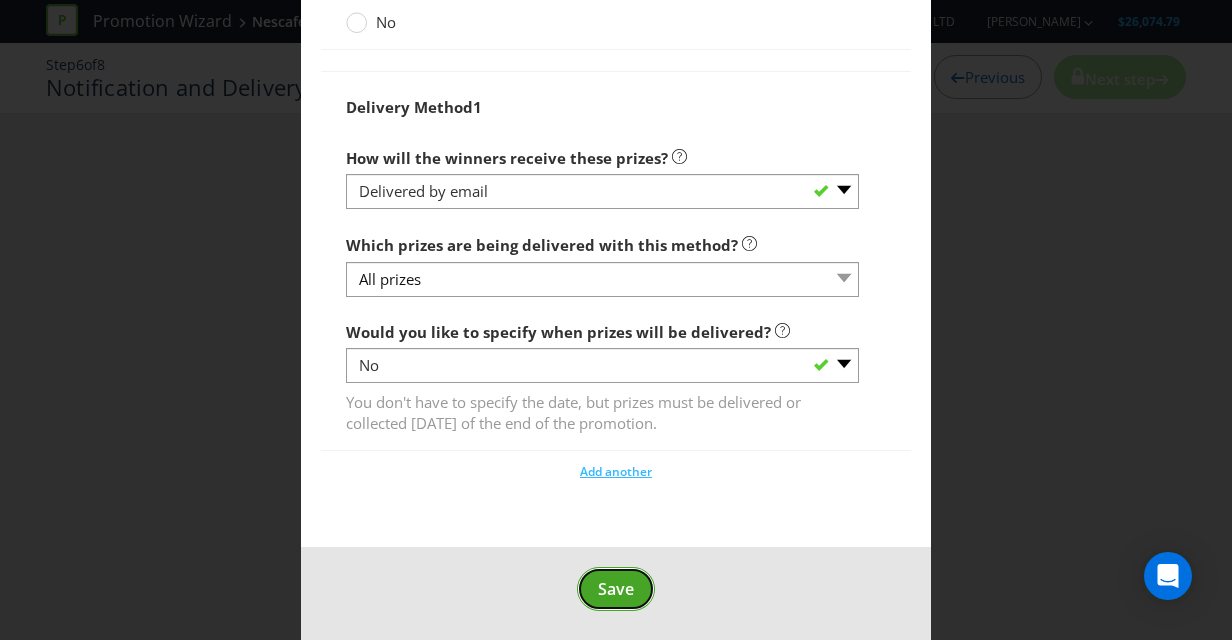 click on "Save" at bounding box center [616, 589] 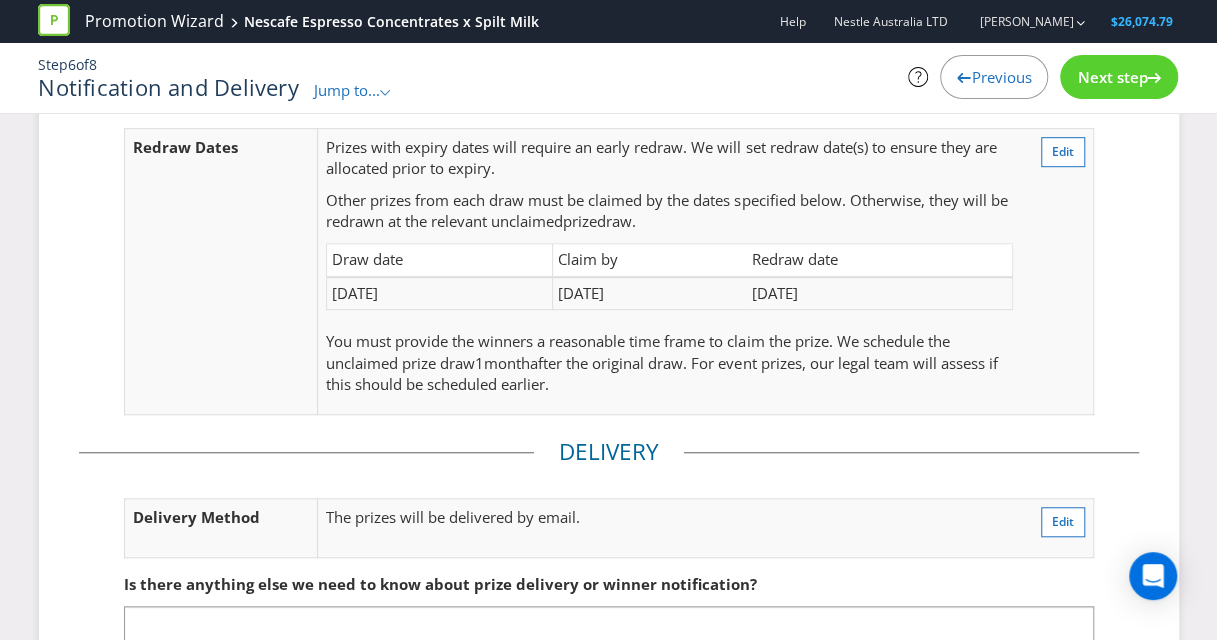 scroll, scrollTop: 712, scrollLeft: 0, axis: vertical 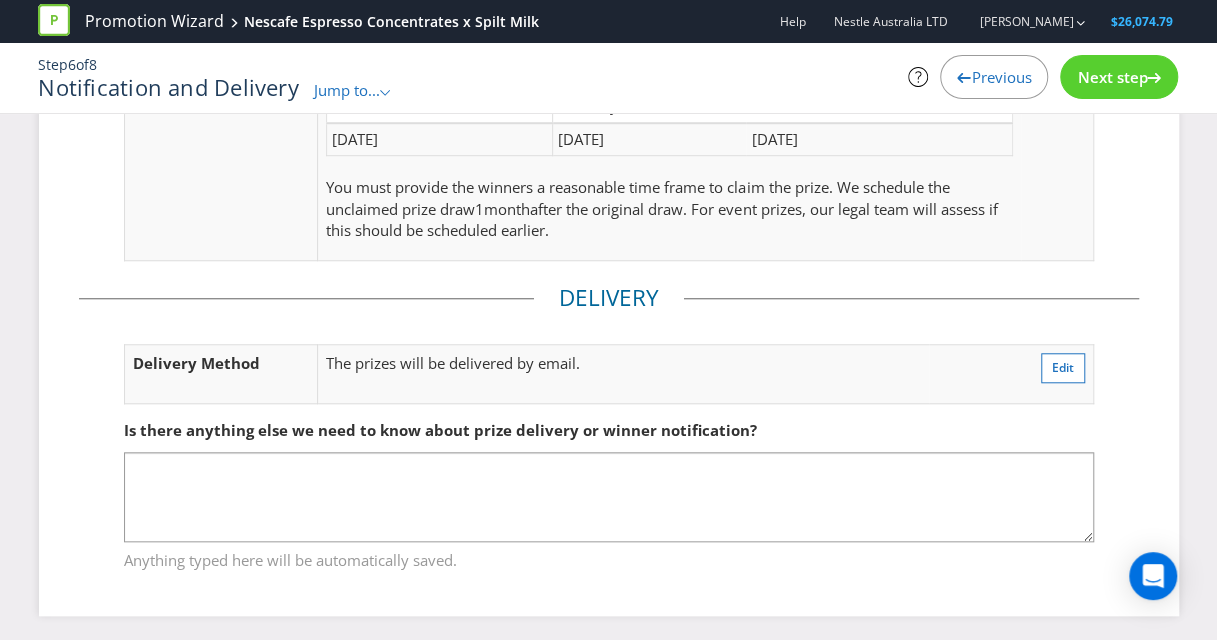 click on "Next step" at bounding box center [1112, 77] 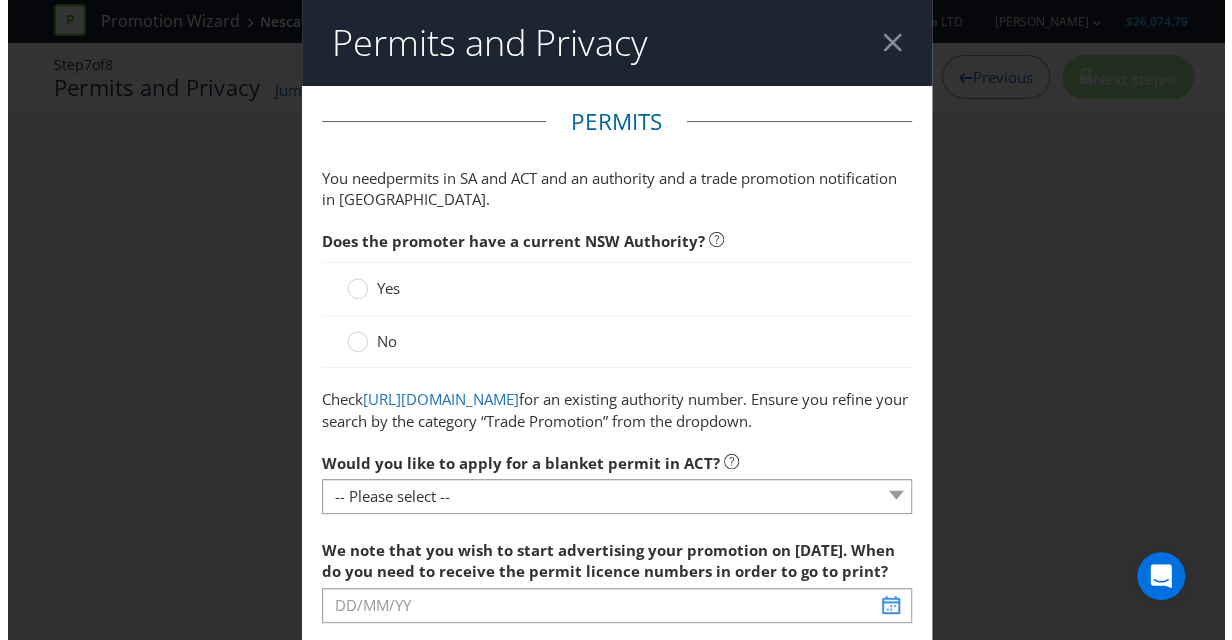 scroll, scrollTop: 0, scrollLeft: 0, axis: both 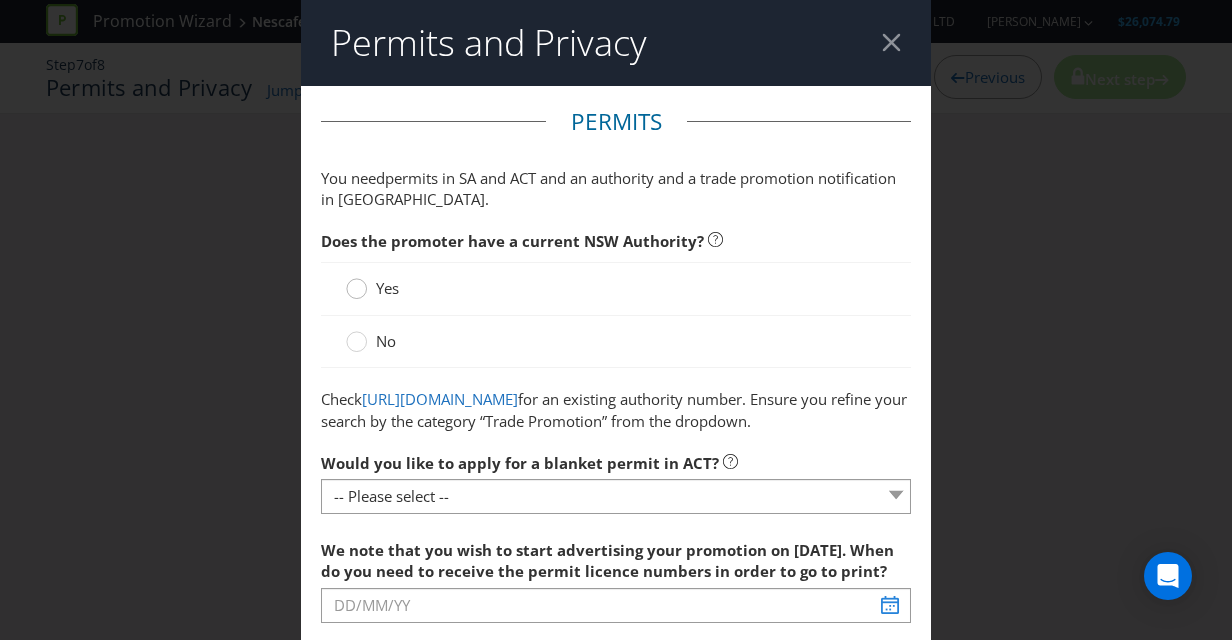 click 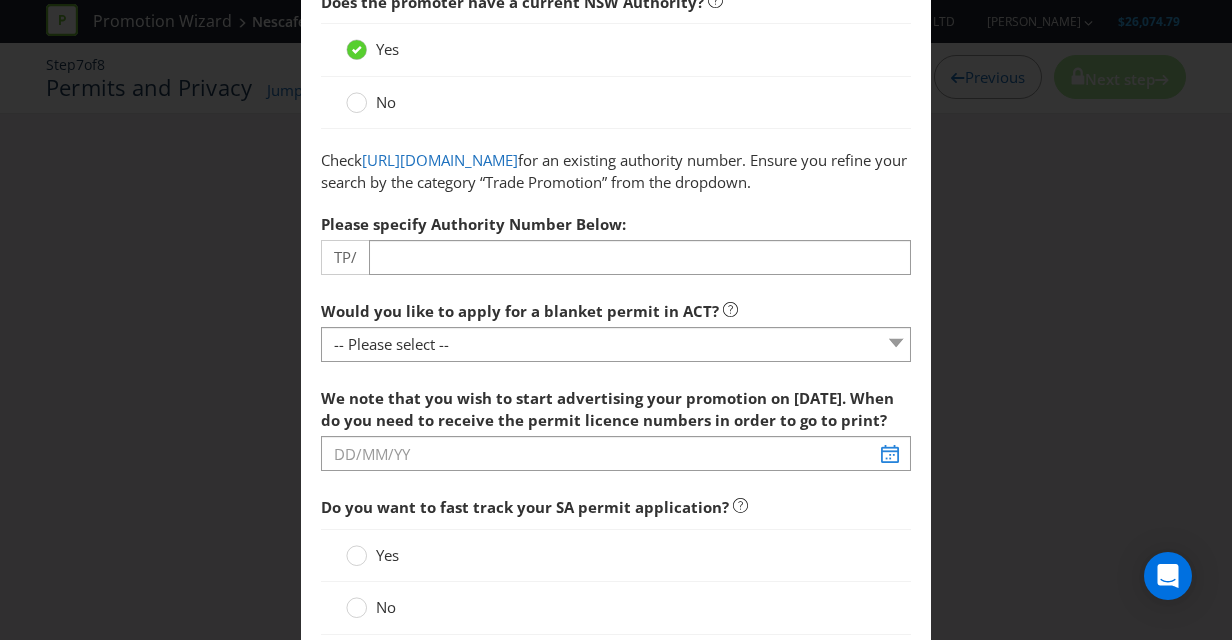 scroll, scrollTop: 242, scrollLeft: 0, axis: vertical 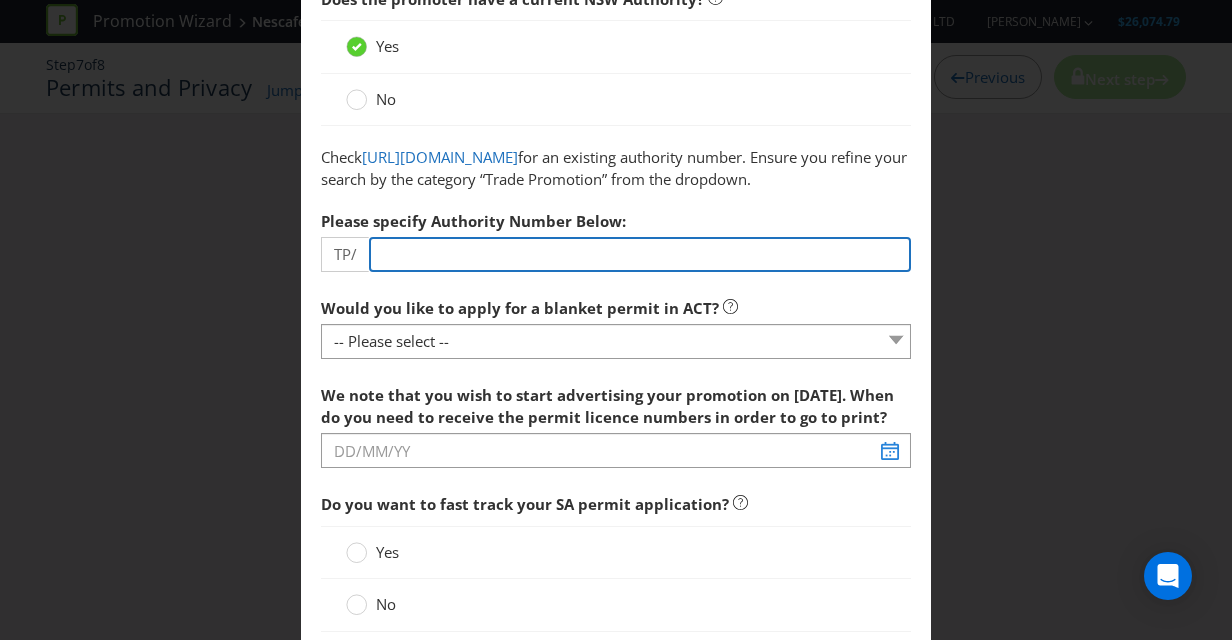 click at bounding box center [640, 254] 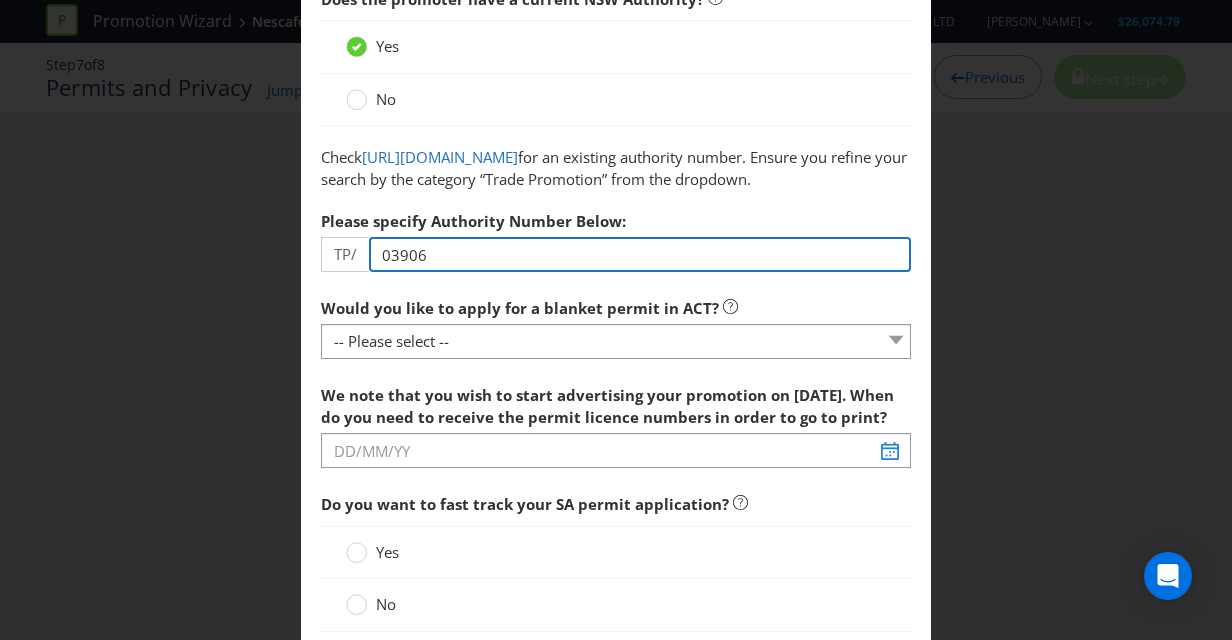 type on "03906" 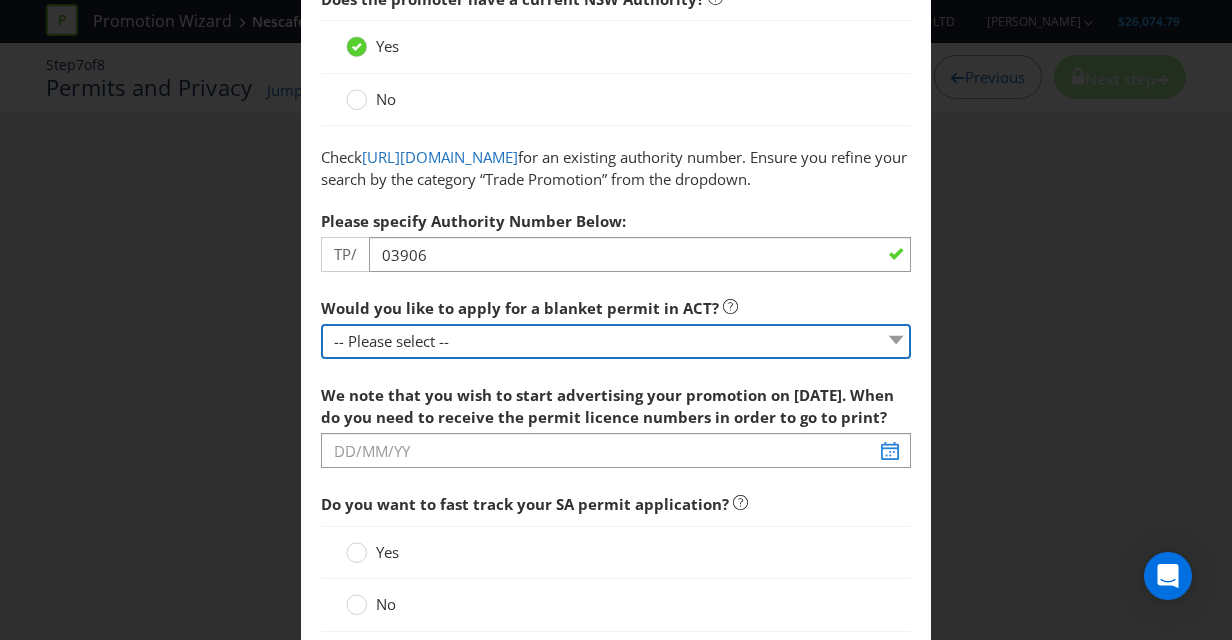 click on "-- Please select -- Yes, please apply for a new blanket permit No, this promotion will be covered by an existing blanket permit No, single permit only" at bounding box center (616, 341) 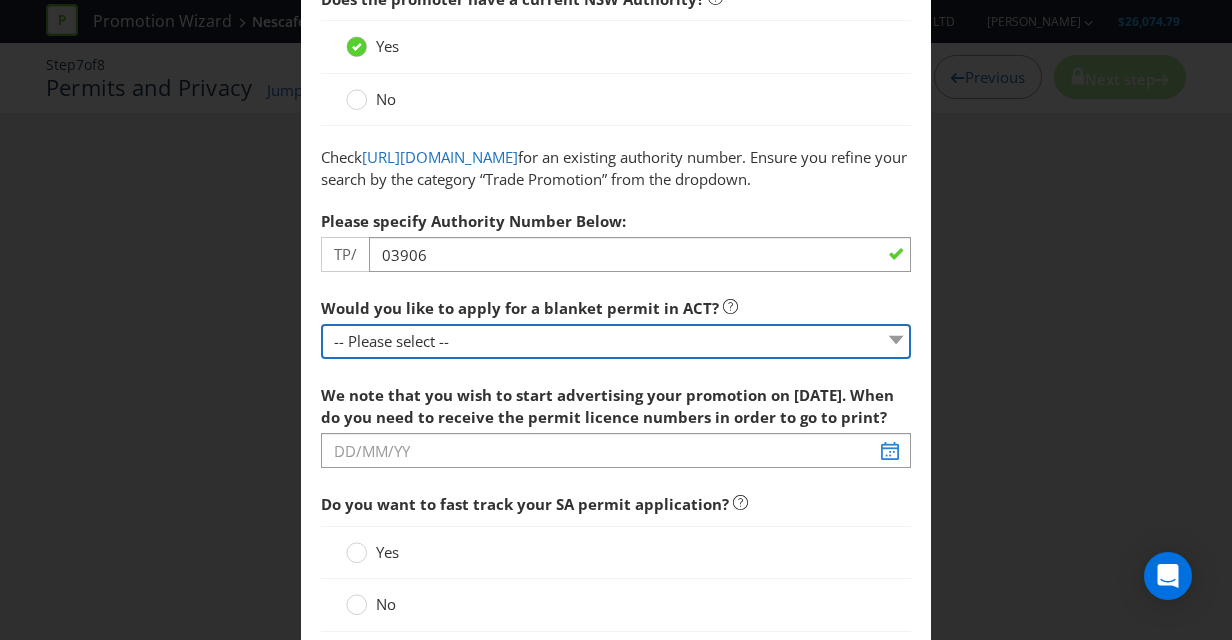 select on "NO_NONE" 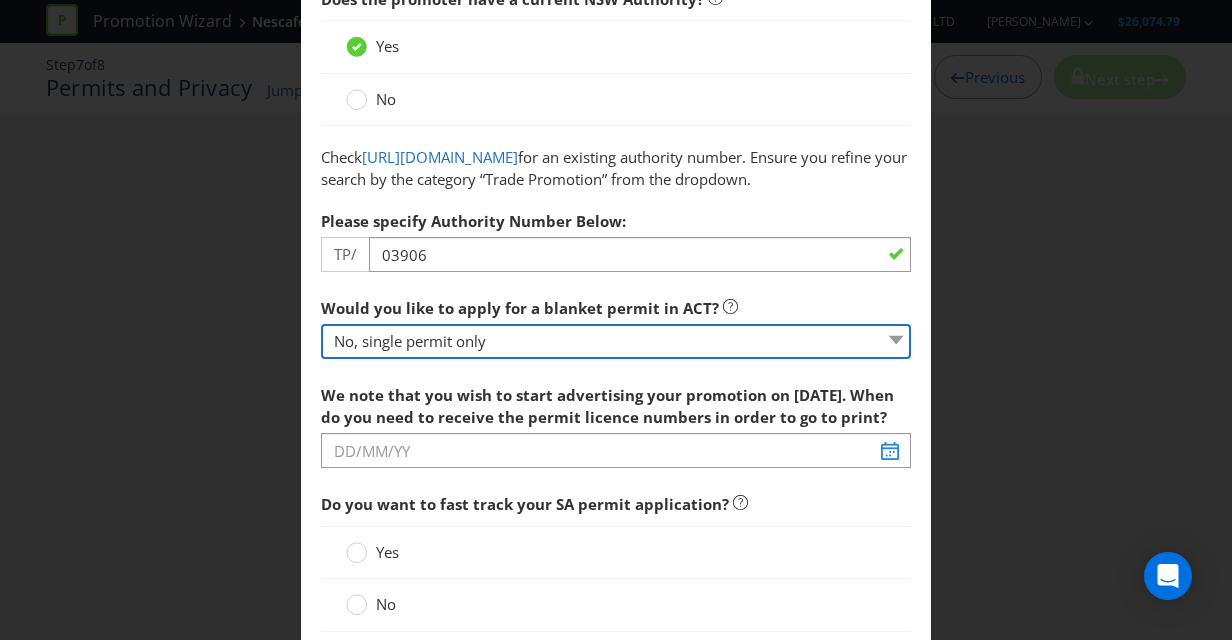 click on "-- Please select -- Yes, please apply for a new blanket permit No, this promotion will be covered by an existing blanket permit No, single permit only" at bounding box center (616, 341) 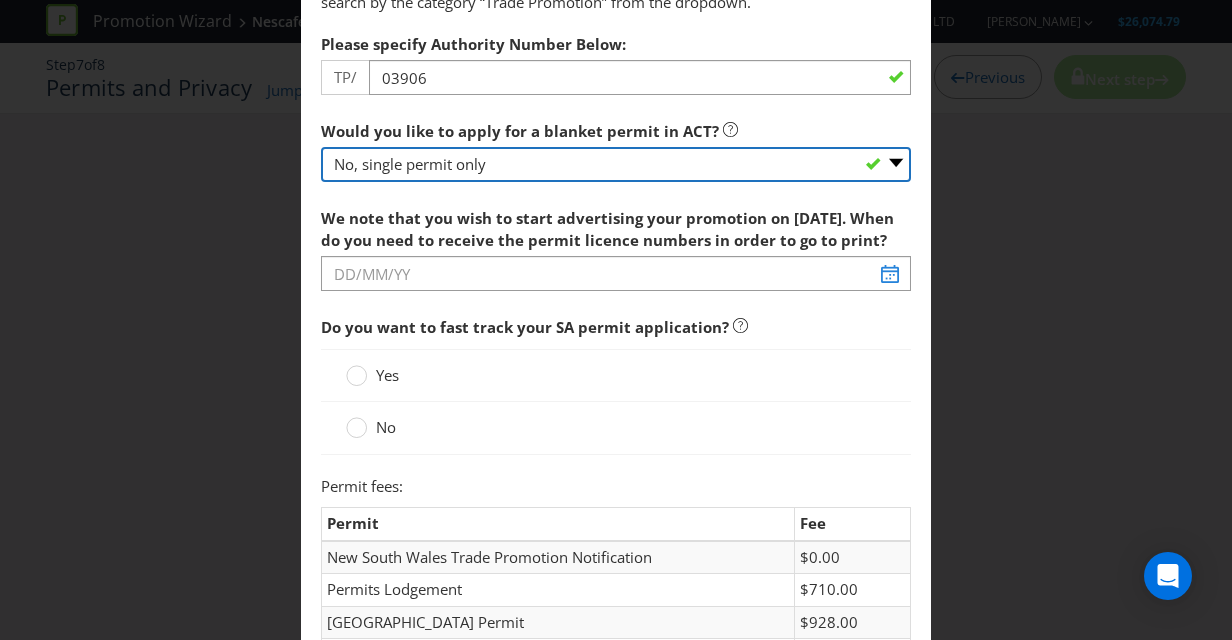 scroll, scrollTop: 420, scrollLeft: 0, axis: vertical 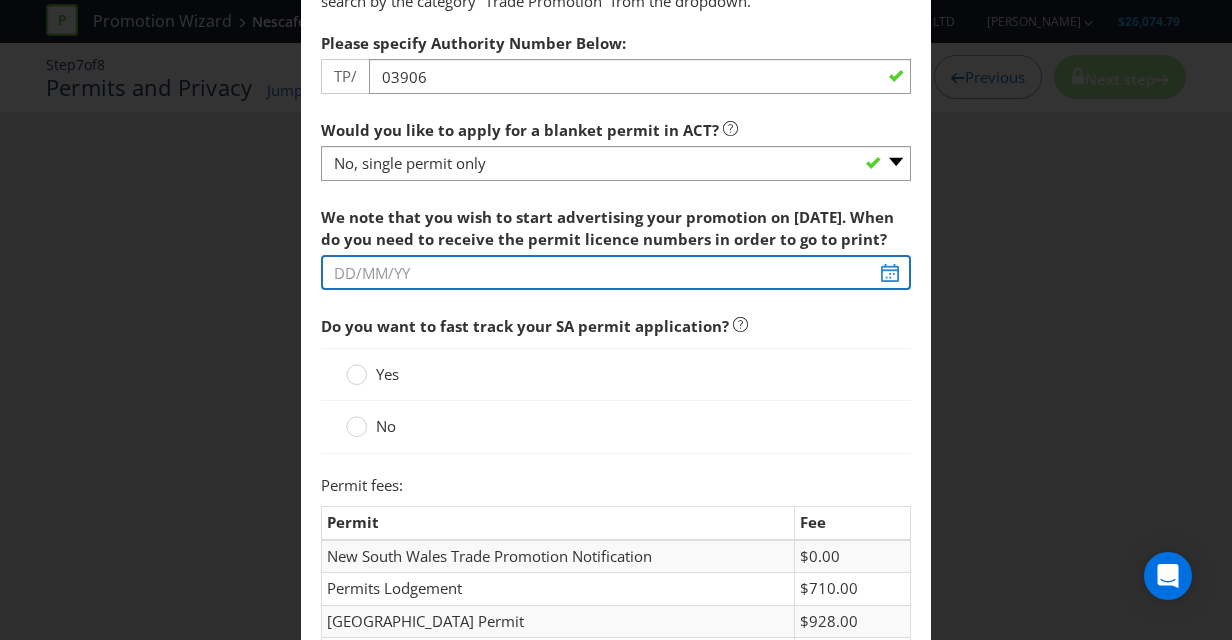 click at bounding box center (616, 272) 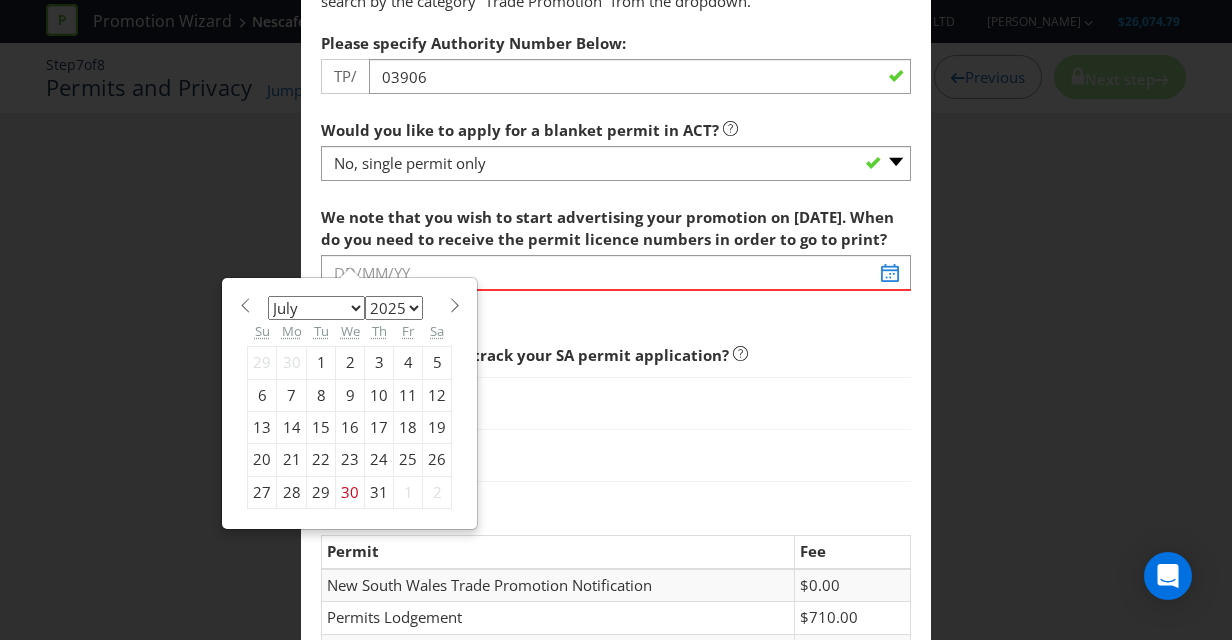 click at bounding box center [454, 305] 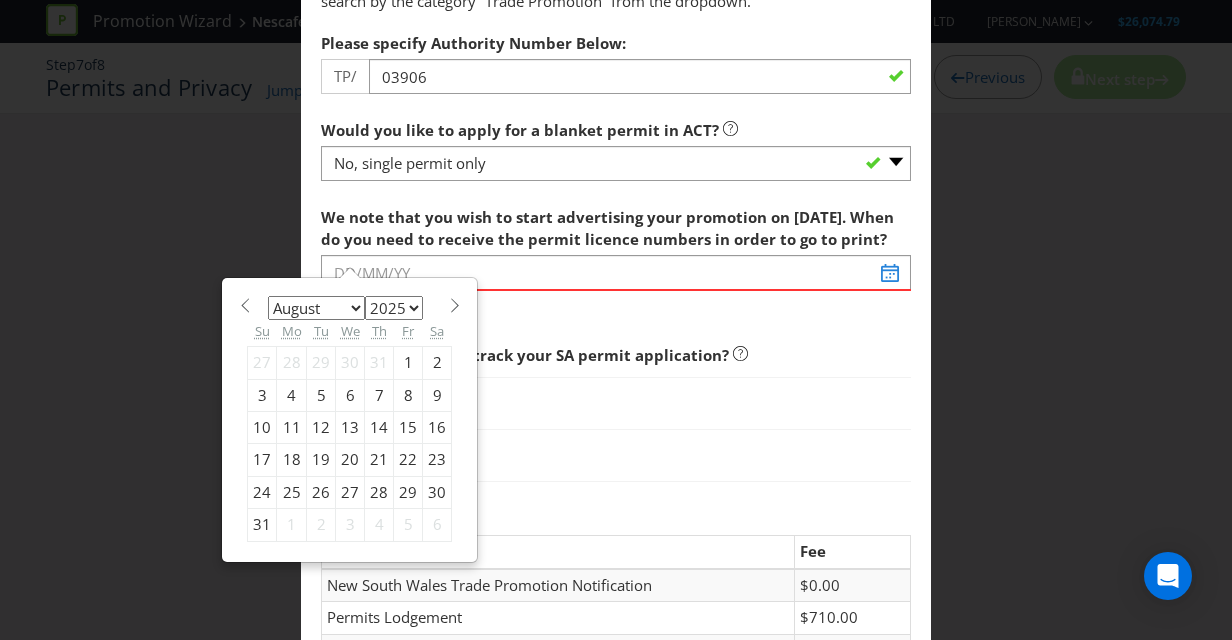 click at bounding box center [454, 305] 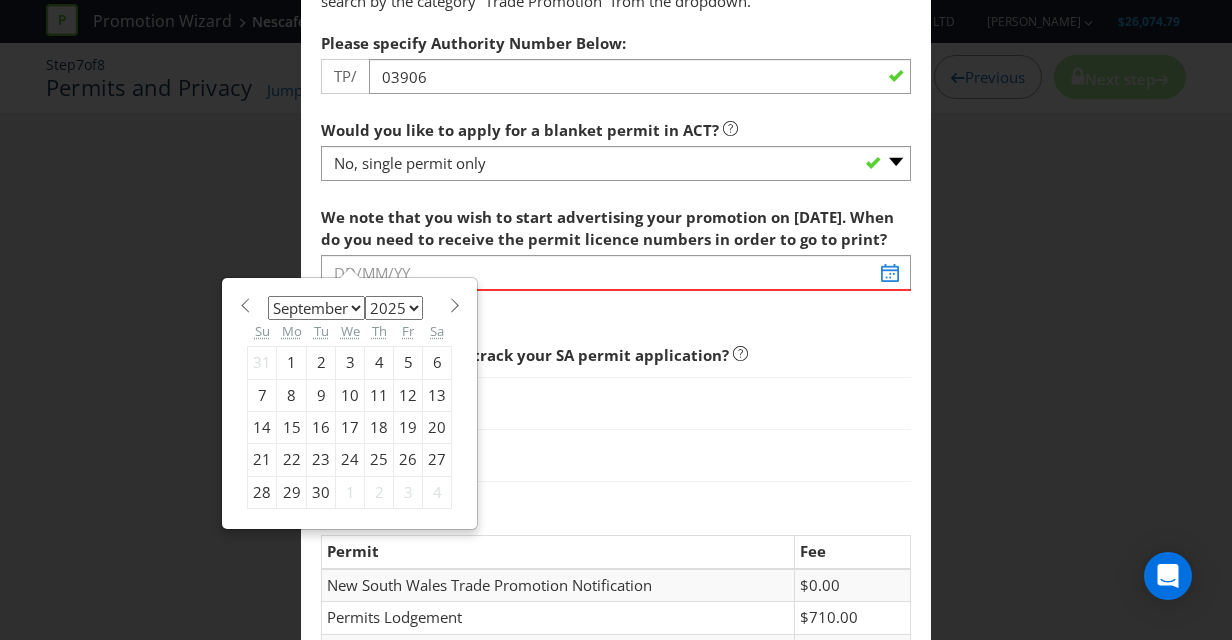 click on "7" at bounding box center [262, 395] 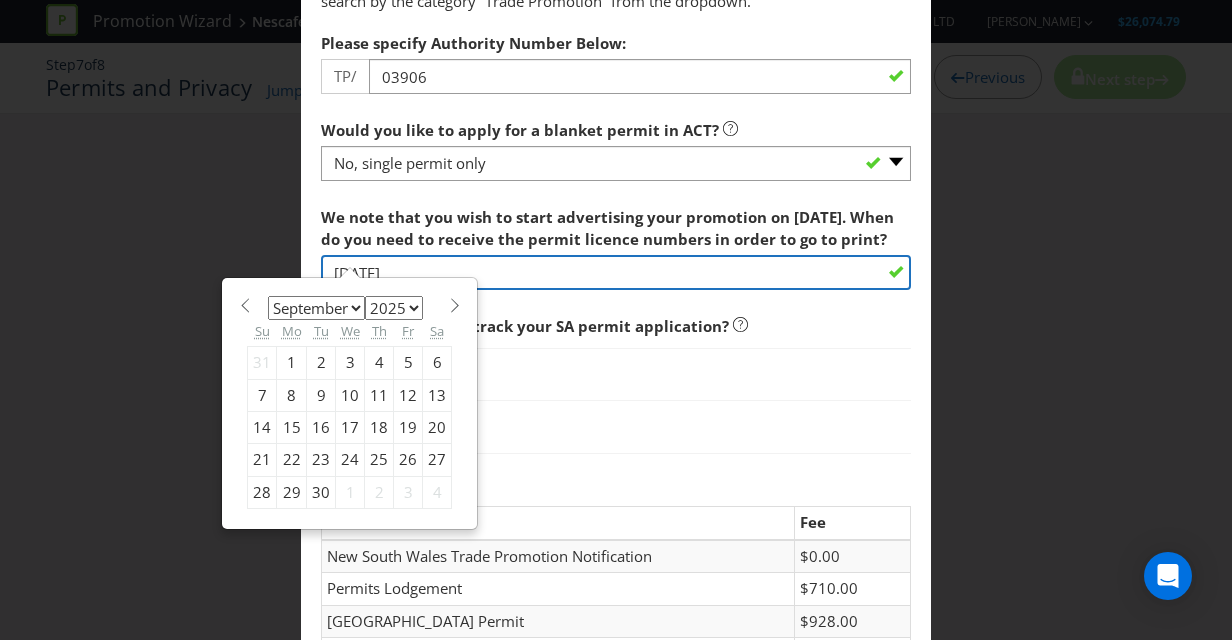 click on "[DATE]" at bounding box center (616, 272) 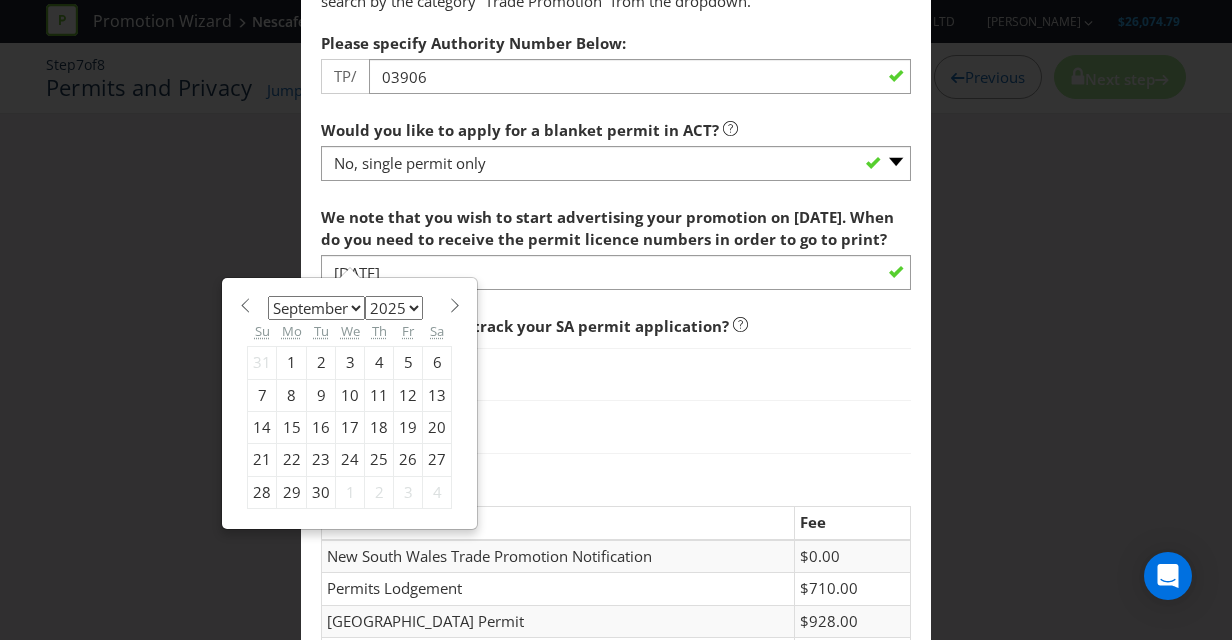click on "8" at bounding box center [292, 395] 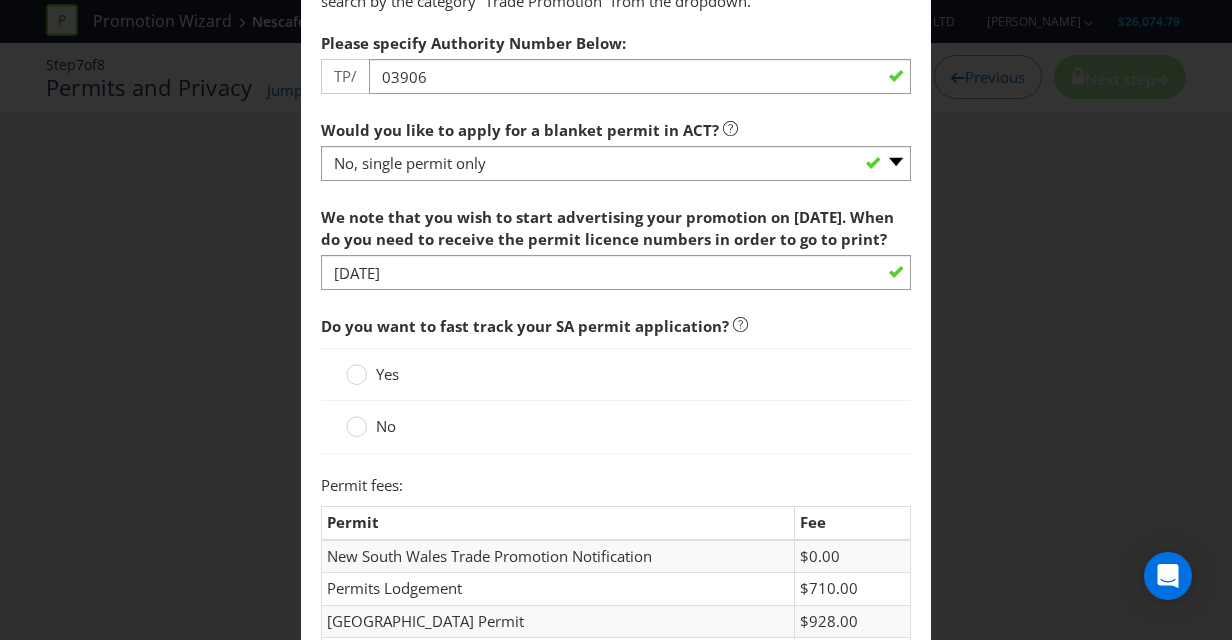click on "Yes" at bounding box center (616, 374) 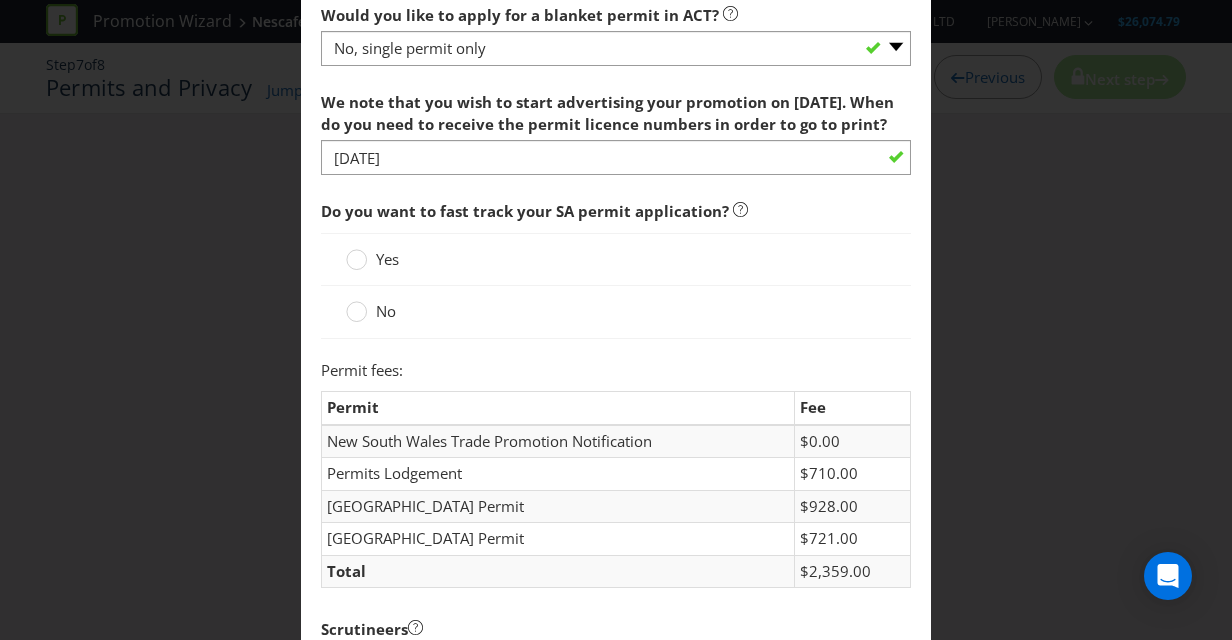 scroll, scrollTop: 536, scrollLeft: 0, axis: vertical 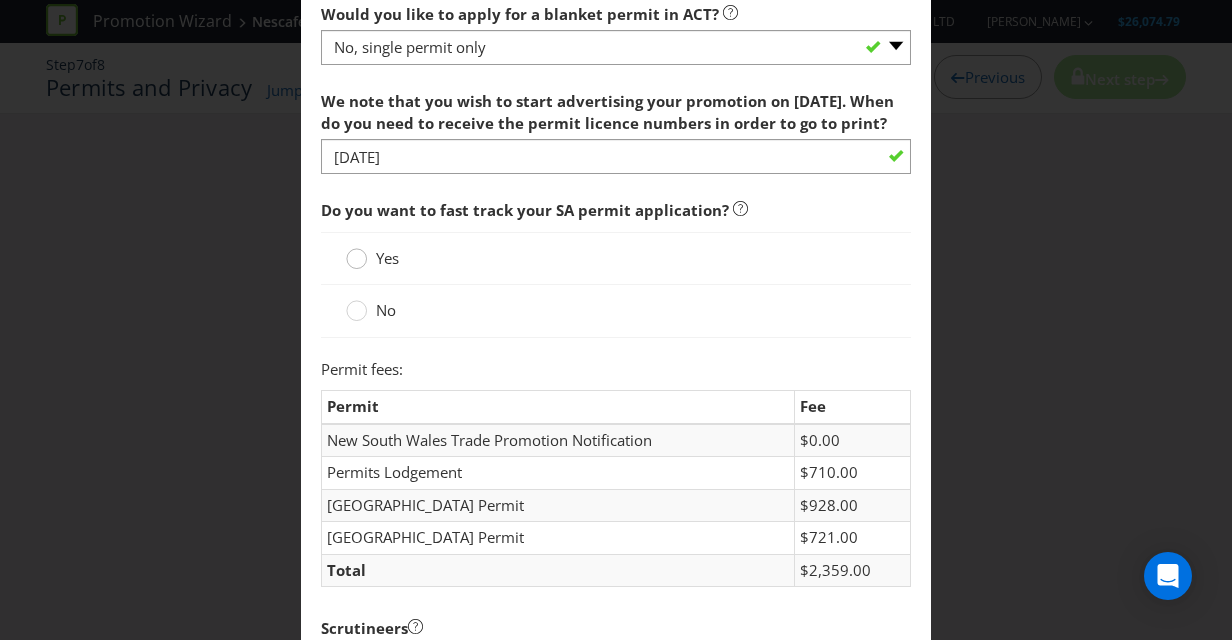 click 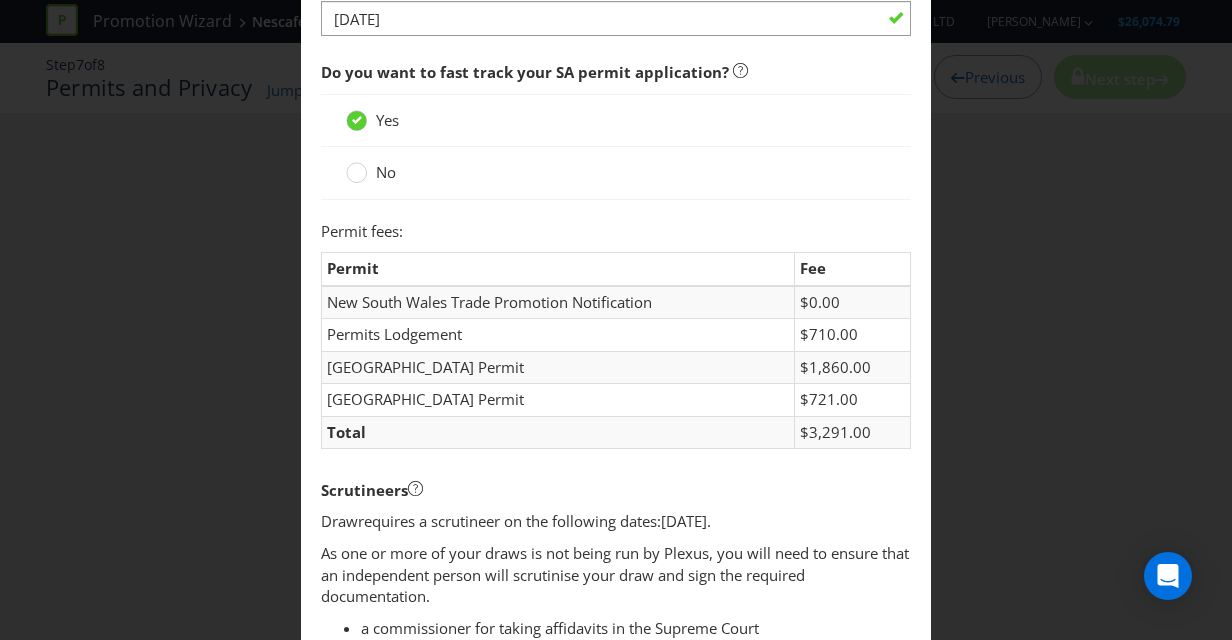 scroll, scrollTop: 676, scrollLeft: 0, axis: vertical 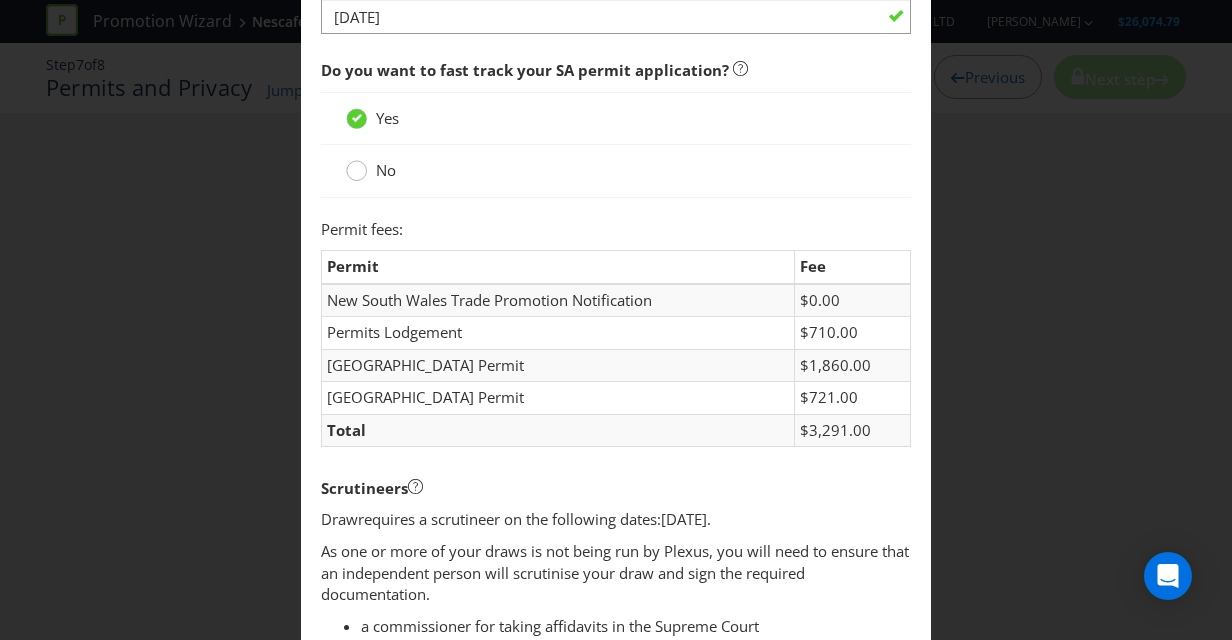 click 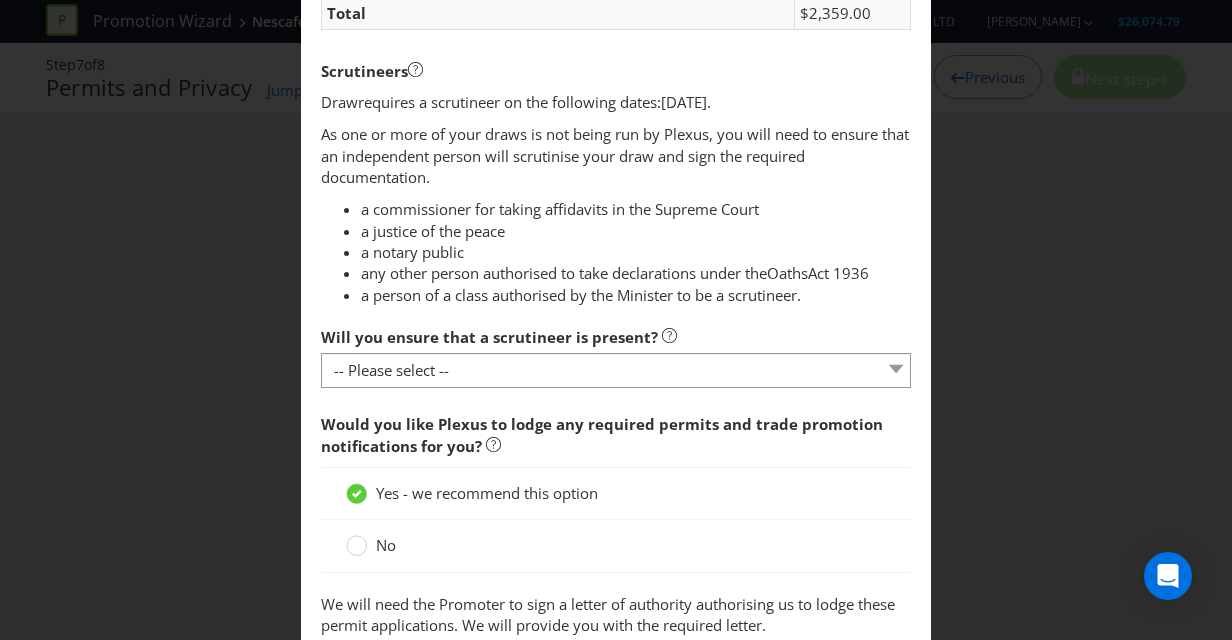 scroll, scrollTop: 1096, scrollLeft: 0, axis: vertical 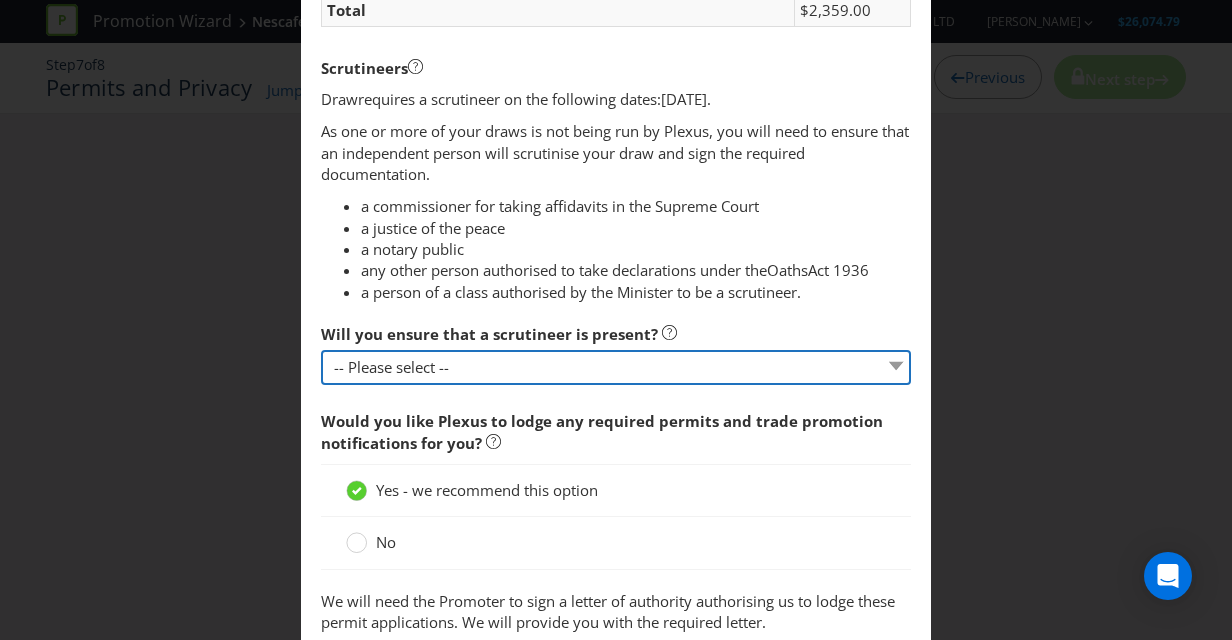 click on "-- Please select -- Yes, I agree to arrange for a scrutineer for each draw. No, I would like Plexus to run all my draws. No, I have obtained an exemption from the state regulatory authorities." at bounding box center [616, 367] 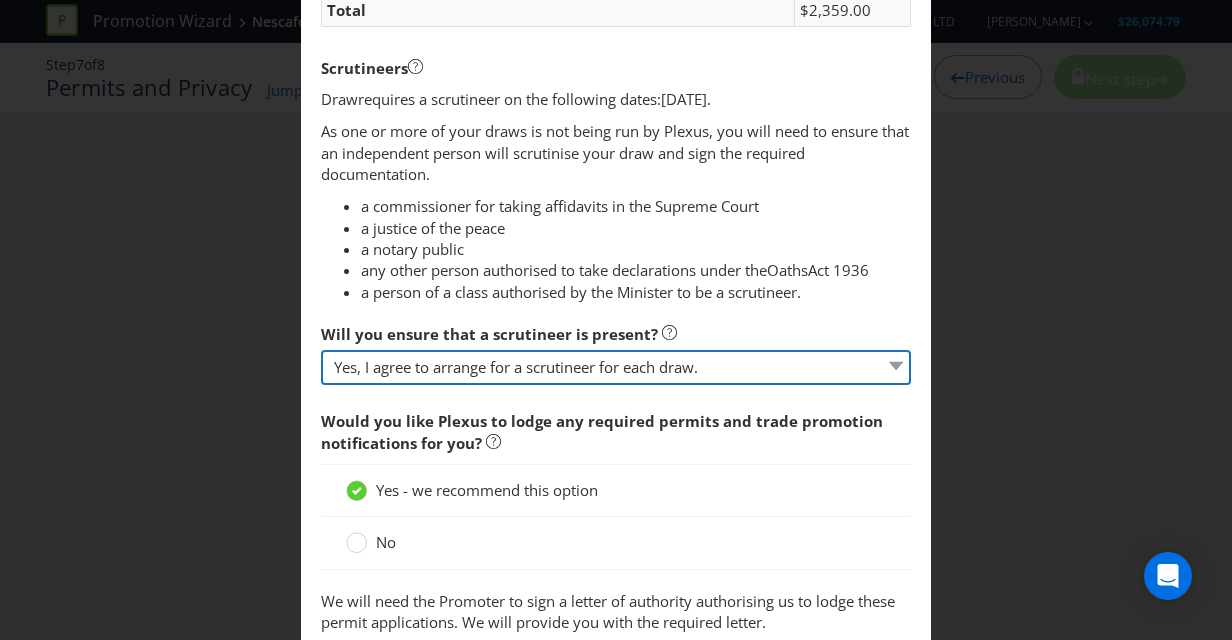 click on "-- Please select -- Yes, I agree to arrange for a scrutineer for each draw. No, I would like Plexus to run all my draws. No, I have obtained an exemption from the state regulatory authorities." at bounding box center [616, 367] 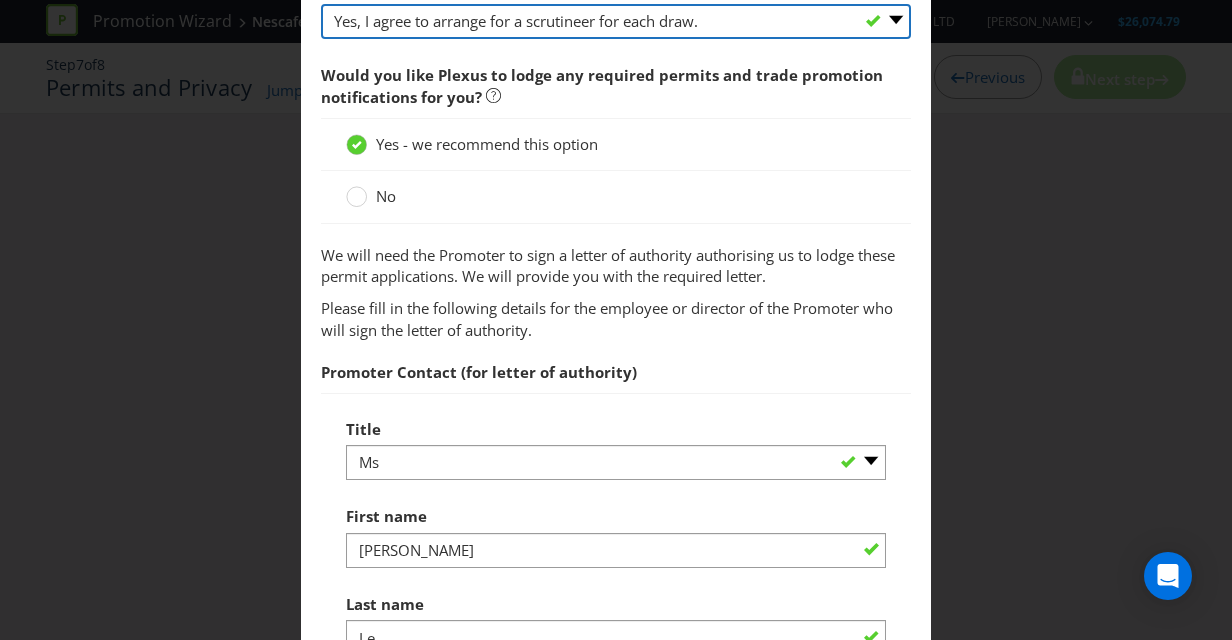 scroll, scrollTop: 1445, scrollLeft: 0, axis: vertical 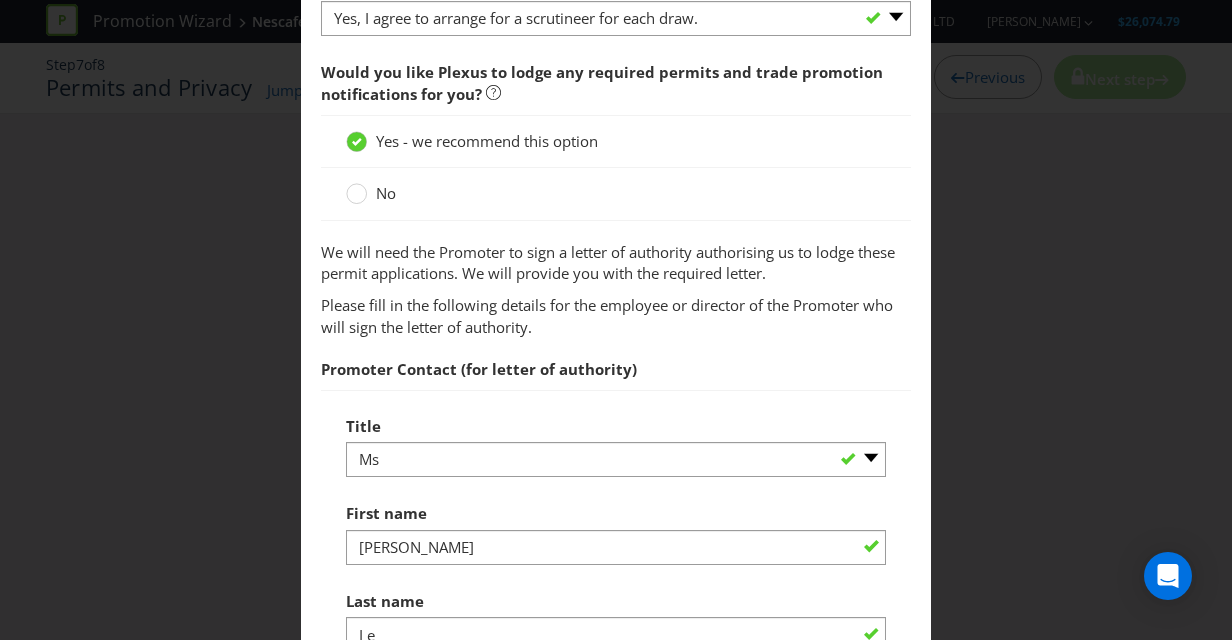 click on "No" at bounding box center [386, 193] 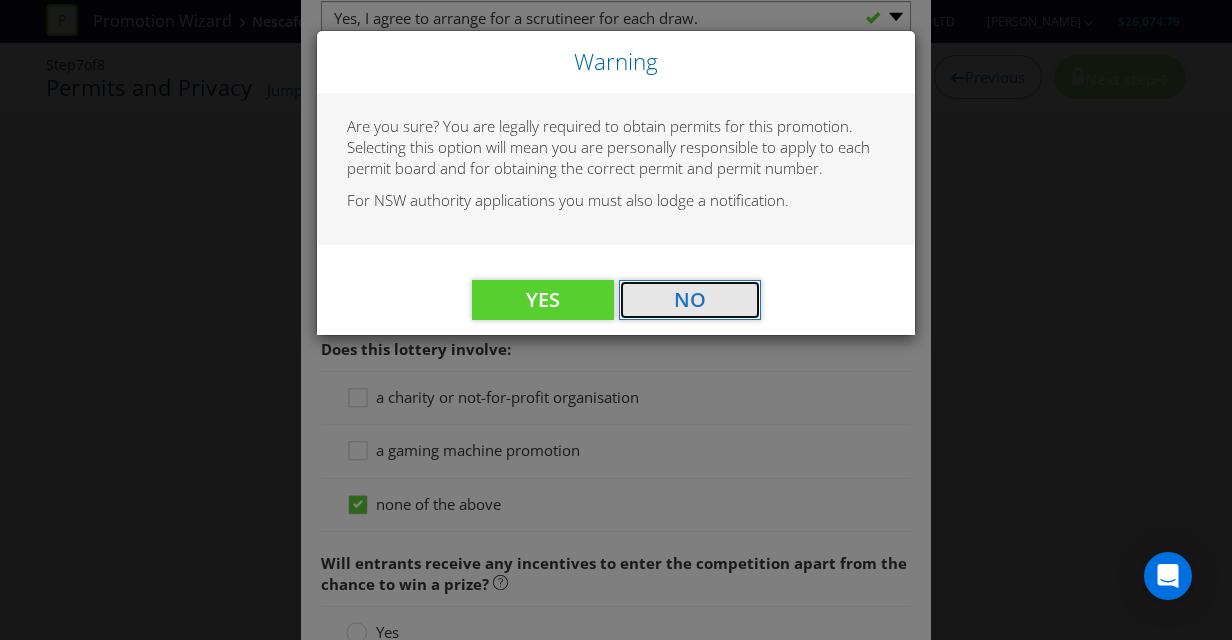 click on "No" at bounding box center [690, 299] 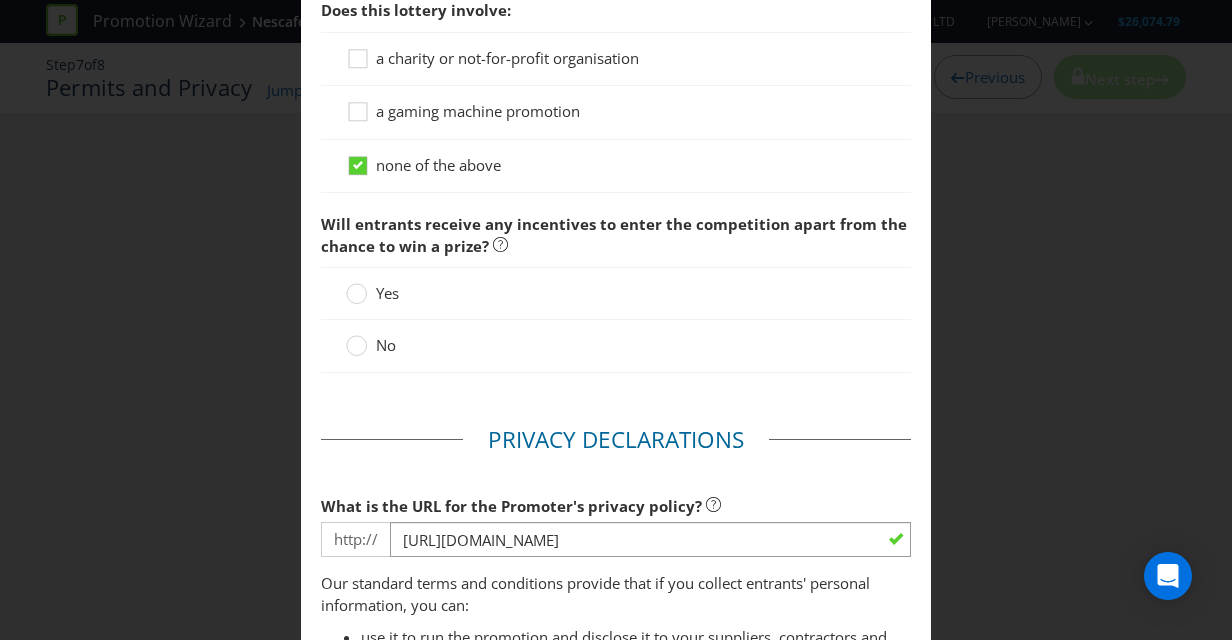 scroll, scrollTop: 2398, scrollLeft: 0, axis: vertical 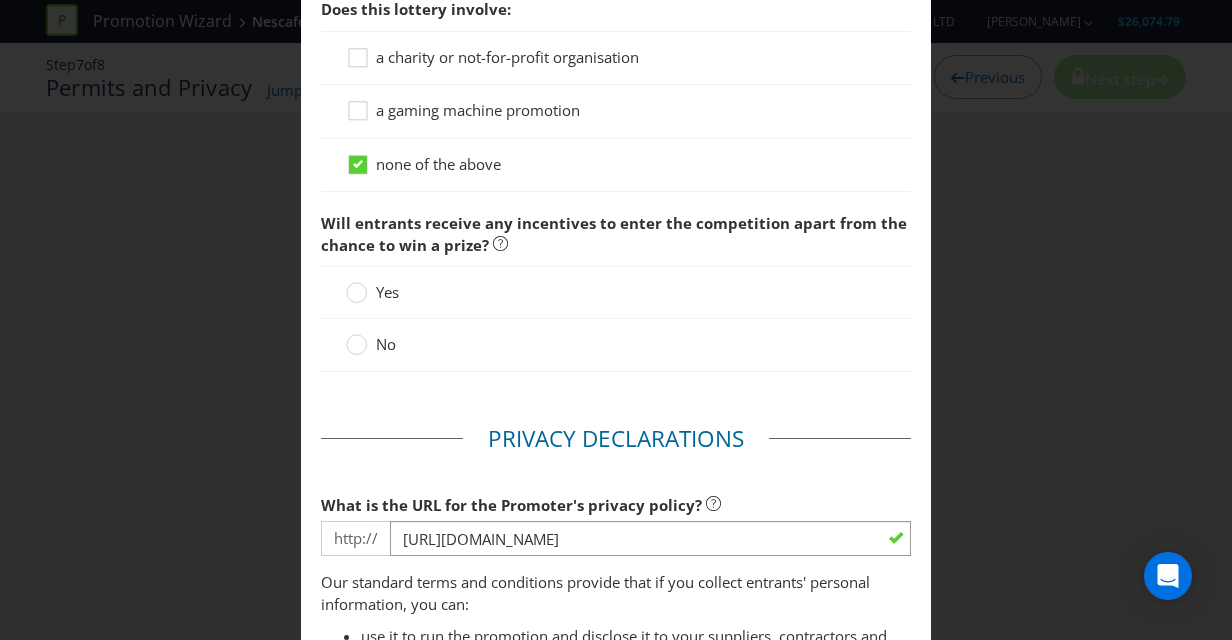 click on "No" at bounding box center [373, 344] 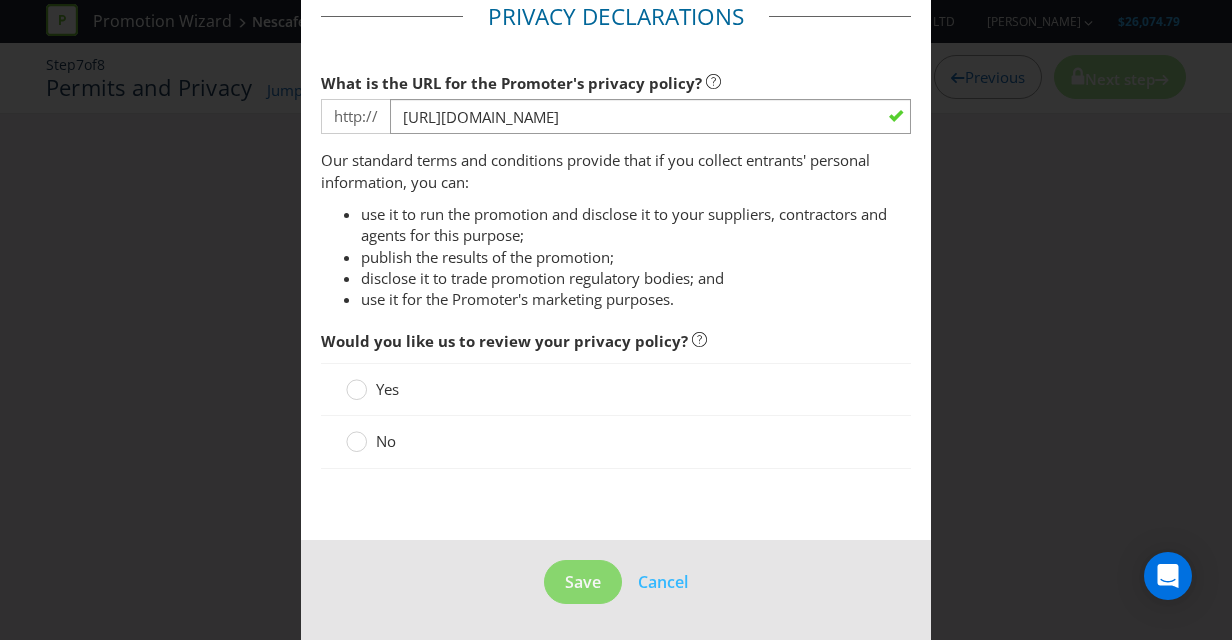 scroll, scrollTop: 2850, scrollLeft: 0, axis: vertical 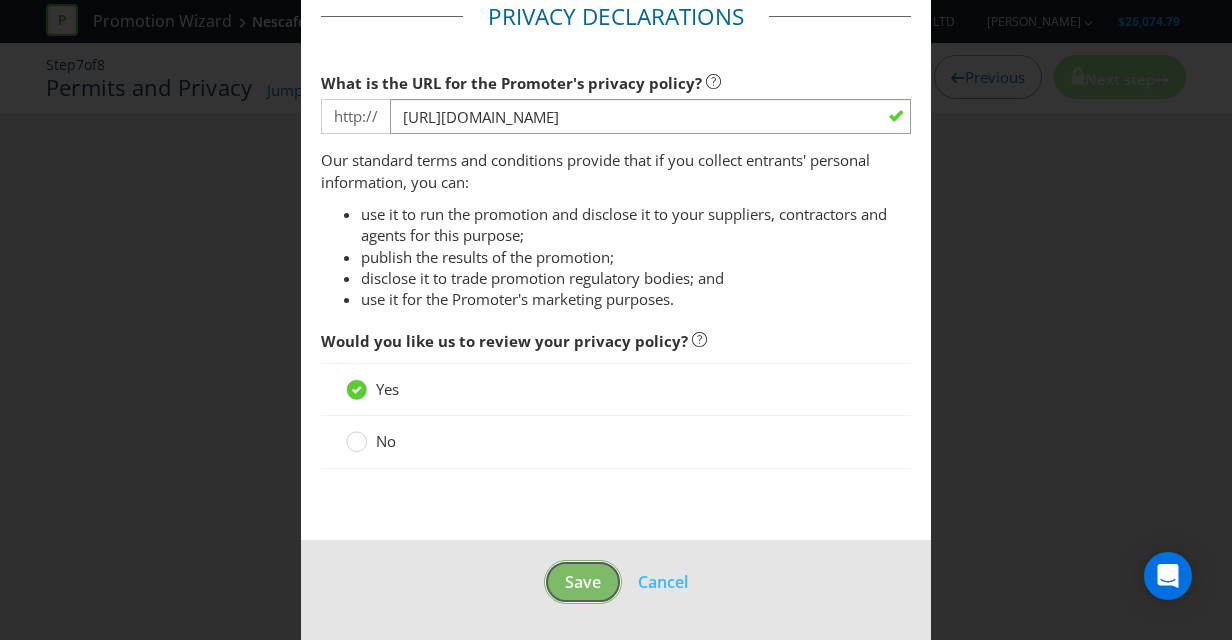 click on "Save" at bounding box center (583, 582) 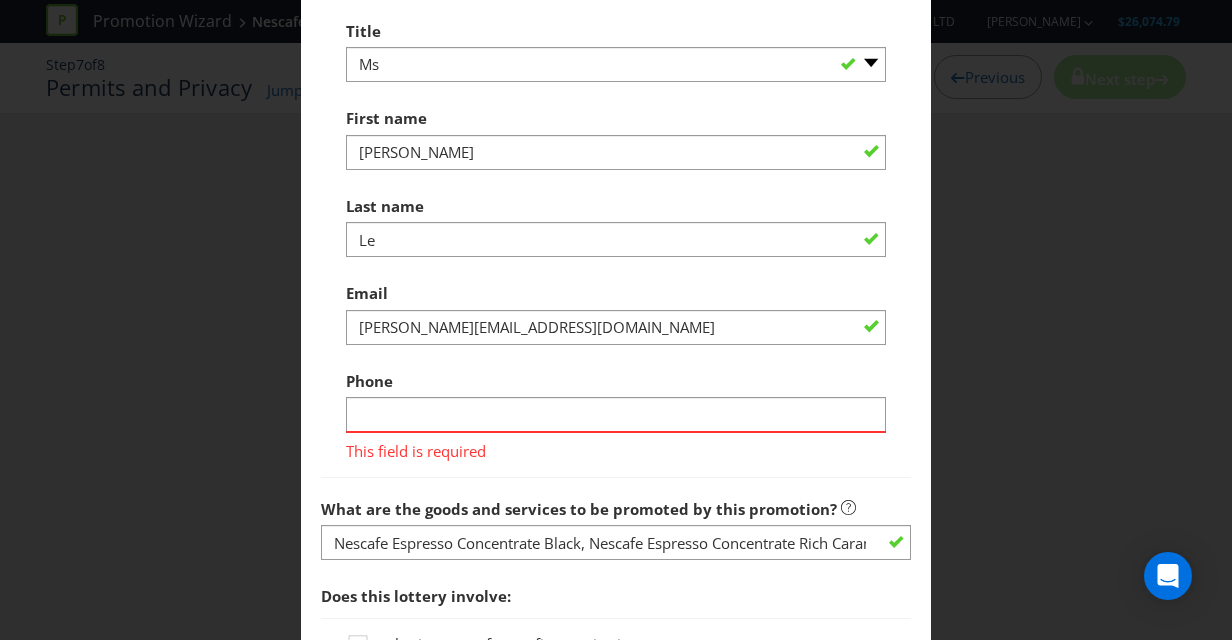 scroll, scrollTop: 1850, scrollLeft: 0, axis: vertical 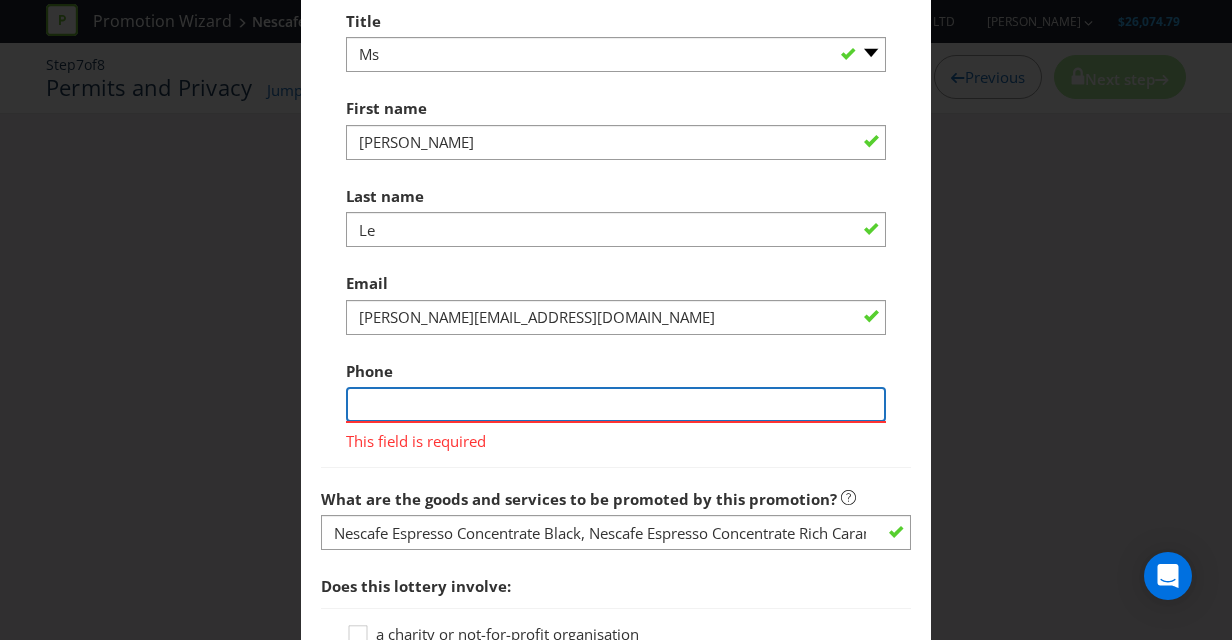 click at bounding box center [616, 404] 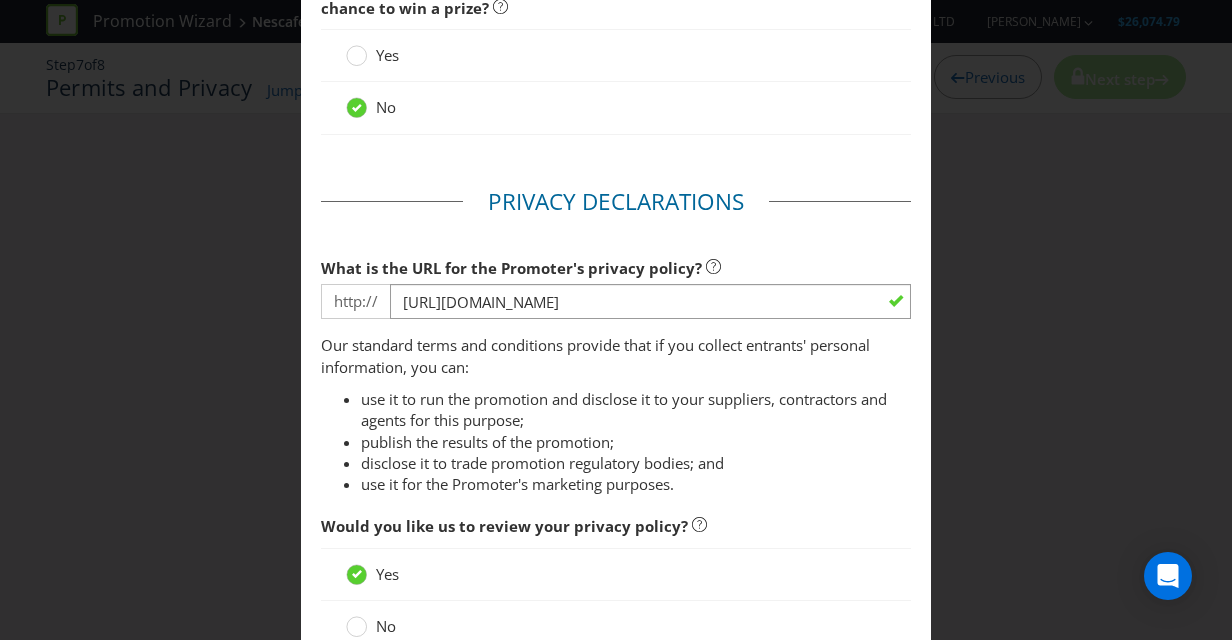 scroll, scrollTop: 2882, scrollLeft: 0, axis: vertical 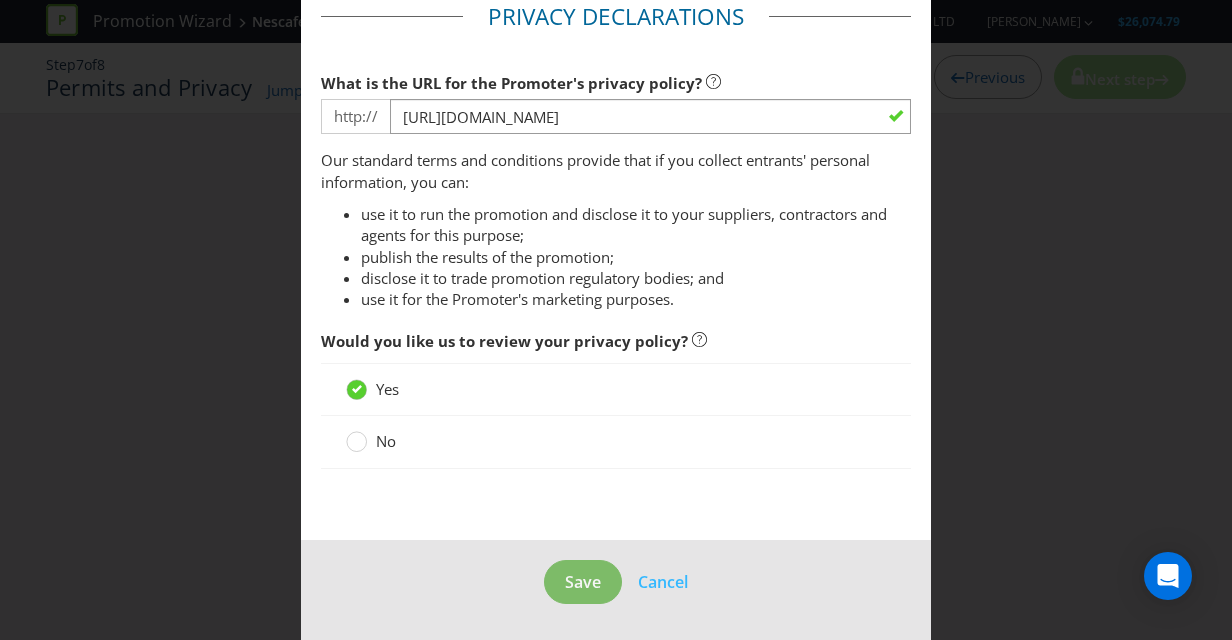 type on "0402580639" 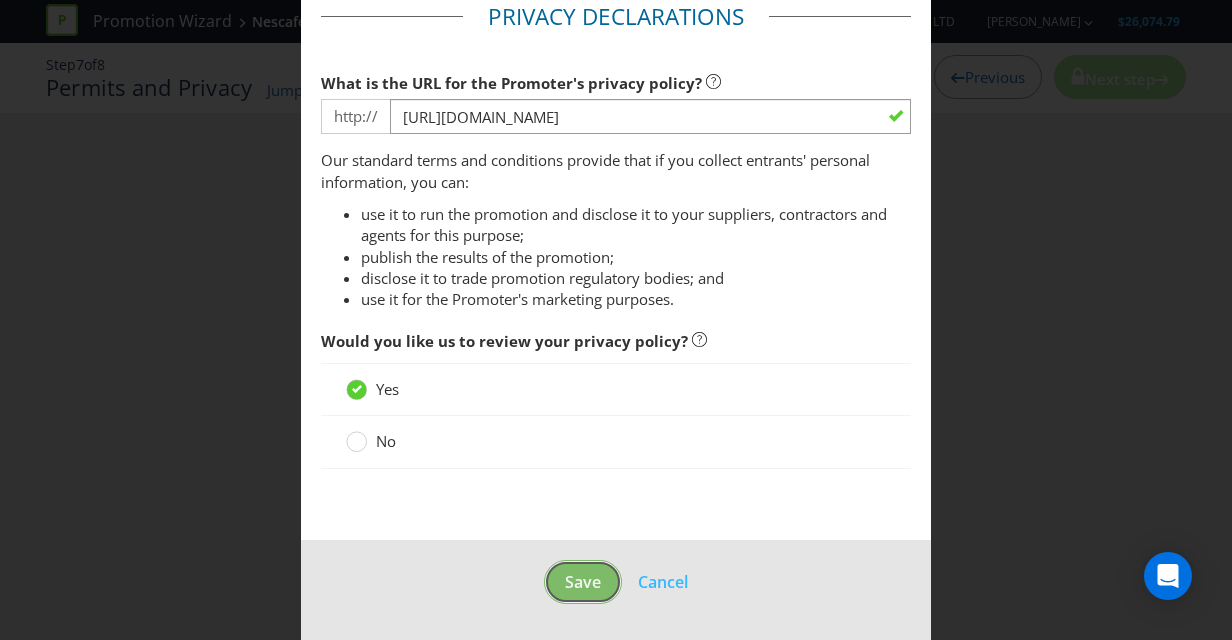 click on "Save" at bounding box center [583, 582] 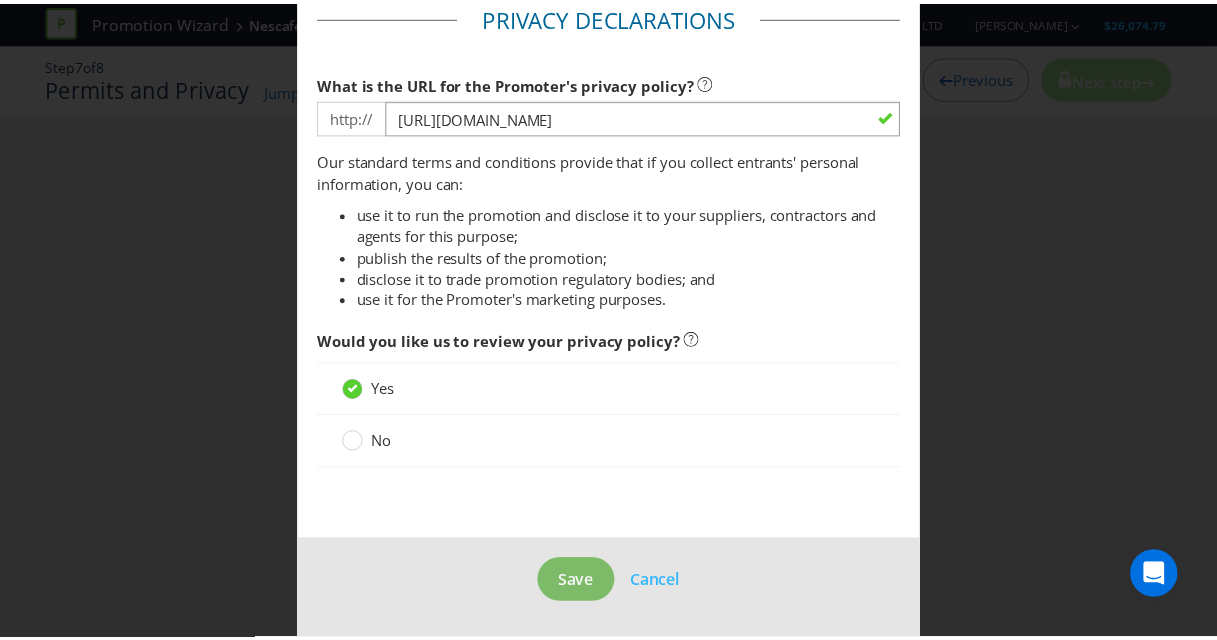 scroll, scrollTop: 0, scrollLeft: 0, axis: both 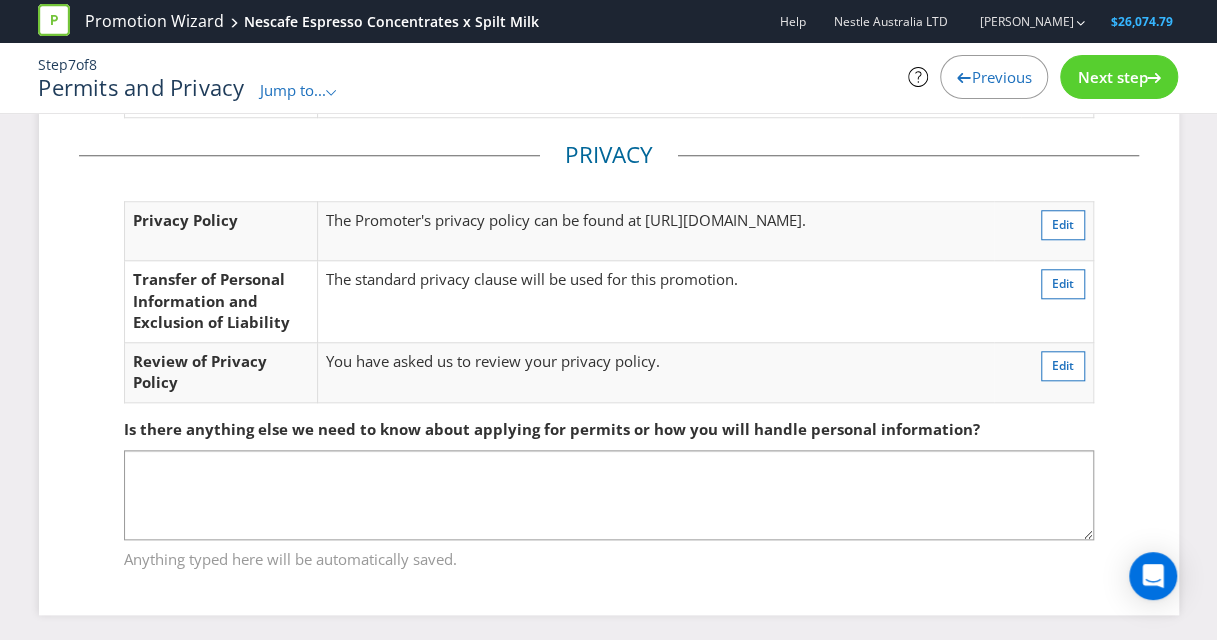 click on "Next step" at bounding box center (1119, 77) 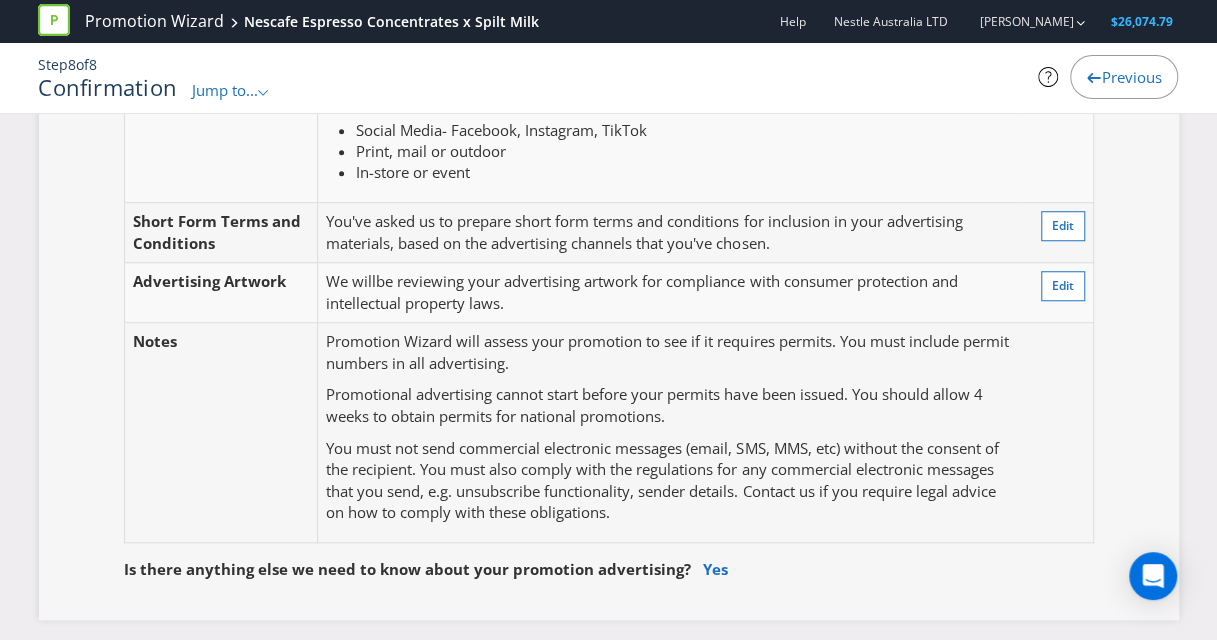 scroll, scrollTop: 0, scrollLeft: 0, axis: both 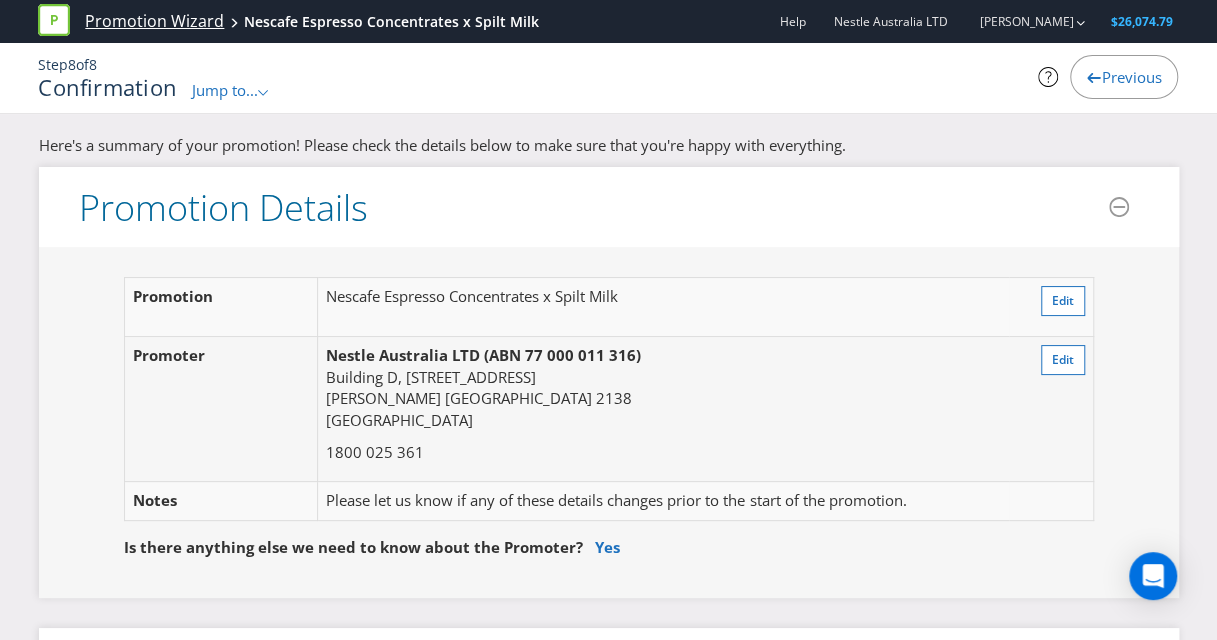 click on "Promotion Wizard" at bounding box center (154, 21) 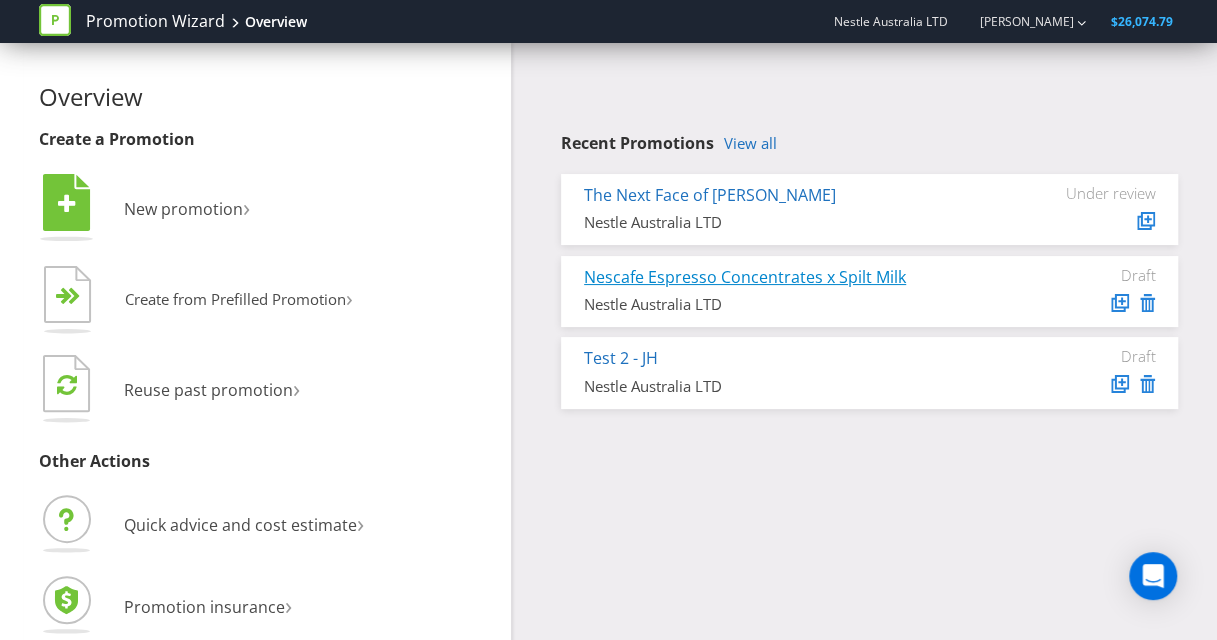 click on "Nescafe Espresso Concentrates x Spilt Milk" at bounding box center [745, 277] 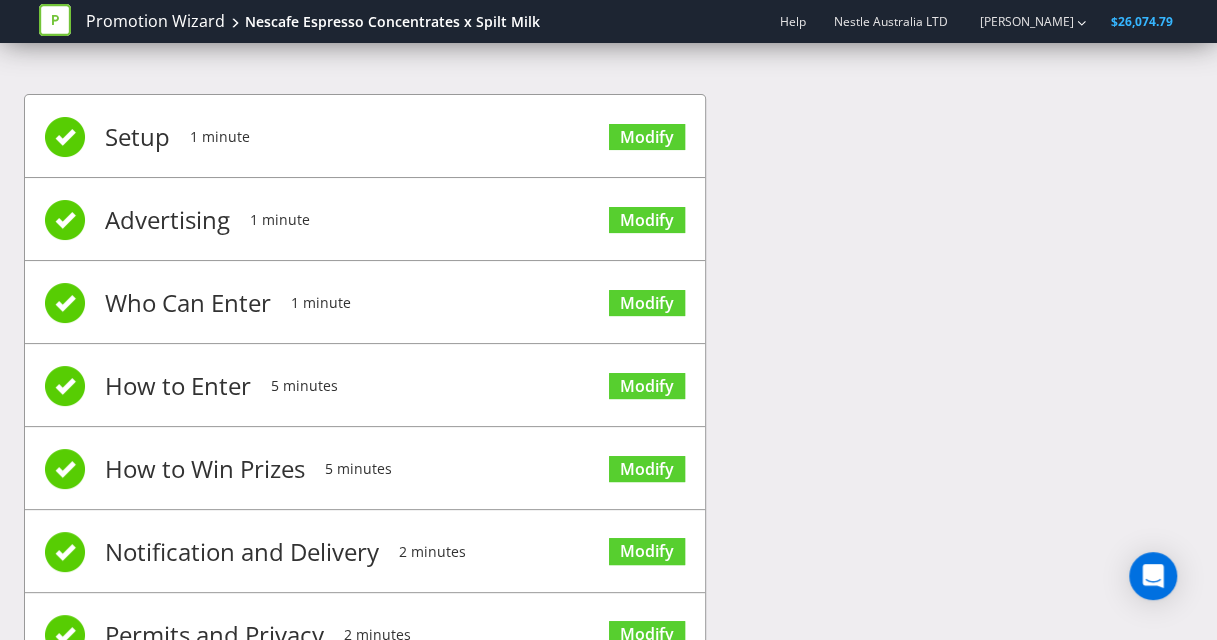 scroll, scrollTop: 161, scrollLeft: 0, axis: vertical 